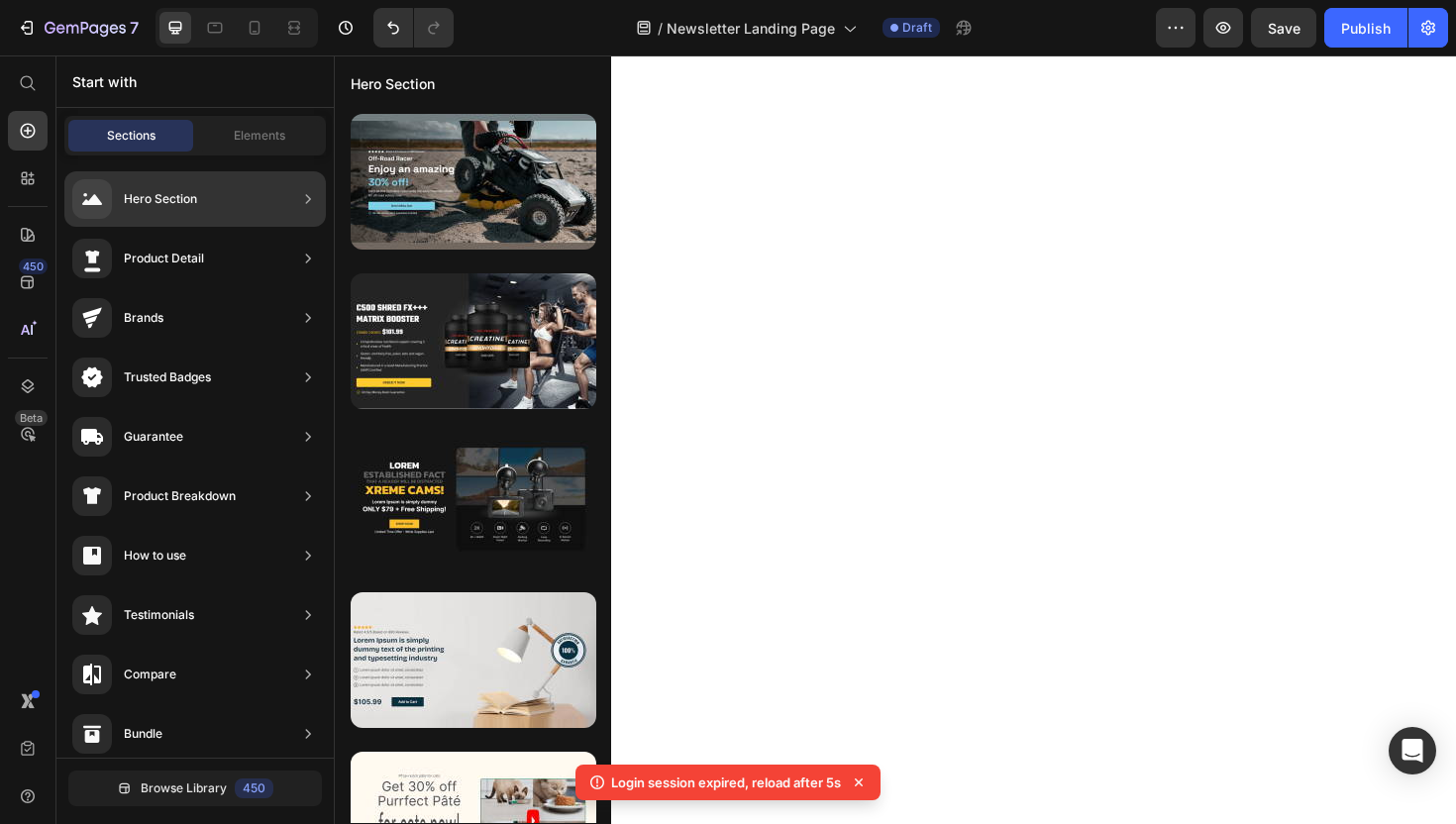 scroll, scrollTop: 0, scrollLeft: 0, axis: both 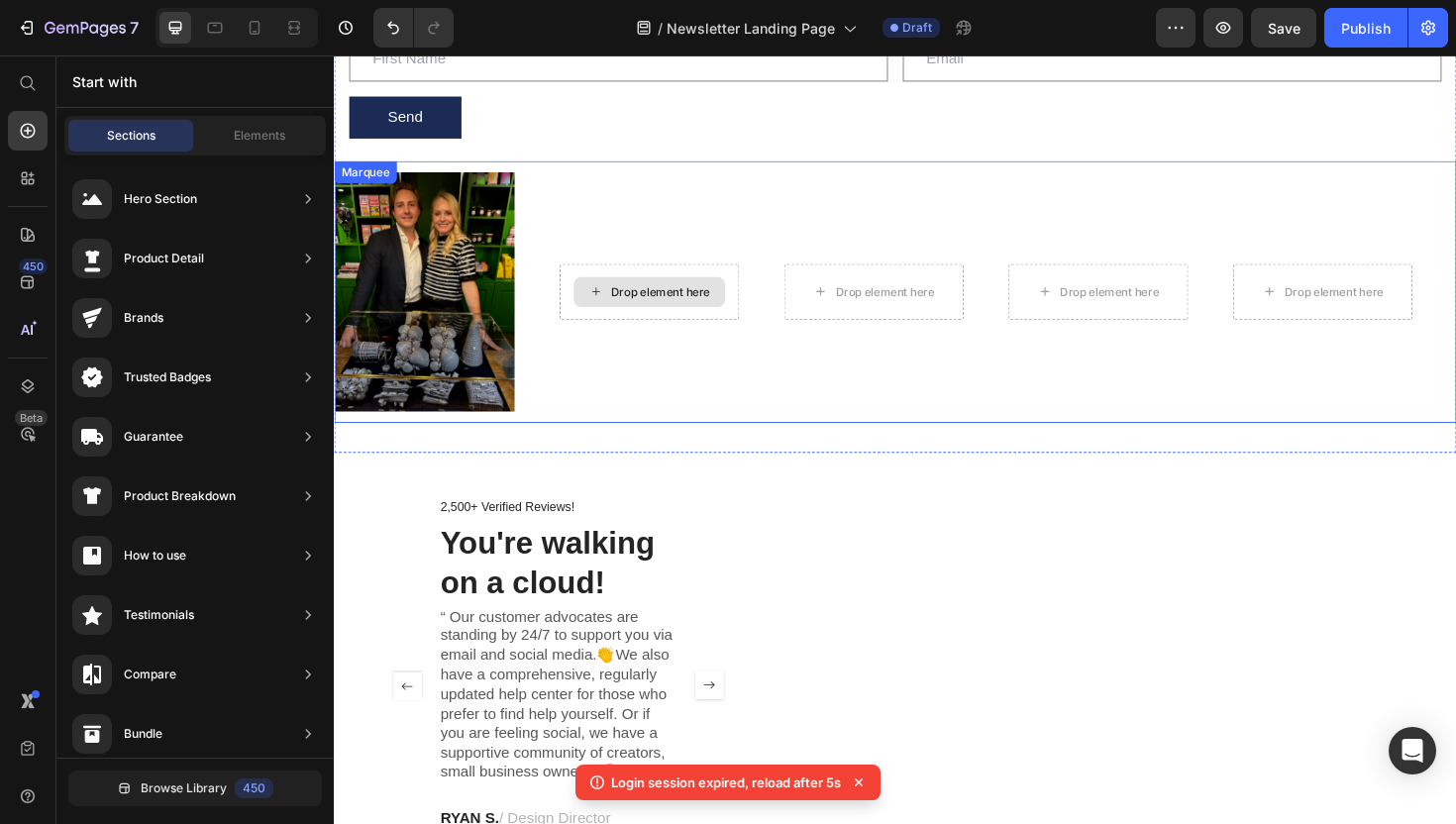 click on "Drop element here" at bounding box center (668, 306) 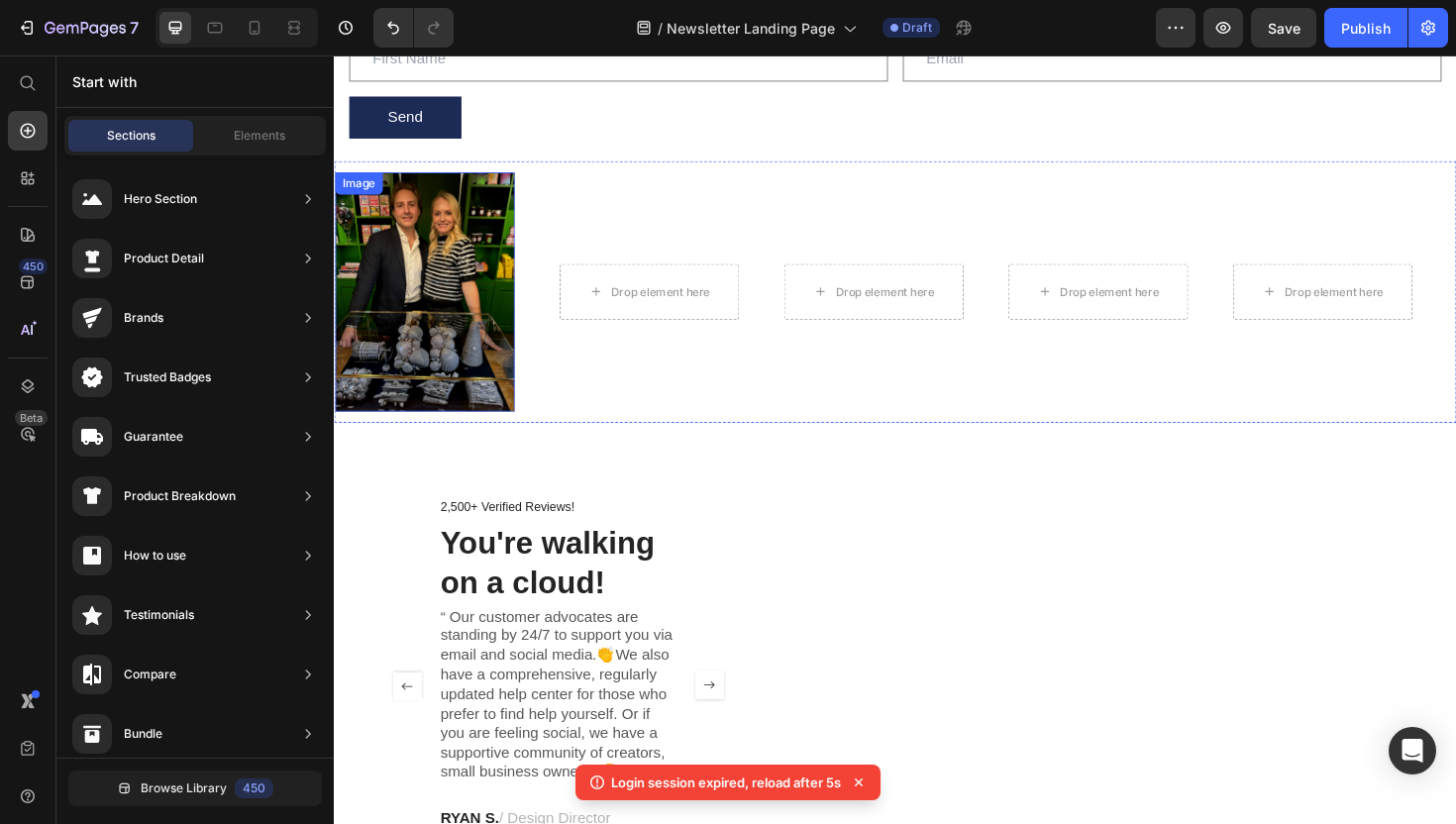 click at bounding box center (430, 306) 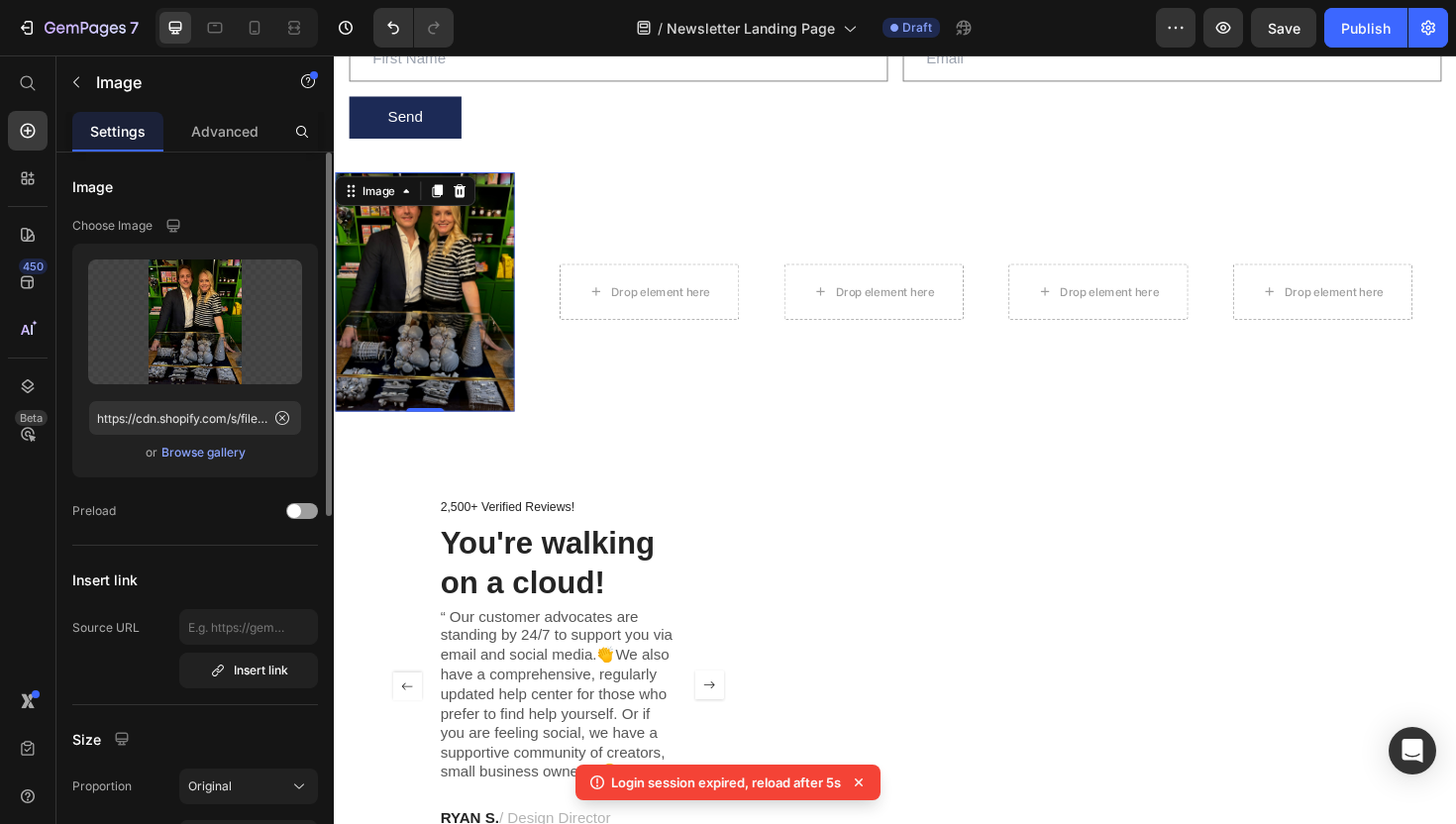click on "Browse gallery" at bounding box center (203, 453) 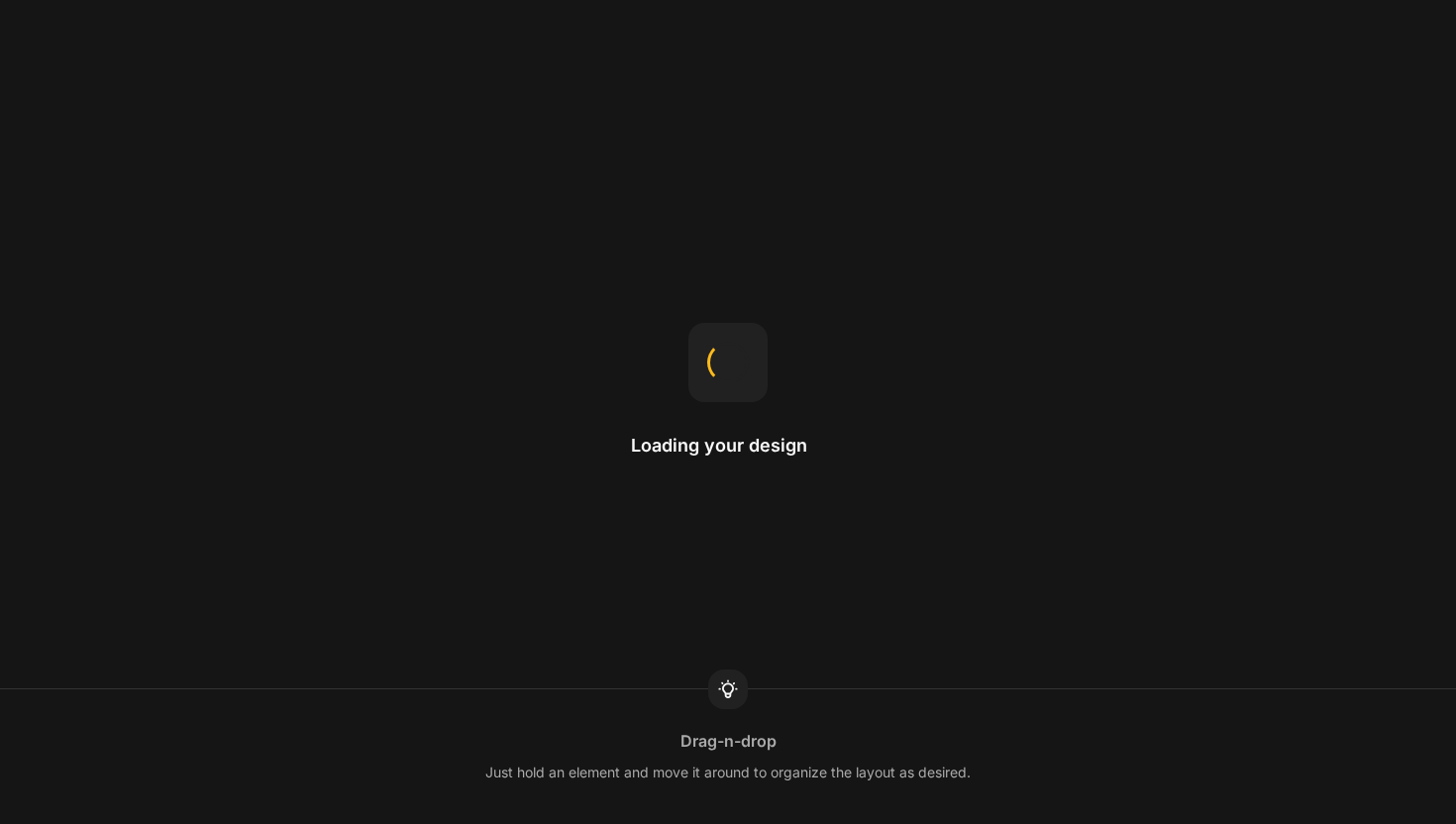 scroll, scrollTop: 0, scrollLeft: 0, axis: both 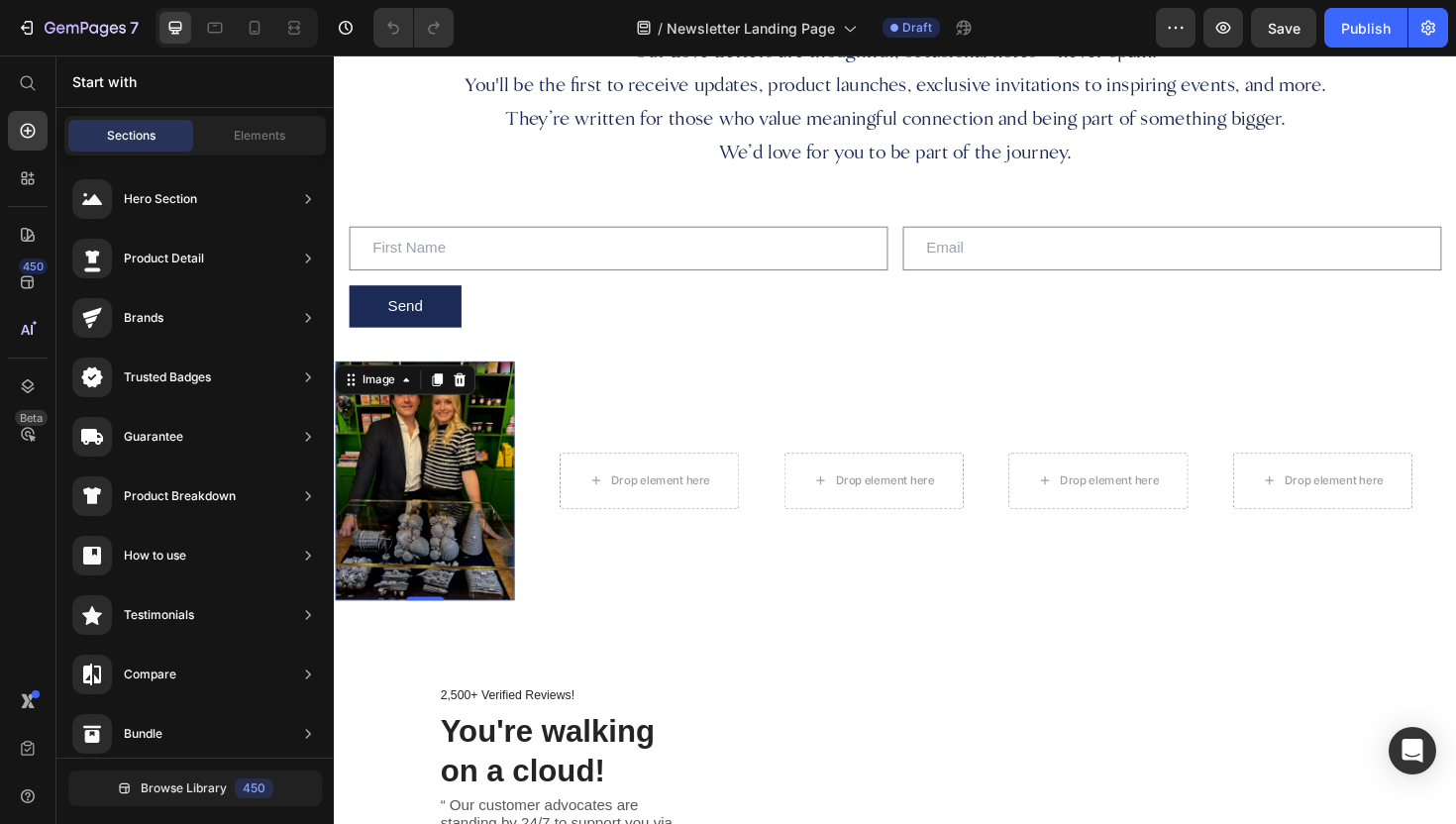 click at bounding box center (430, 506) 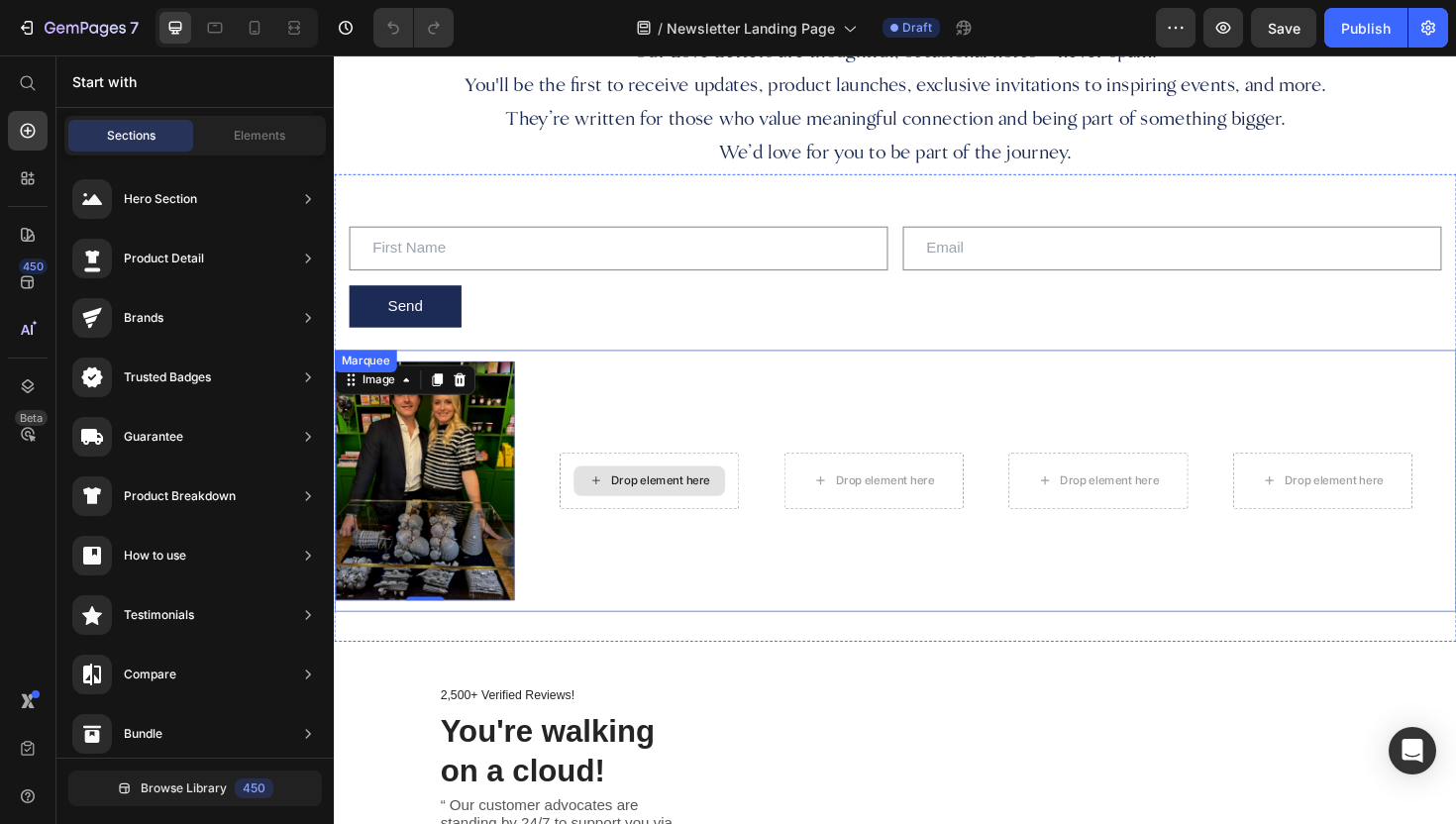 click on "Drop element here" at bounding box center [668, 506] 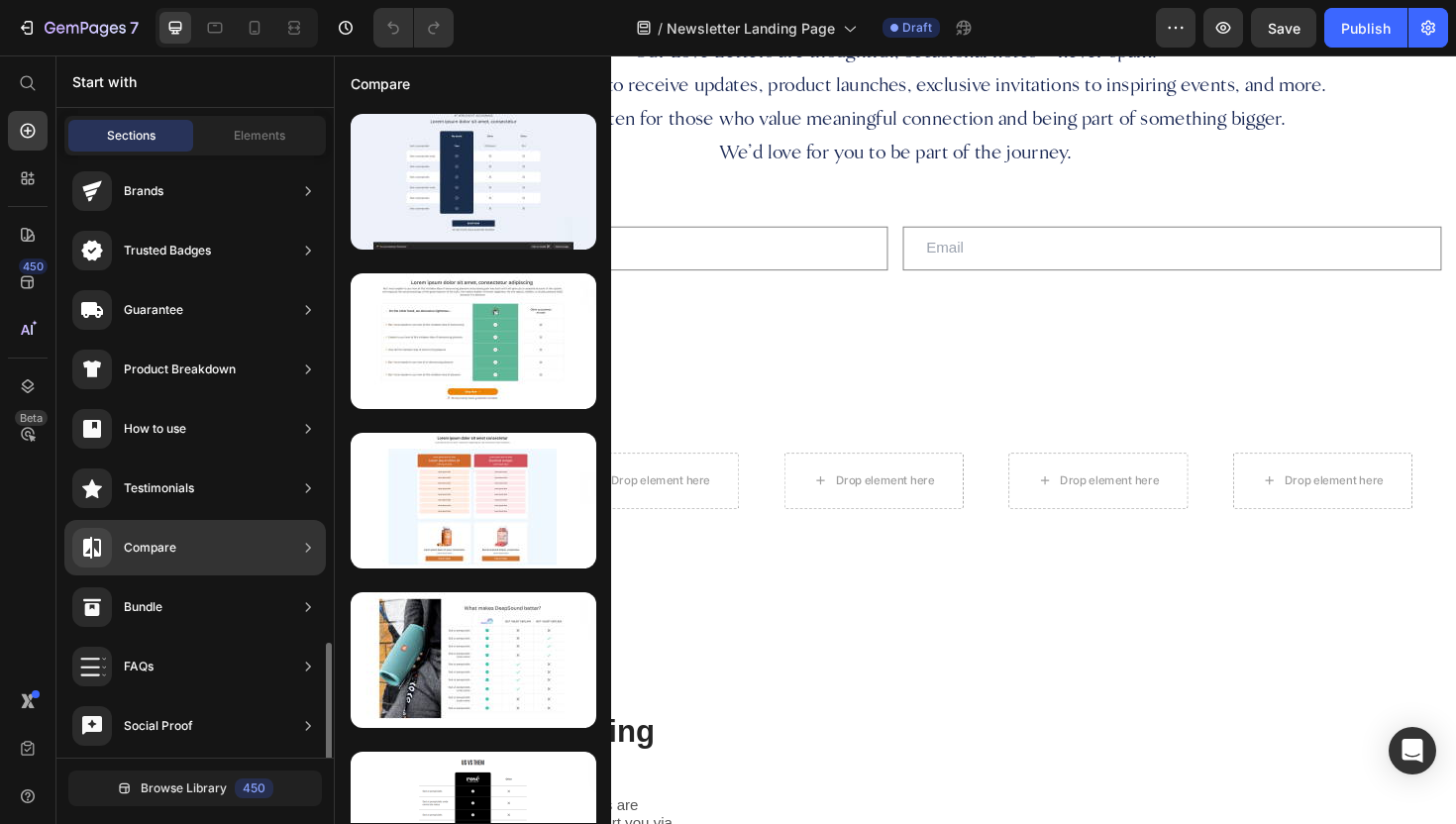 scroll, scrollTop: 0, scrollLeft: 0, axis: both 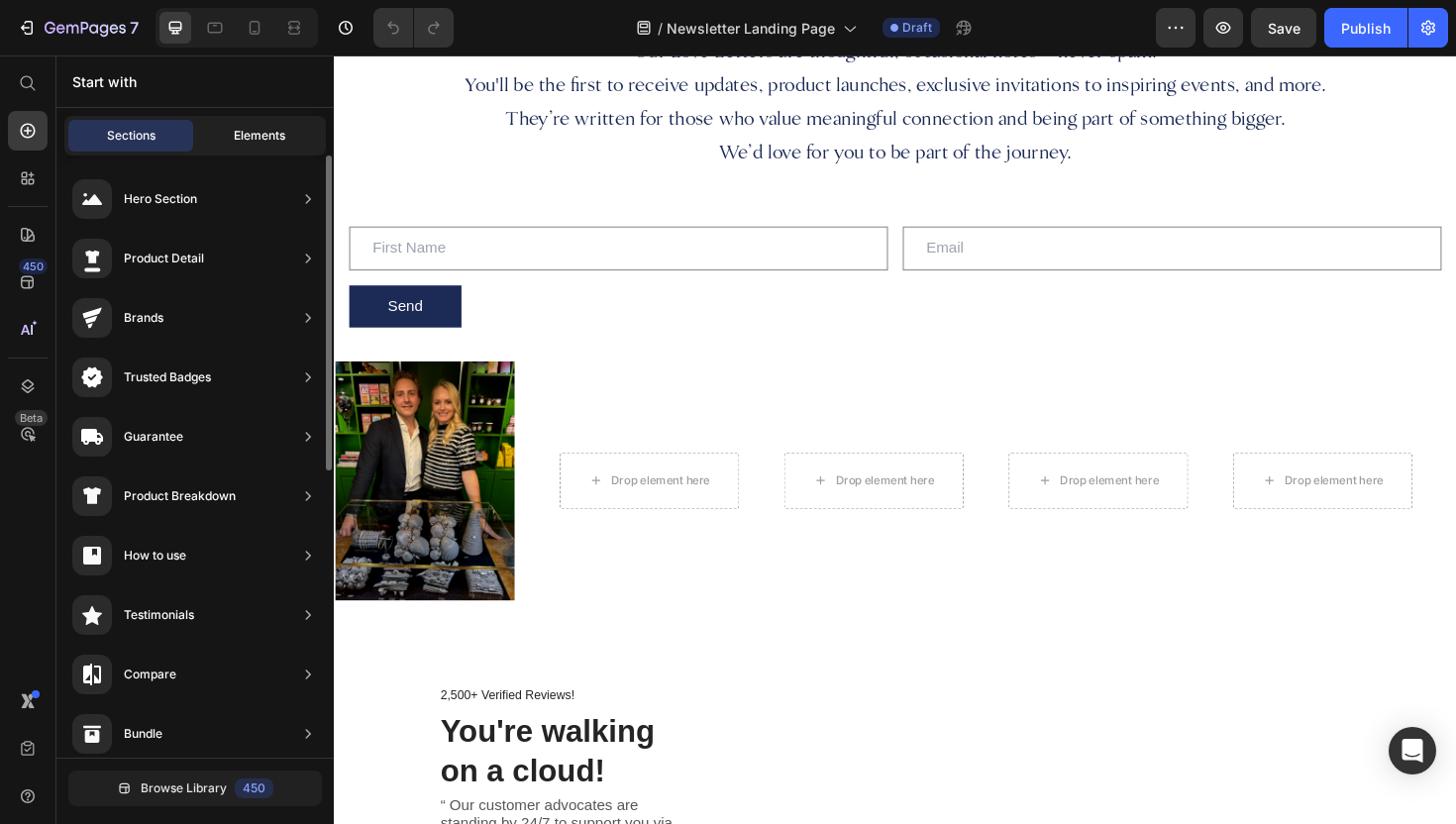 click on "Elements" 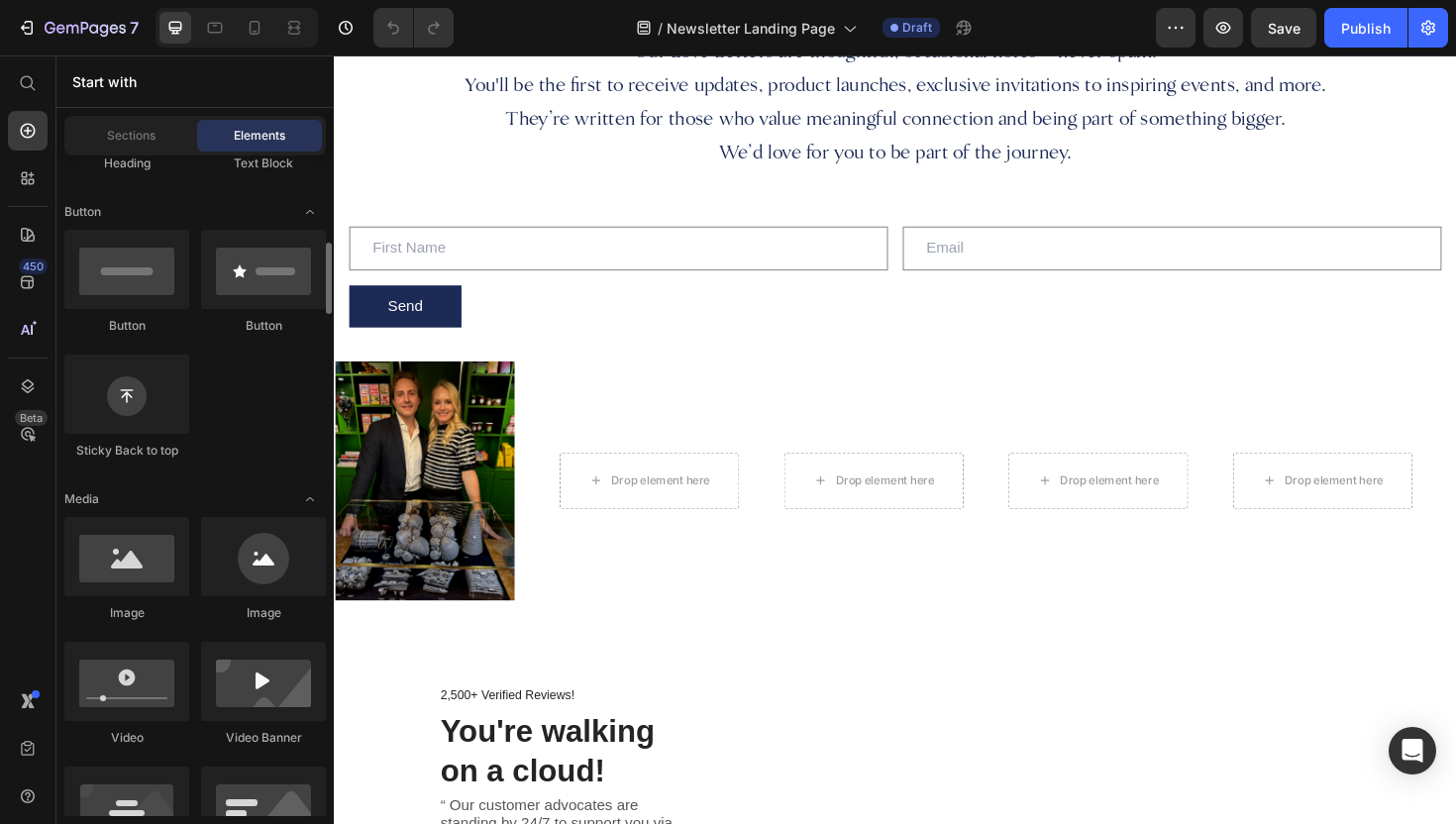 scroll, scrollTop: 462, scrollLeft: 0, axis: vertical 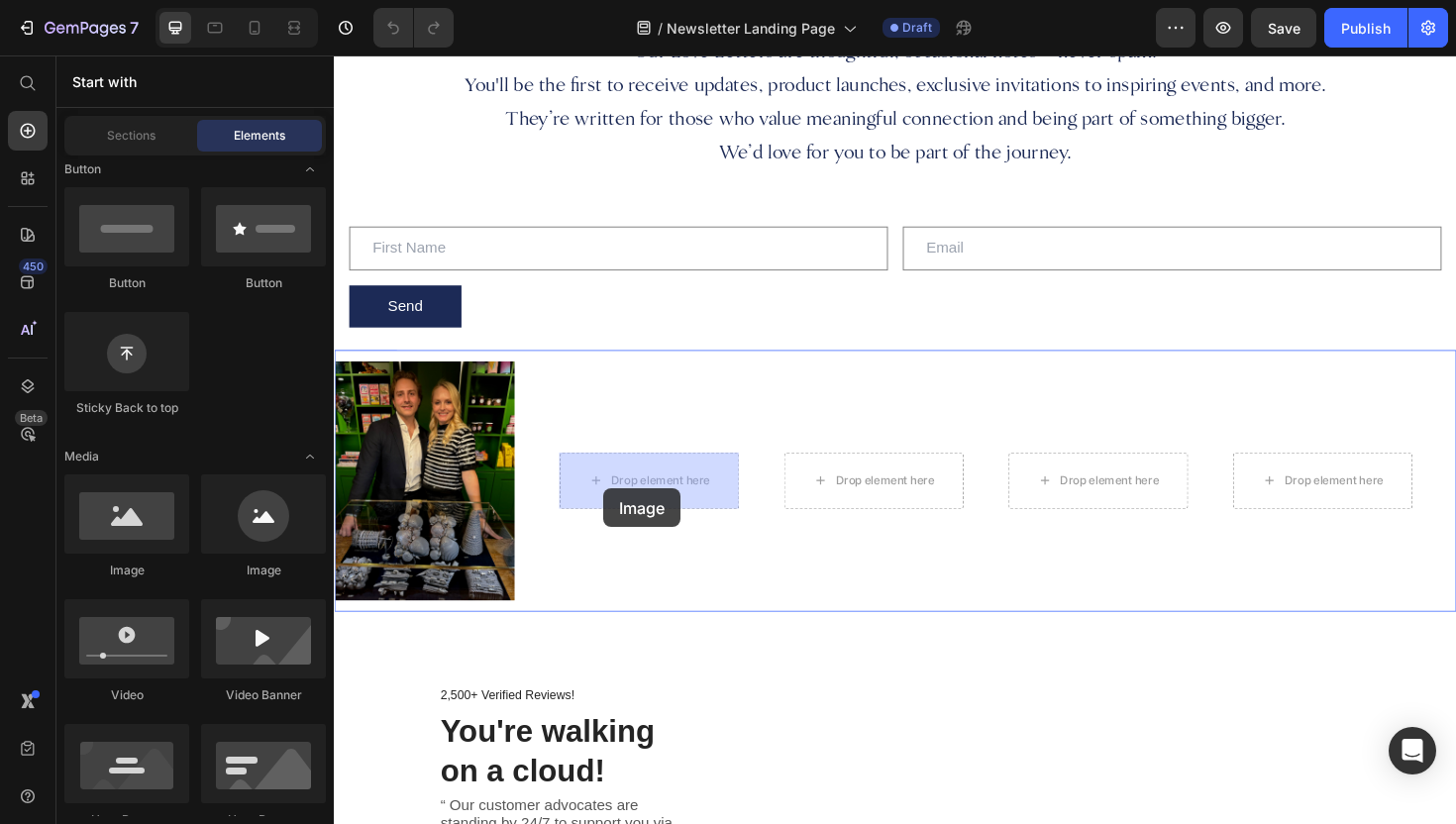 drag, startPoint x: 459, startPoint y: 576, endPoint x: 619, endPoint y: 514, distance: 171.59254 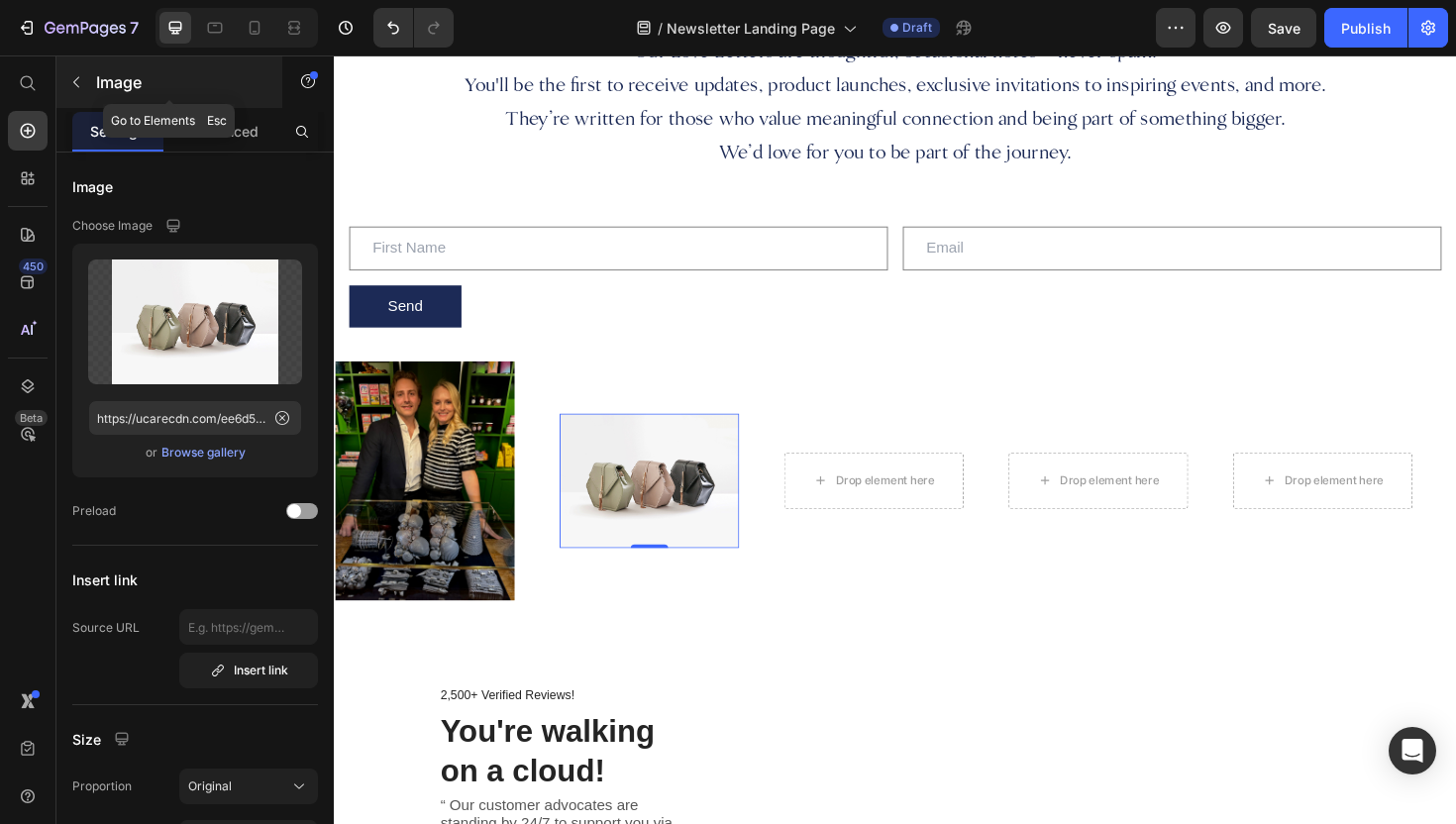 click 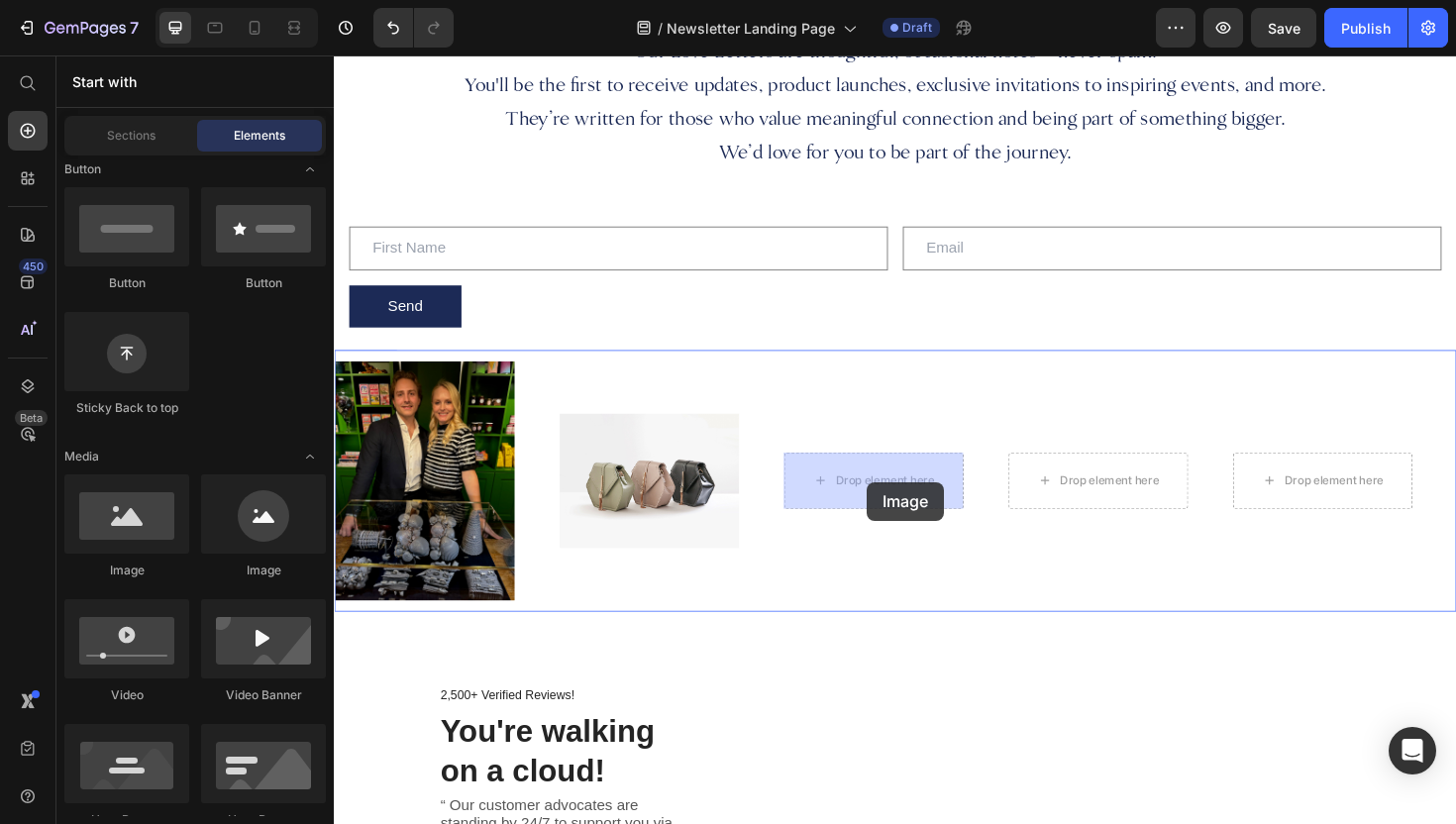 drag, startPoint x: 457, startPoint y: 573, endPoint x: 893, endPoint y: 502, distance: 441.7431 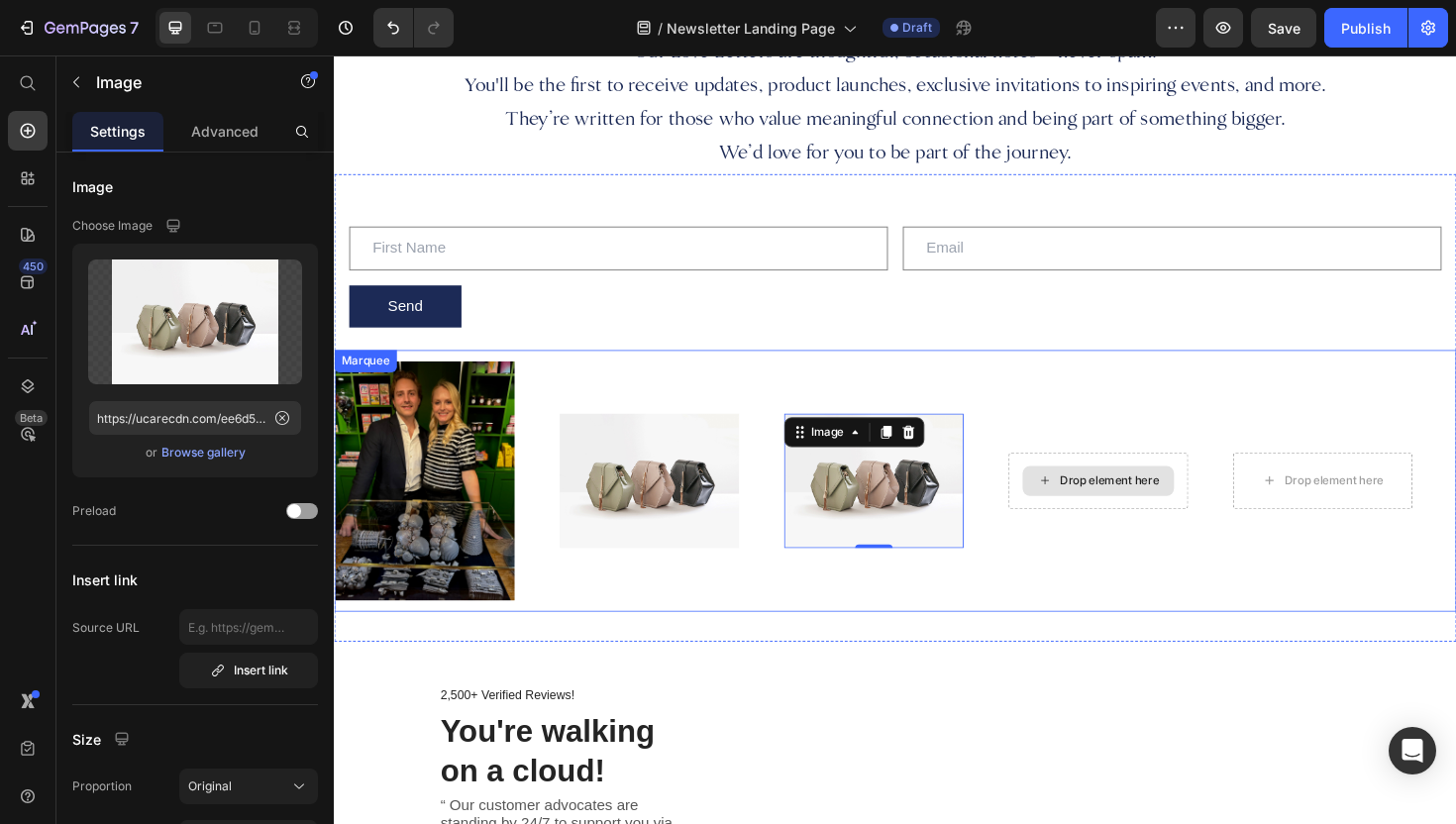 click on "Drop element here" at bounding box center (1143, 506) 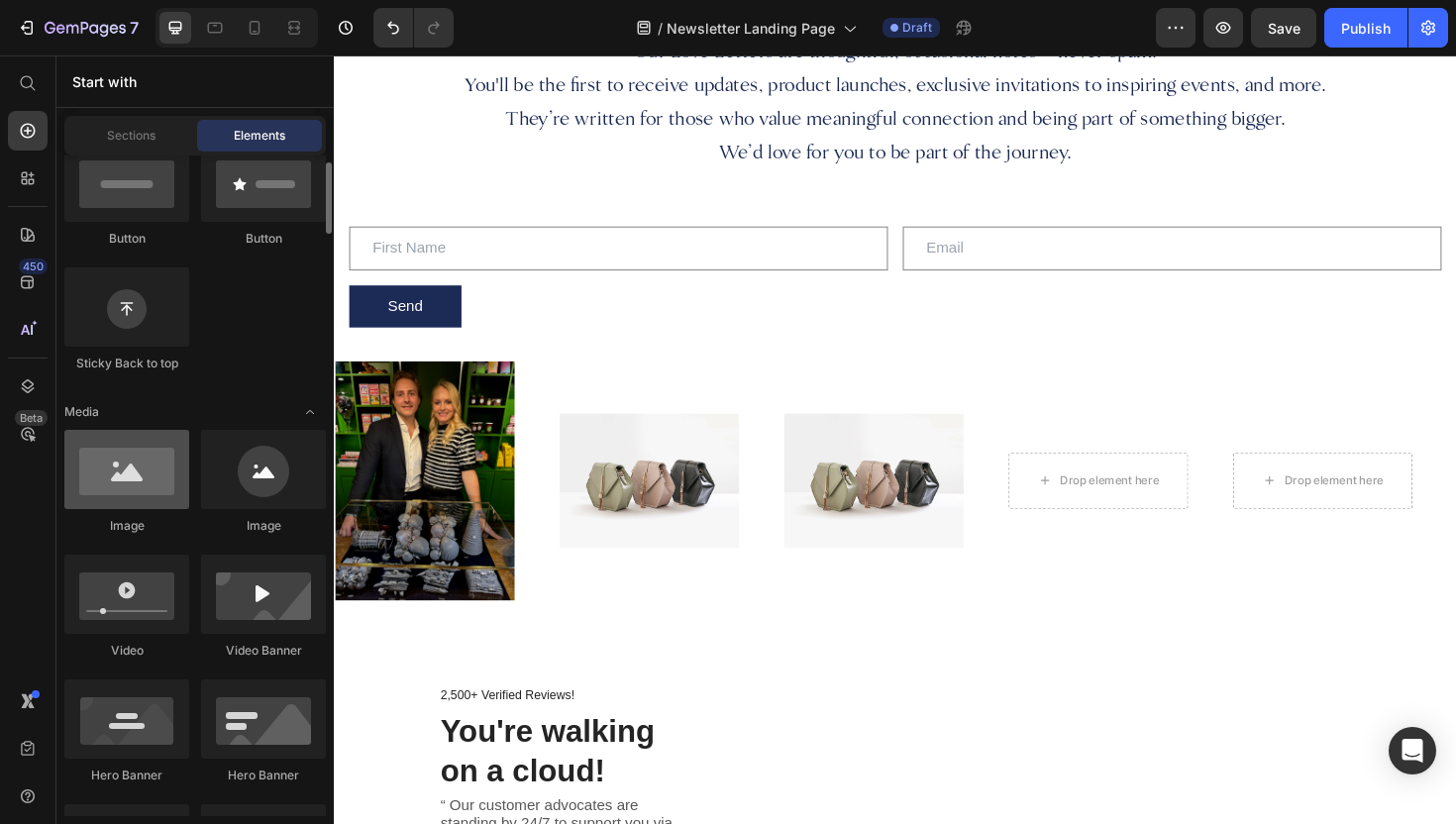 scroll, scrollTop: 534, scrollLeft: 0, axis: vertical 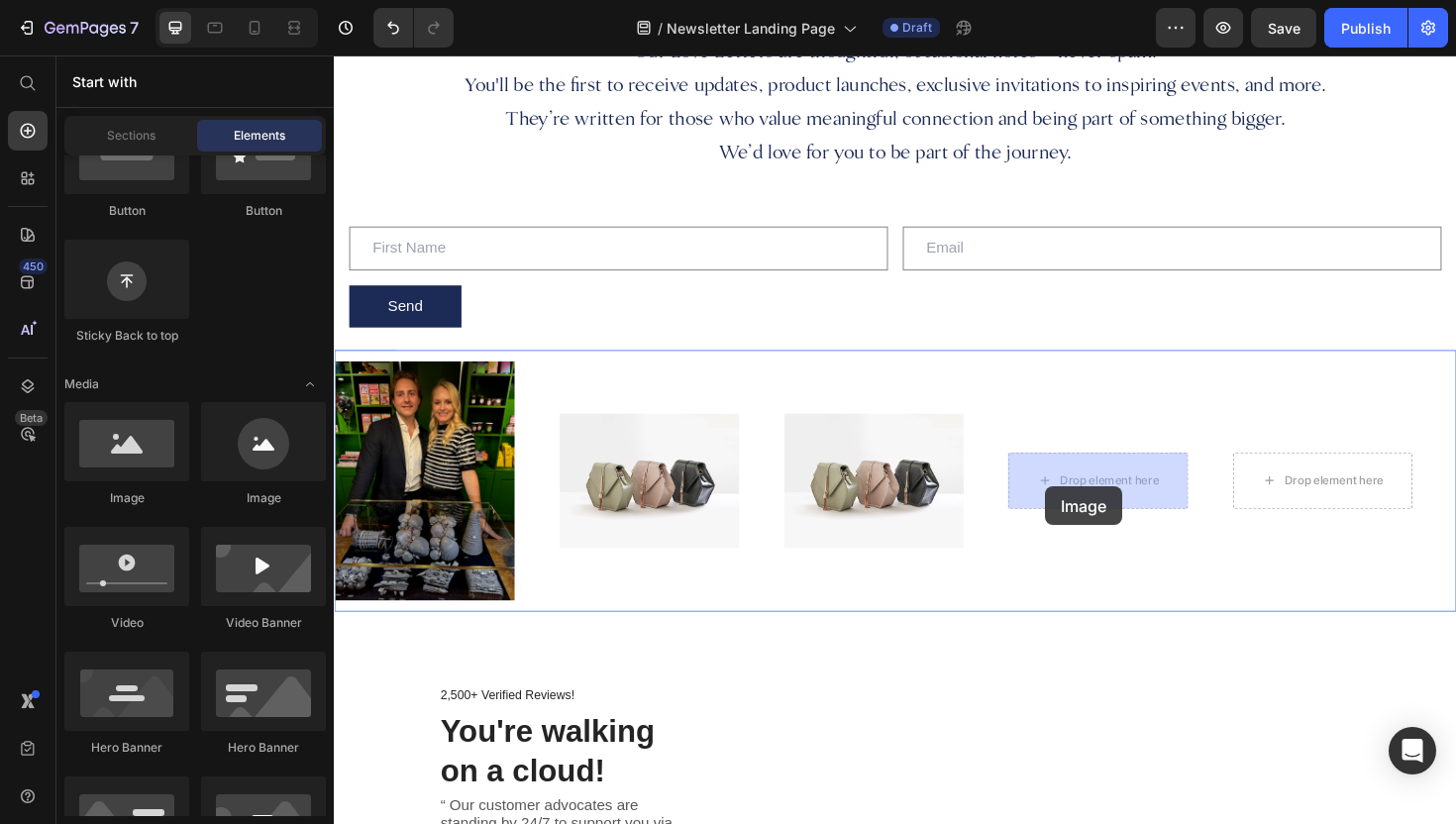 drag, startPoint x: 446, startPoint y: 511, endPoint x: 1087, endPoint y: 512, distance: 641.0008 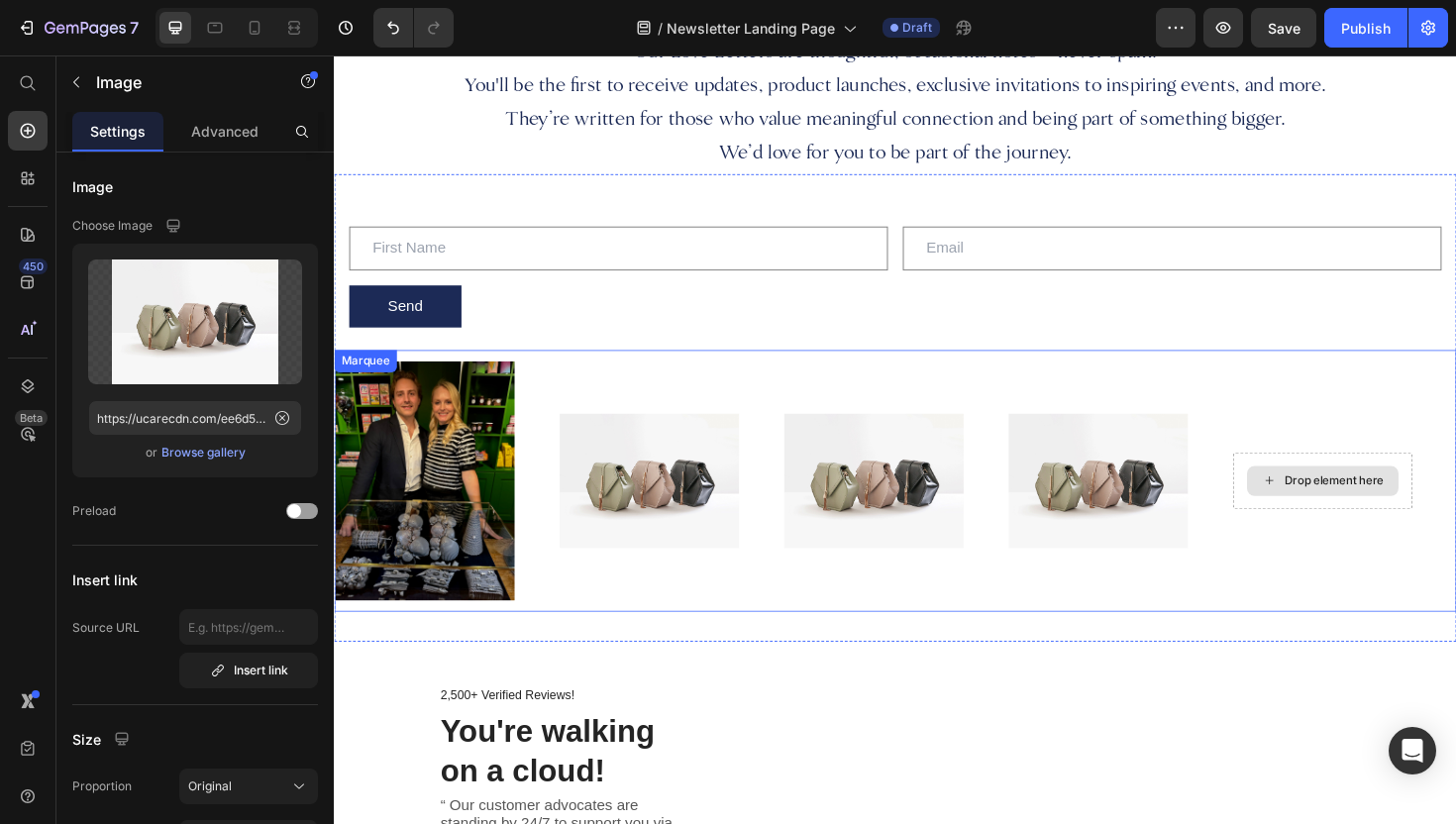 click on "Drop element here" at bounding box center [1381, 506] 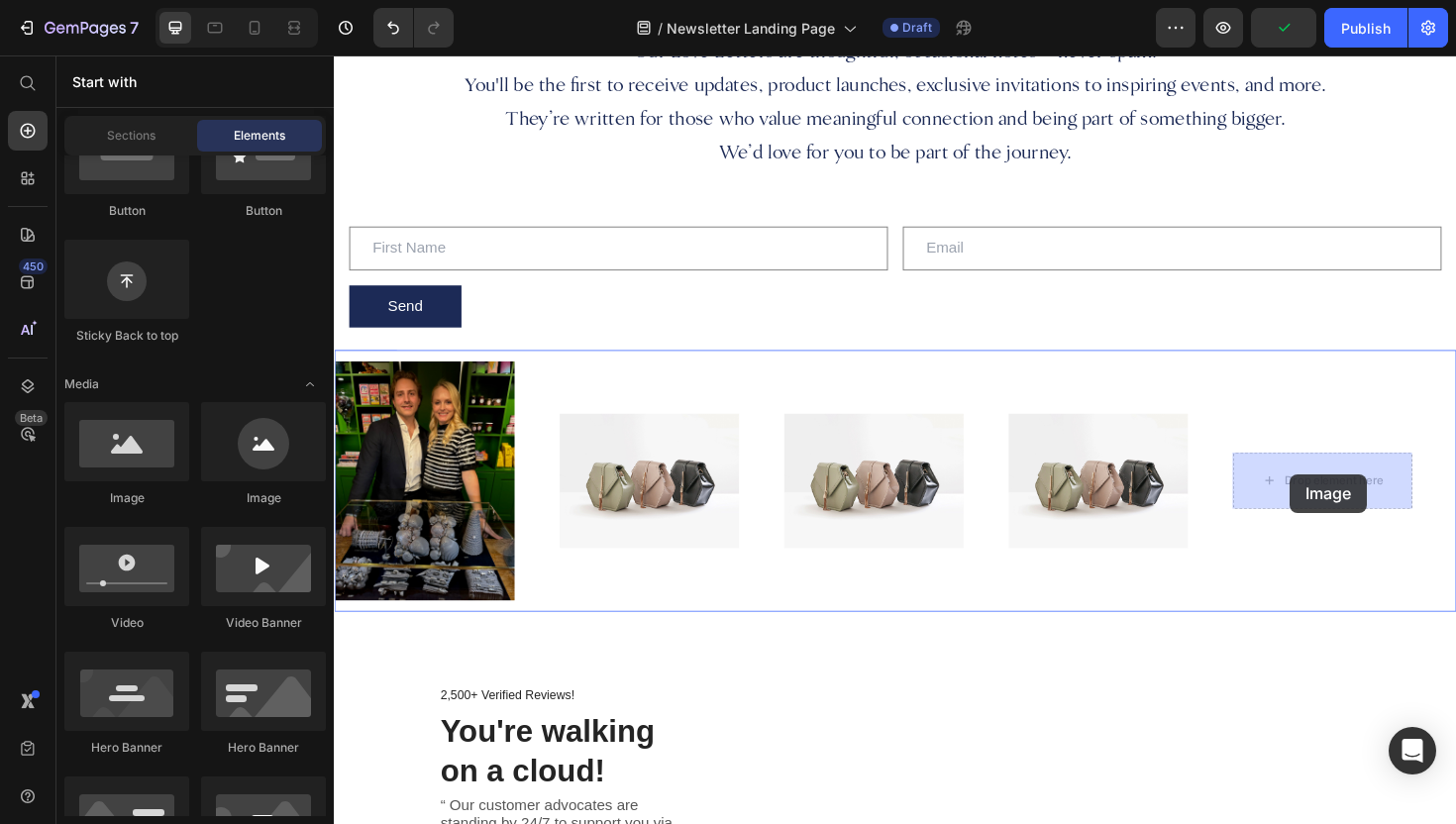 drag, startPoint x: 454, startPoint y: 522, endPoint x: 1346, endPoint y: 499, distance: 892.2965 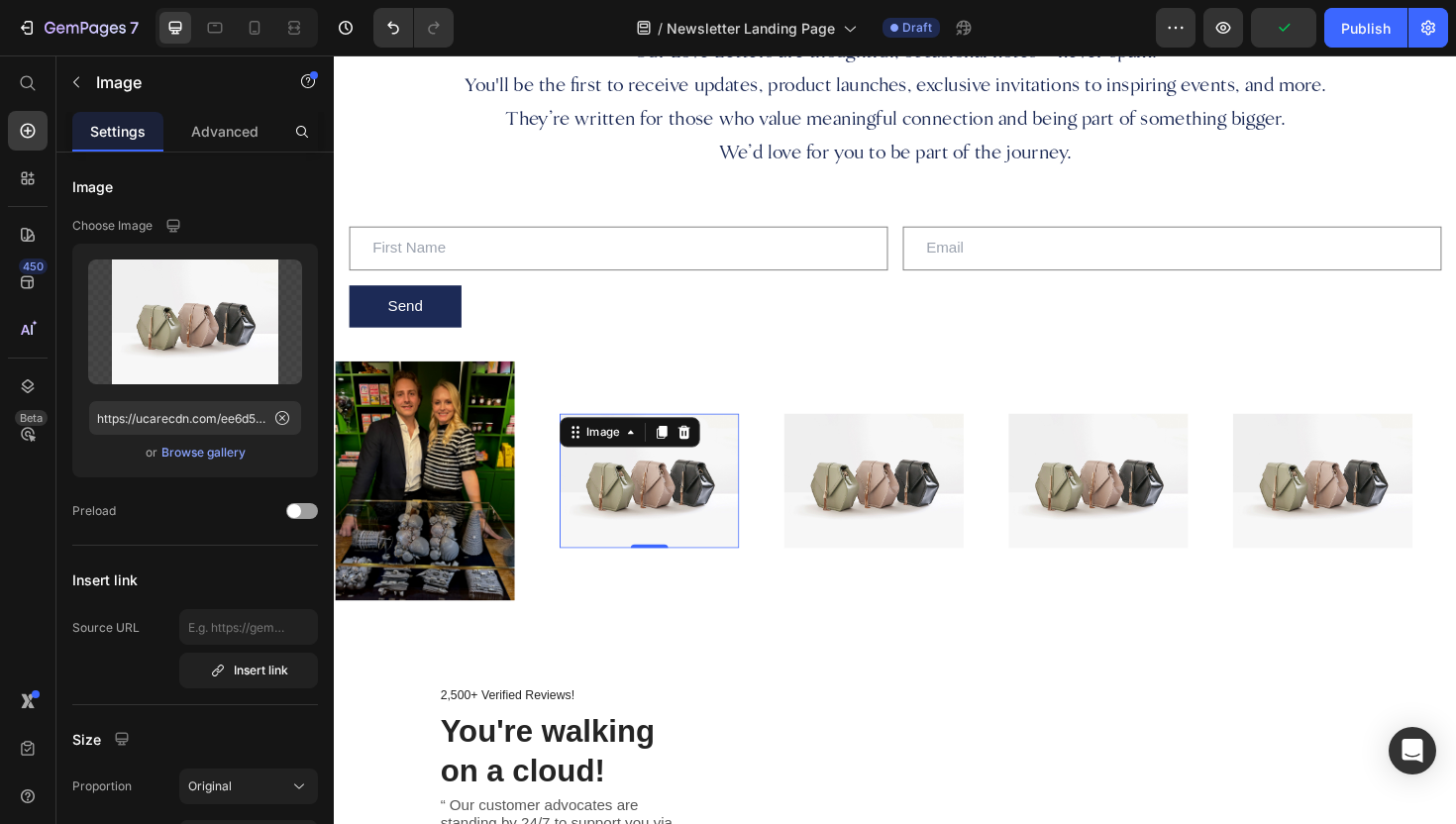 click at bounding box center [668, 506] 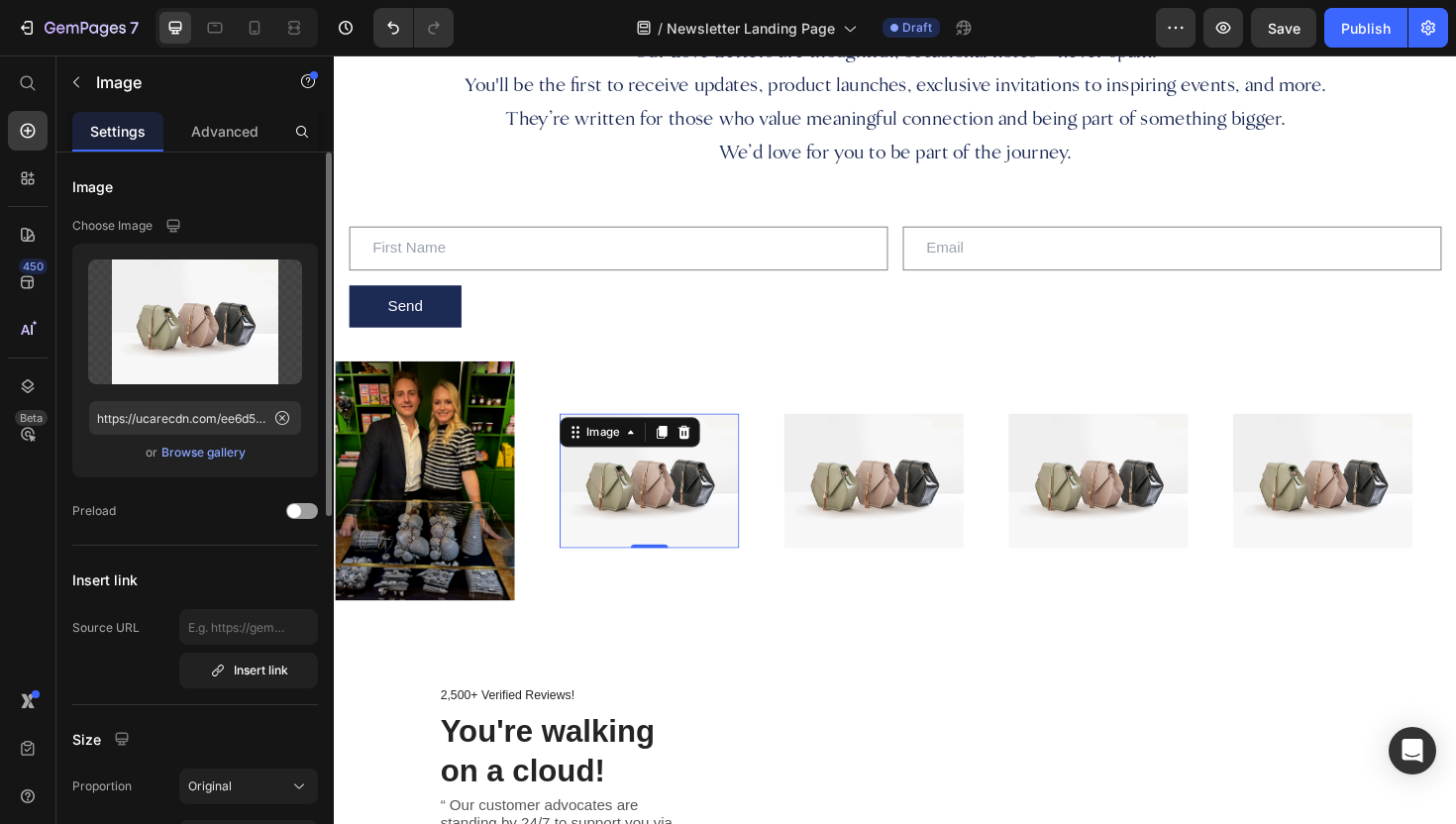 click on "Browse gallery" at bounding box center (203, 453) 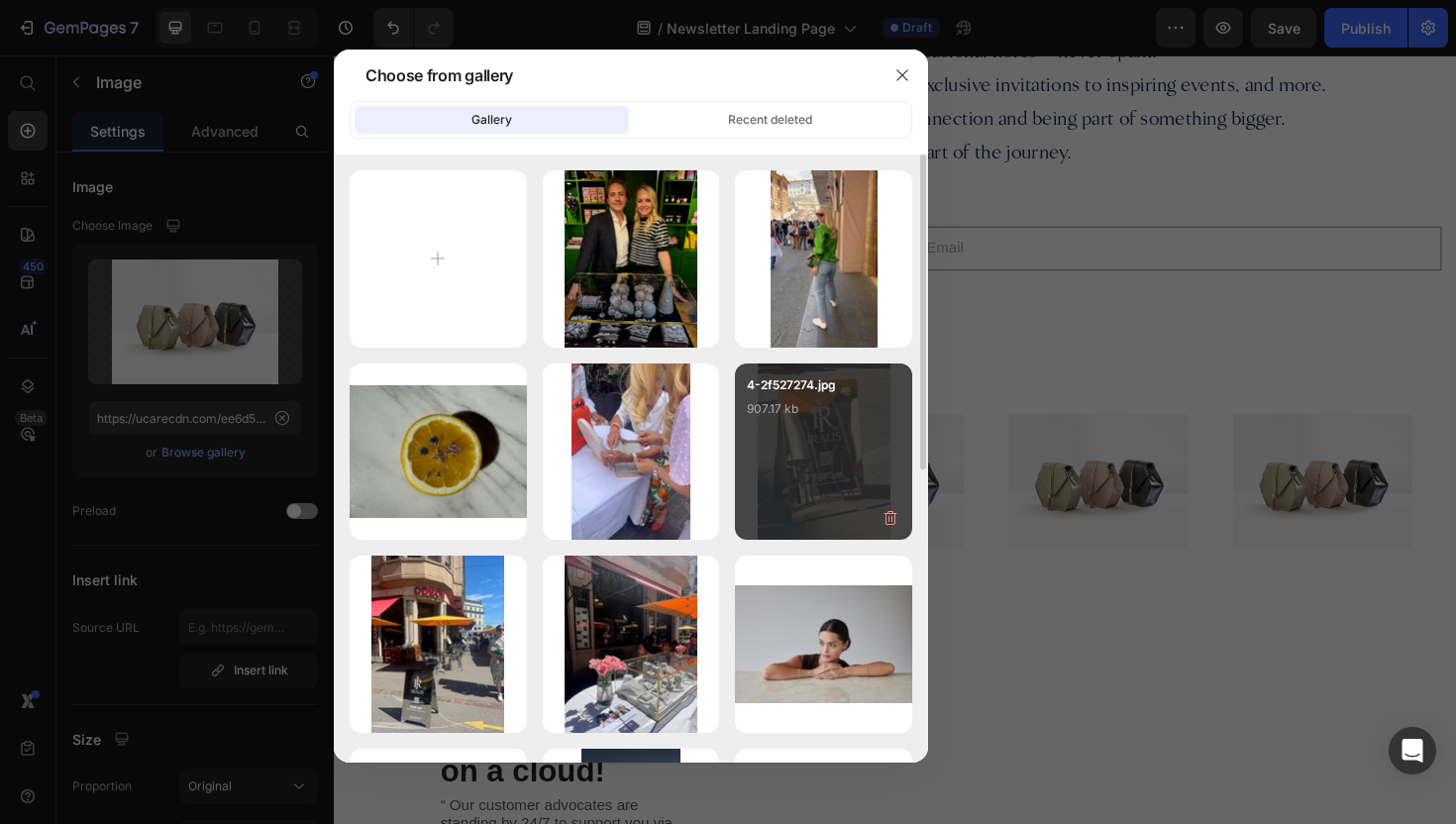 click on "4-2f527274.jpg 907.17 kb" at bounding box center [823, 415] 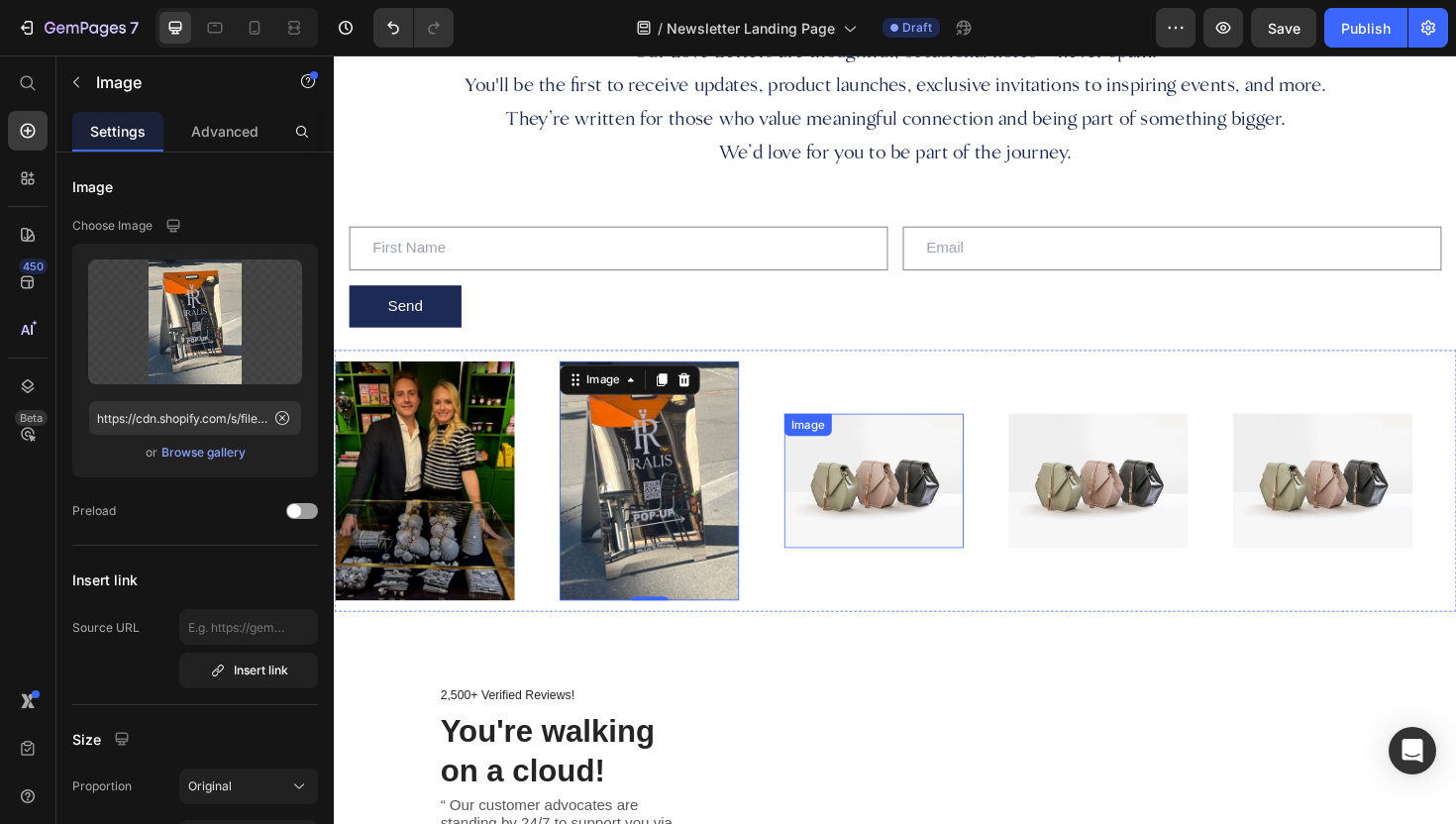 click at bounding box center (905, 506) 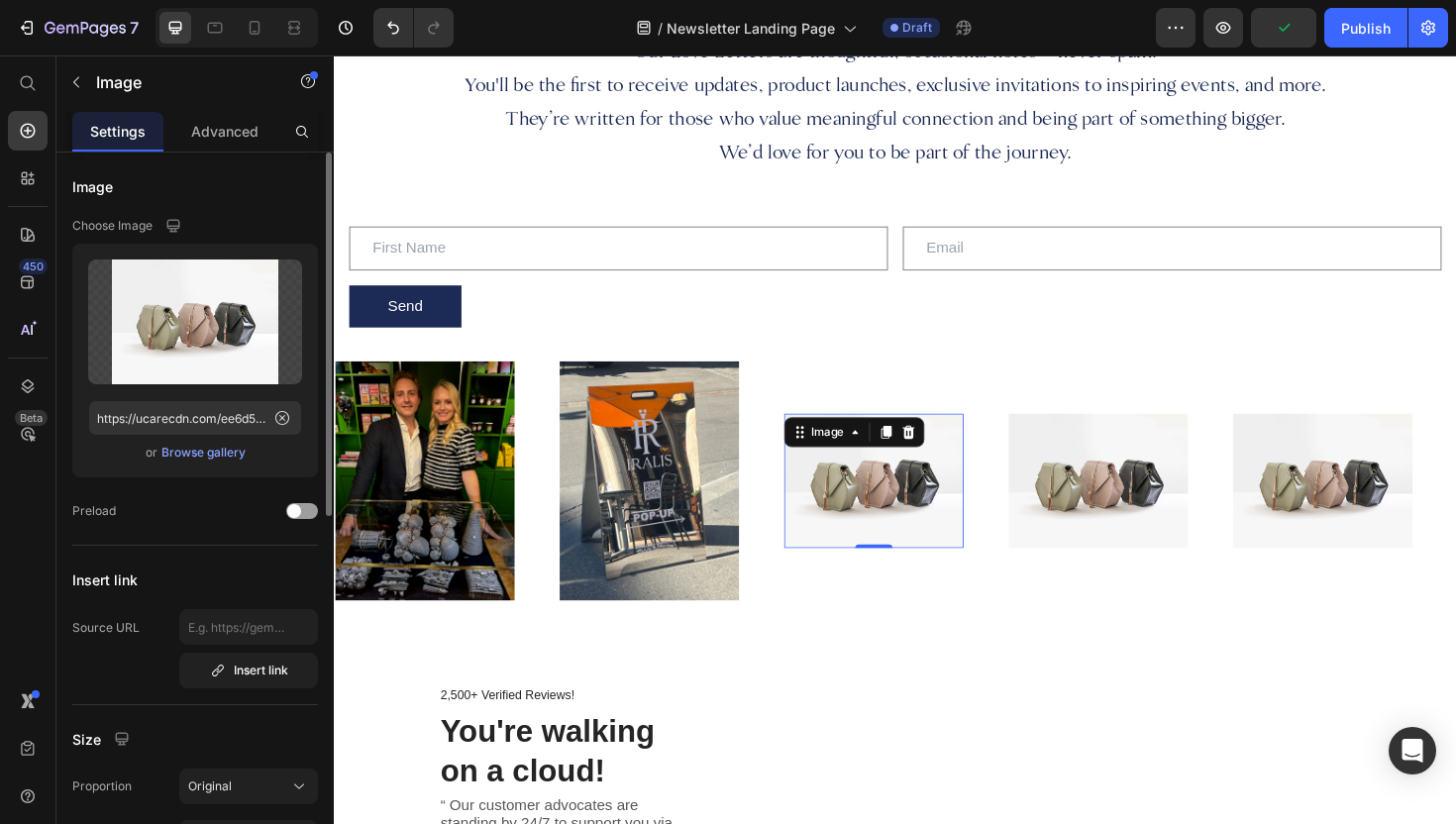 click on "Browse gallery" at bounding box center (203, 453) 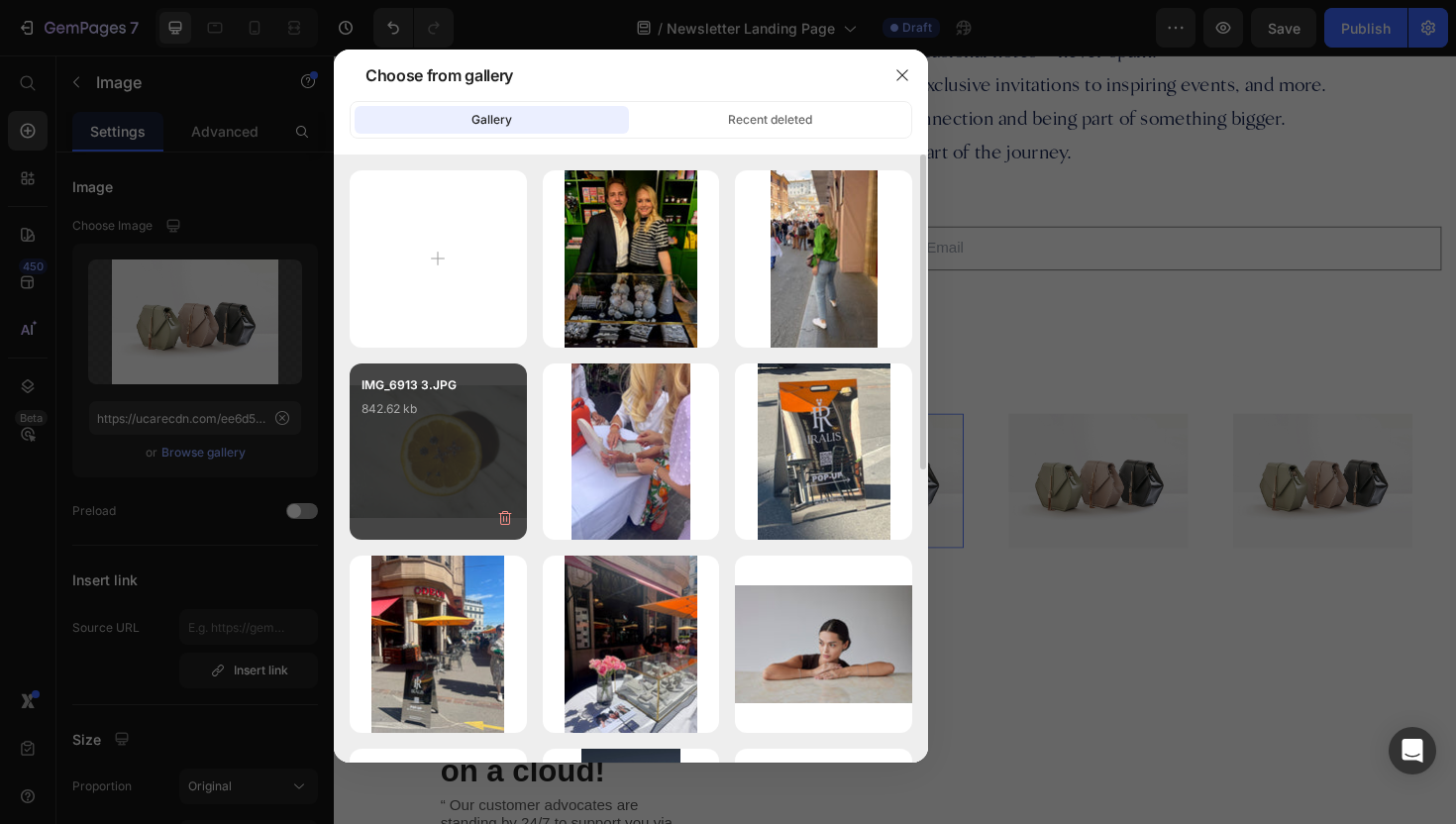 click on "IMG_6913 3.JPG 842.62 kb" at bounding box center [438, 415] 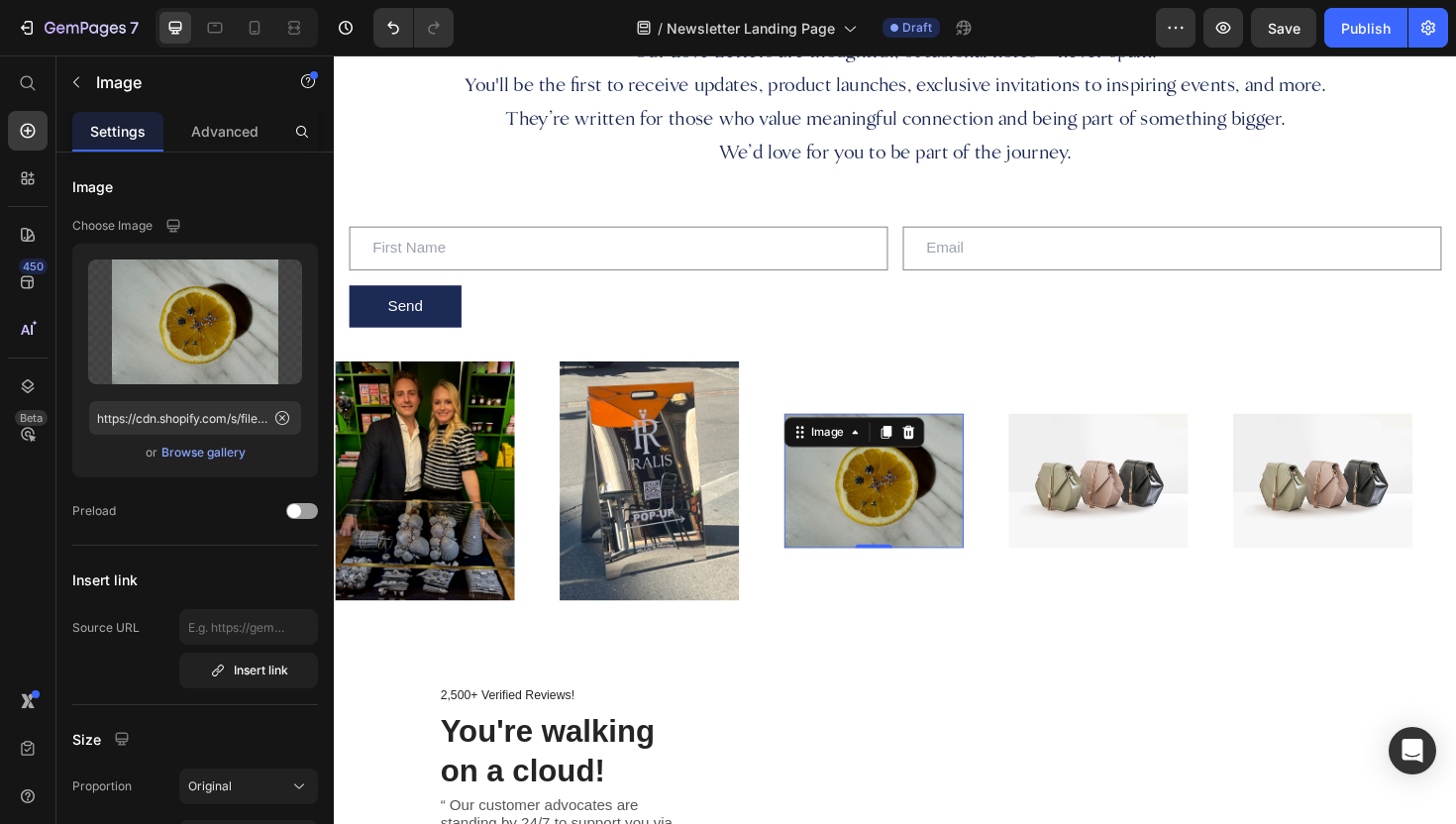 click at bounding box center (905, 506) 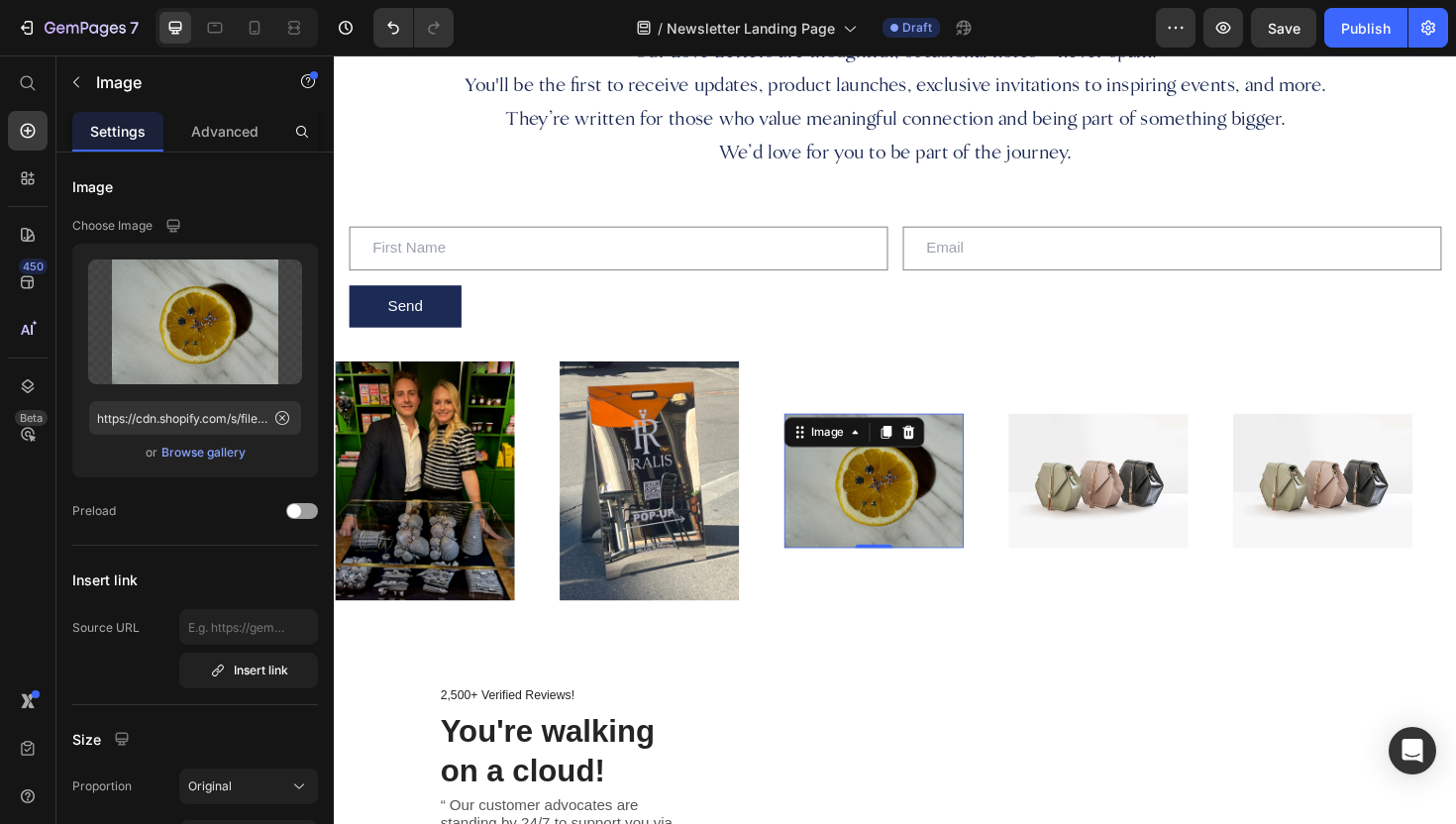 click at bounding box center (905, 506) 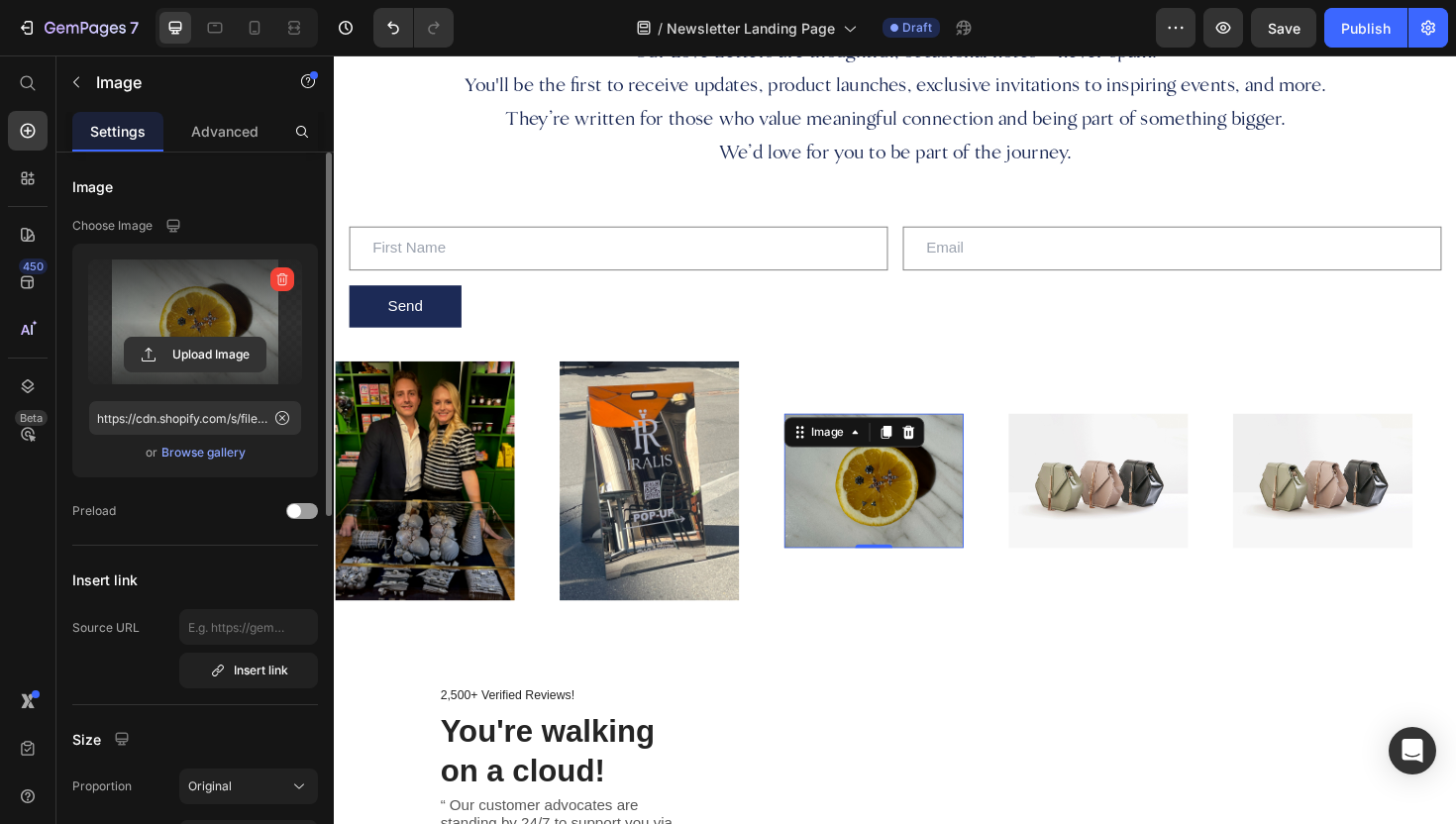 click at bounding box center (195, 322) 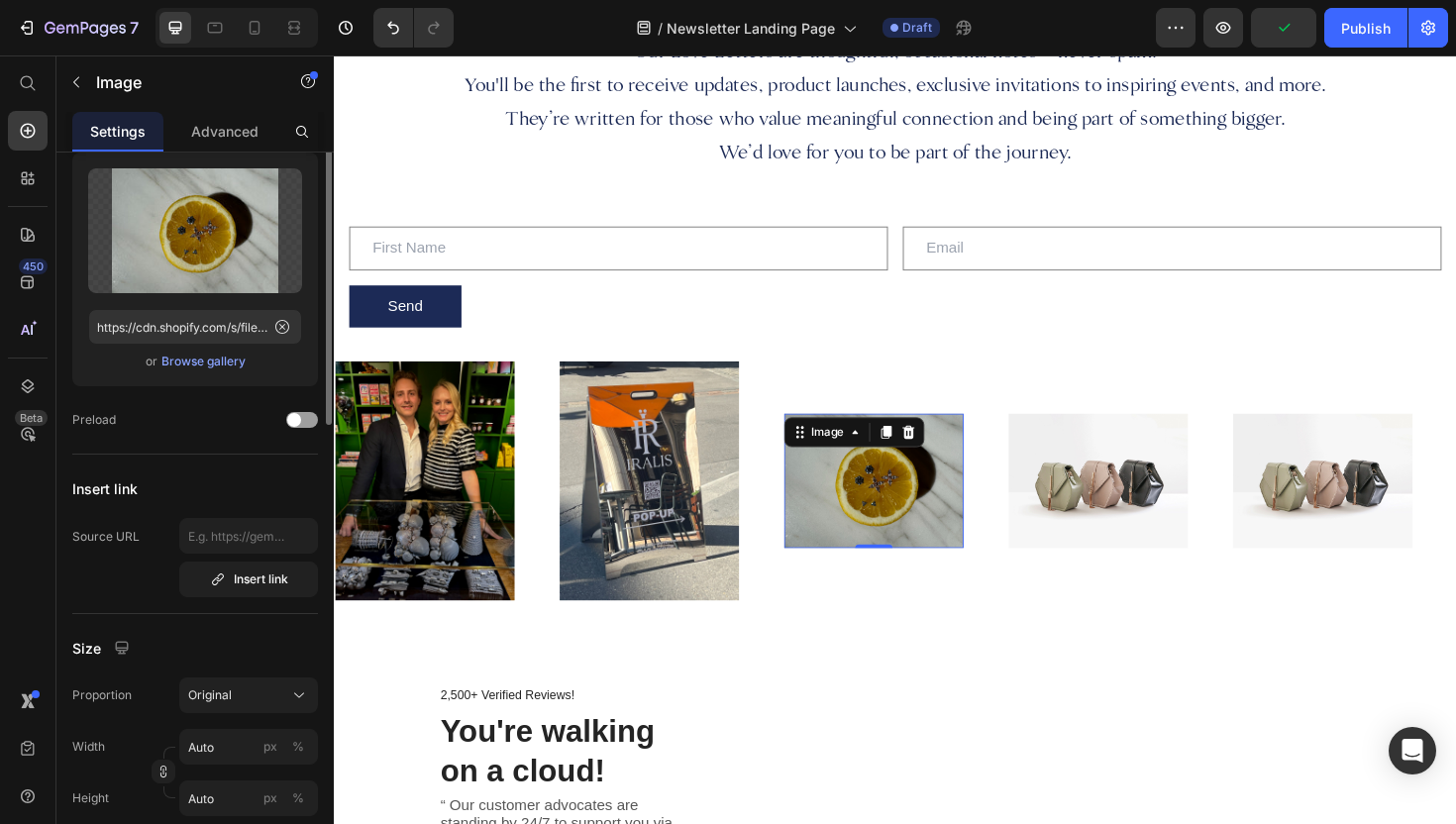 scroll, scrollTop: 0, scrollLeft: 0, axis: both 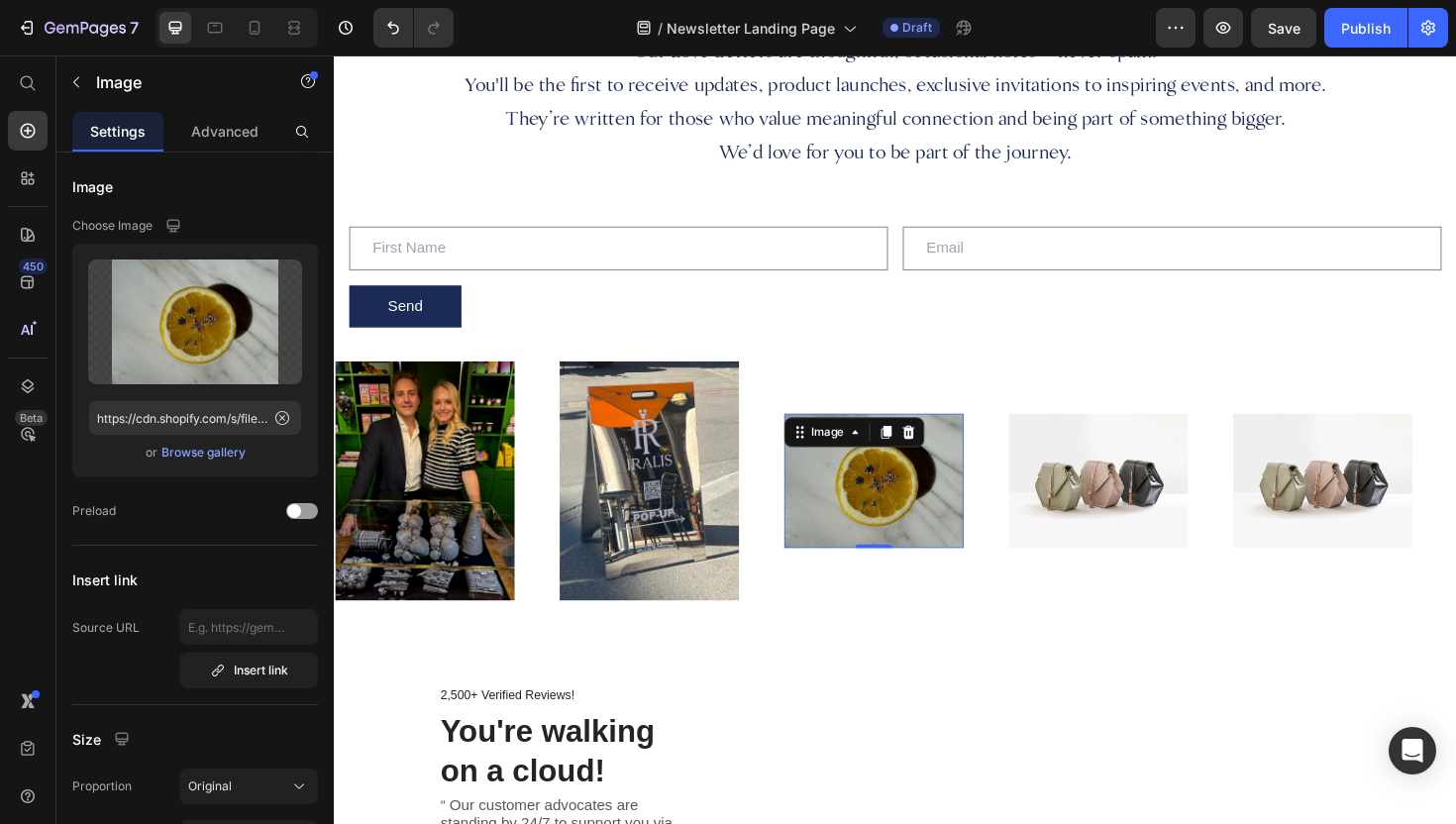 click at bounding box center [905, 506] 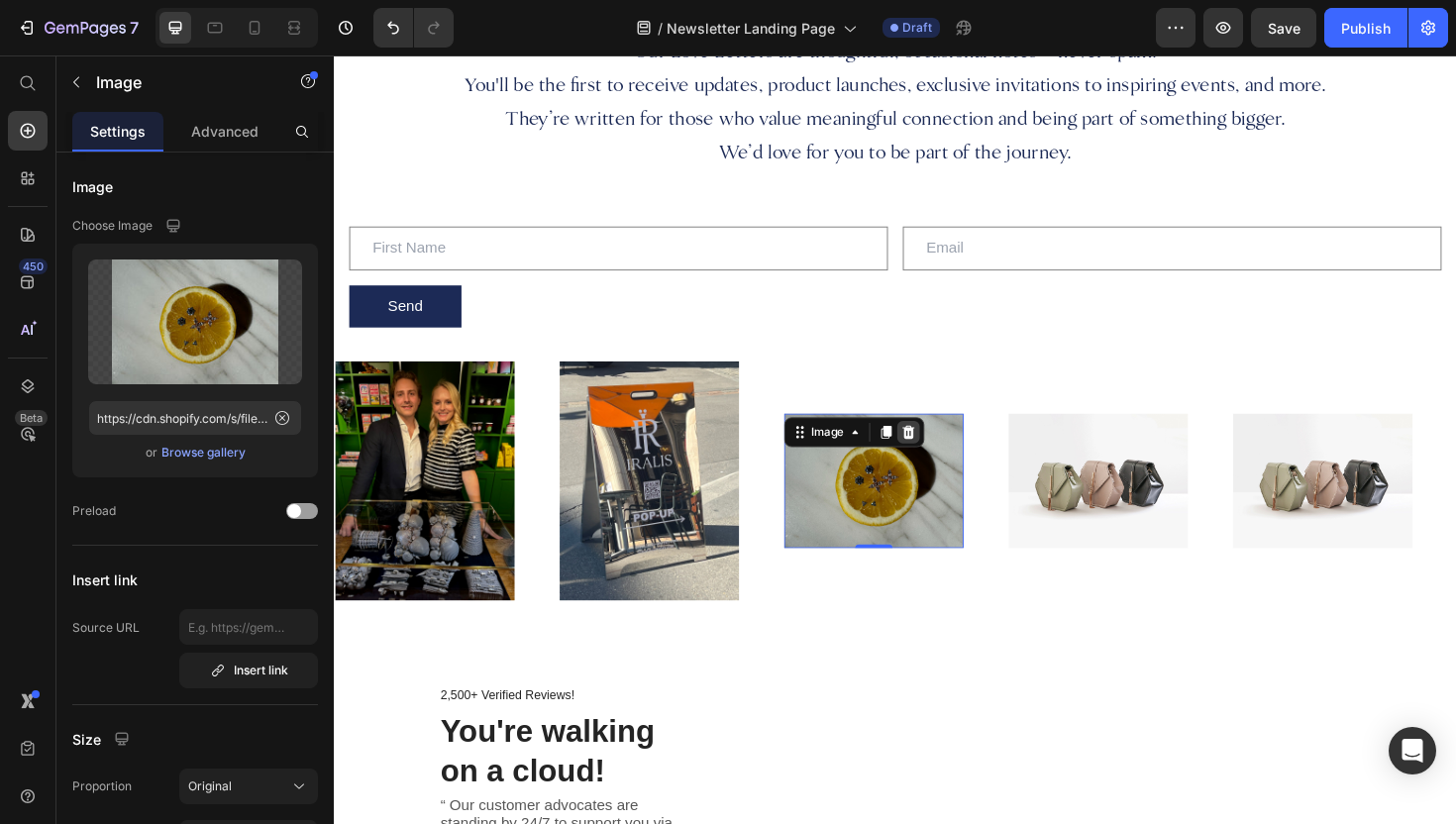 click 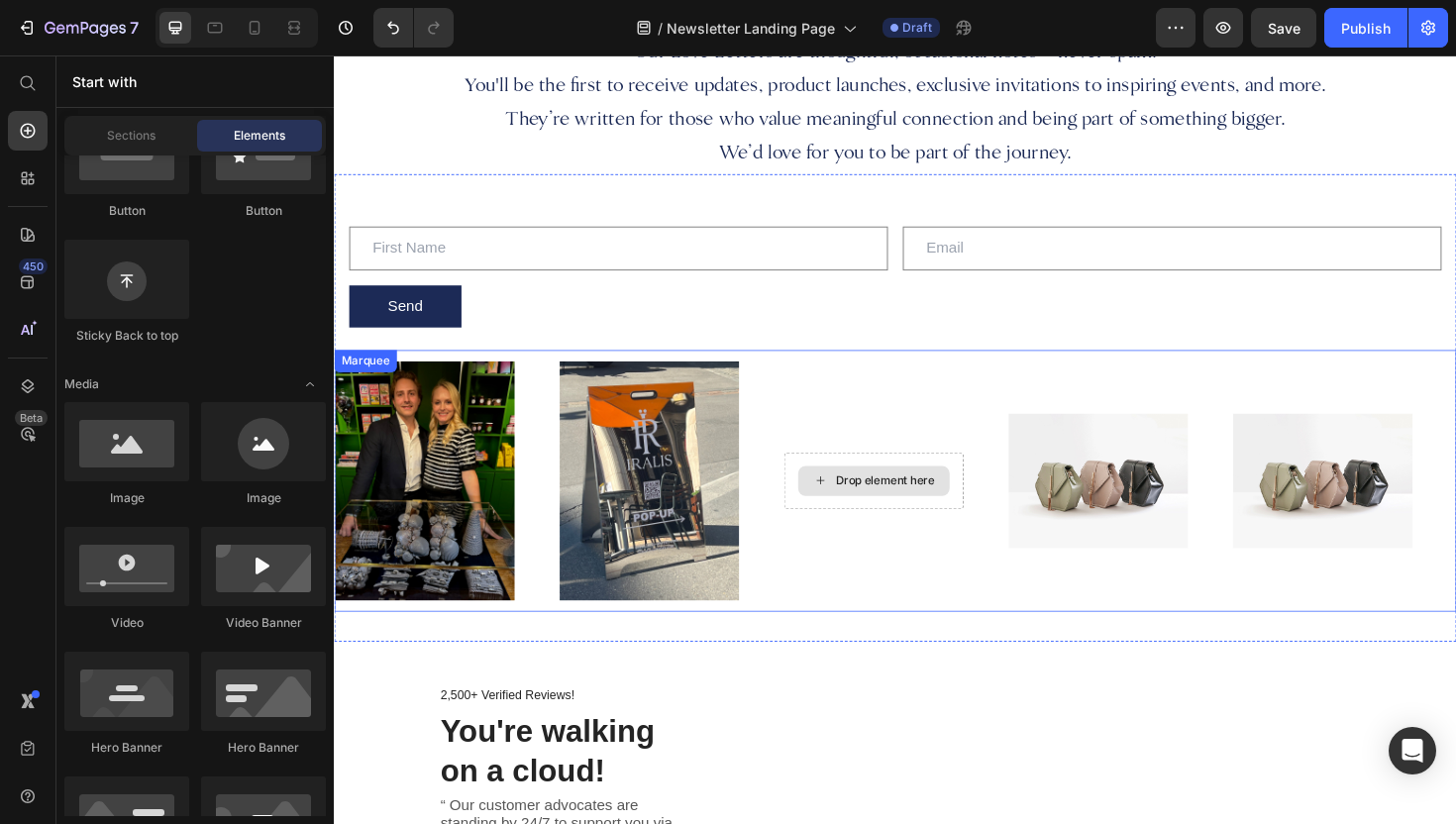 click on "Drop element here" at bounding box center (917, 506) 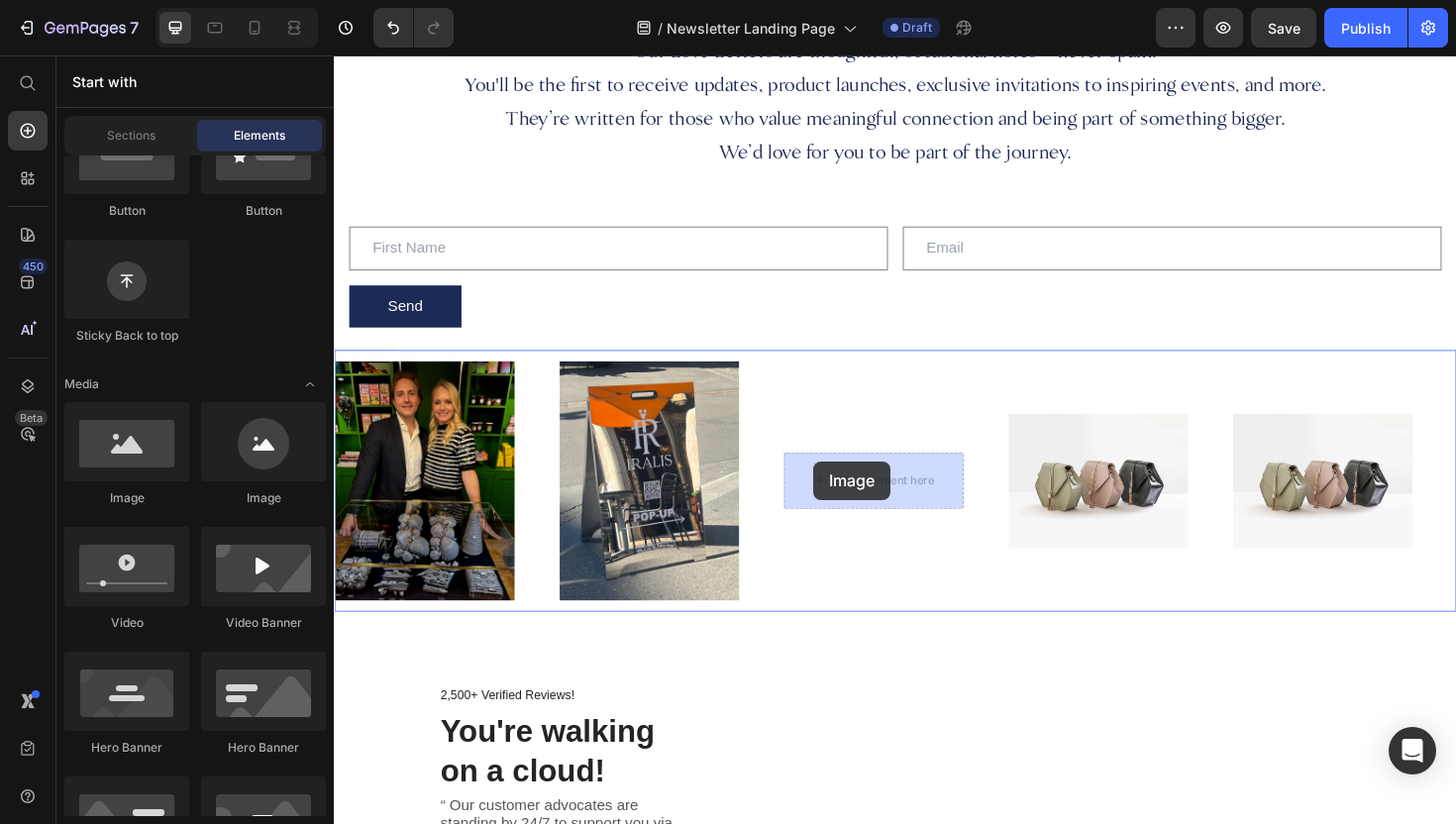 drag, startPoint x: 438, startPoint y: 521, endPoint x: 845, endPoint y: 484, distance: 408.67836 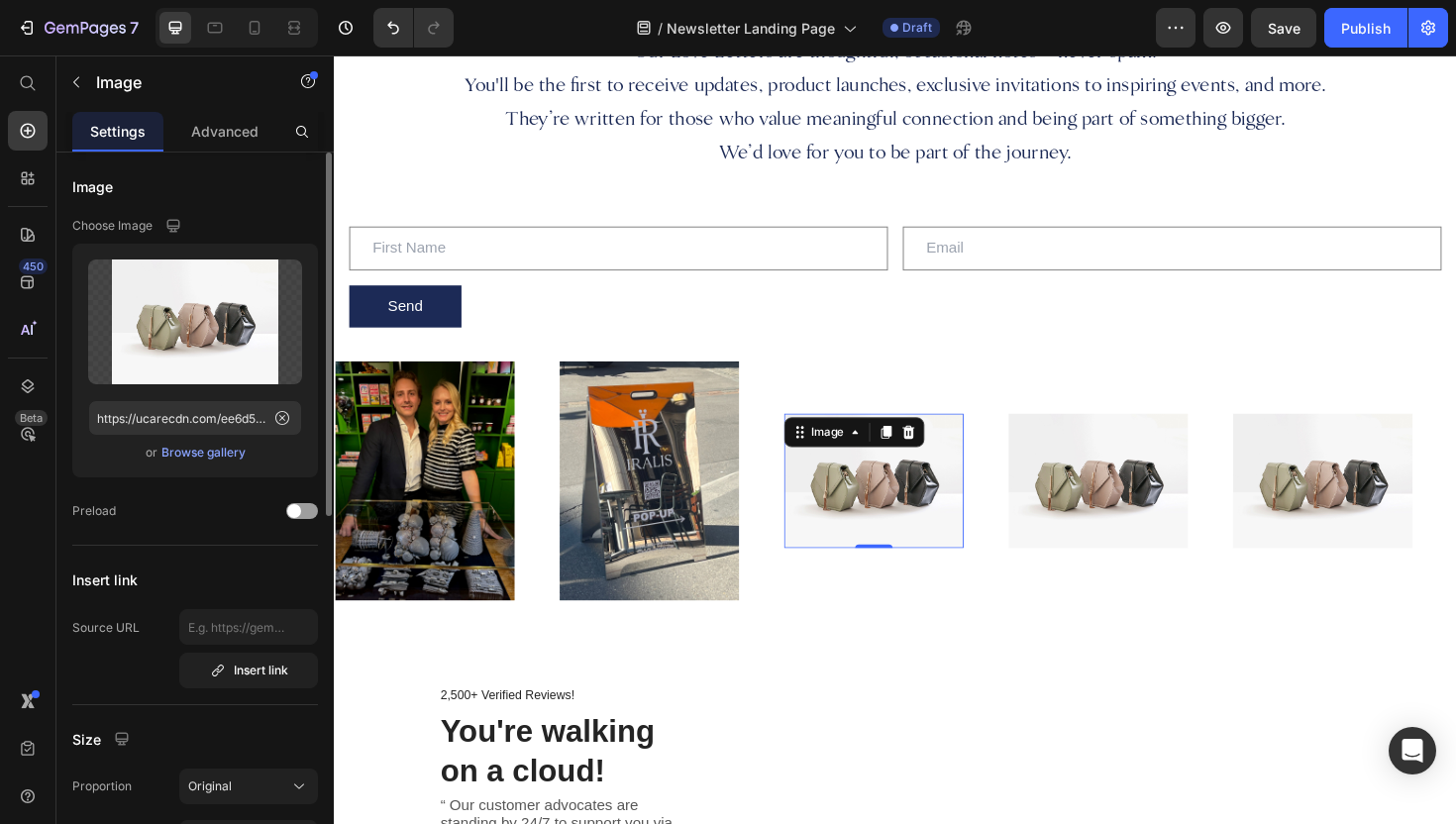 click on "Browse gallery" at bounding box center (203, 453) 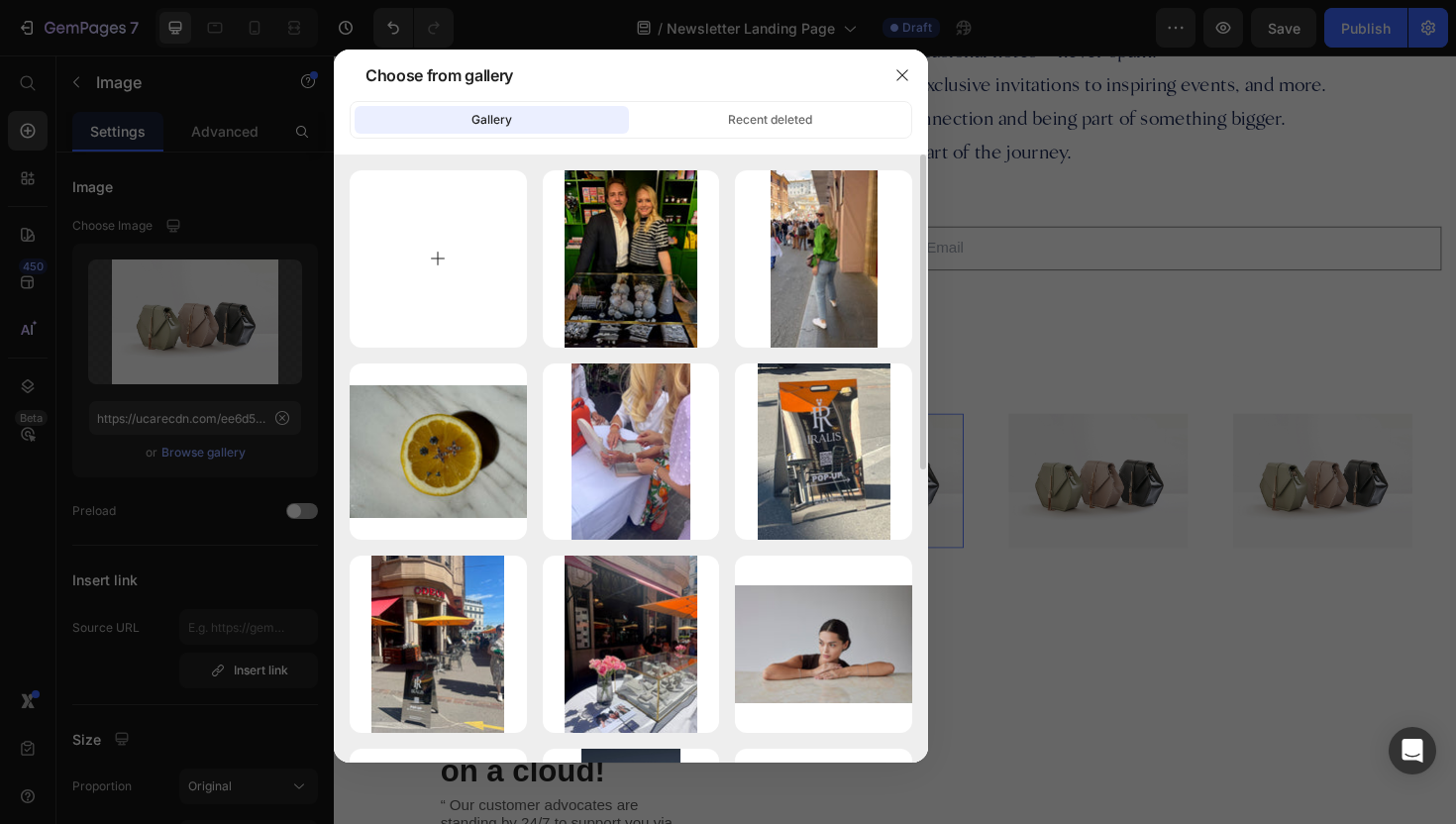 click at bounding box center (438, 258) 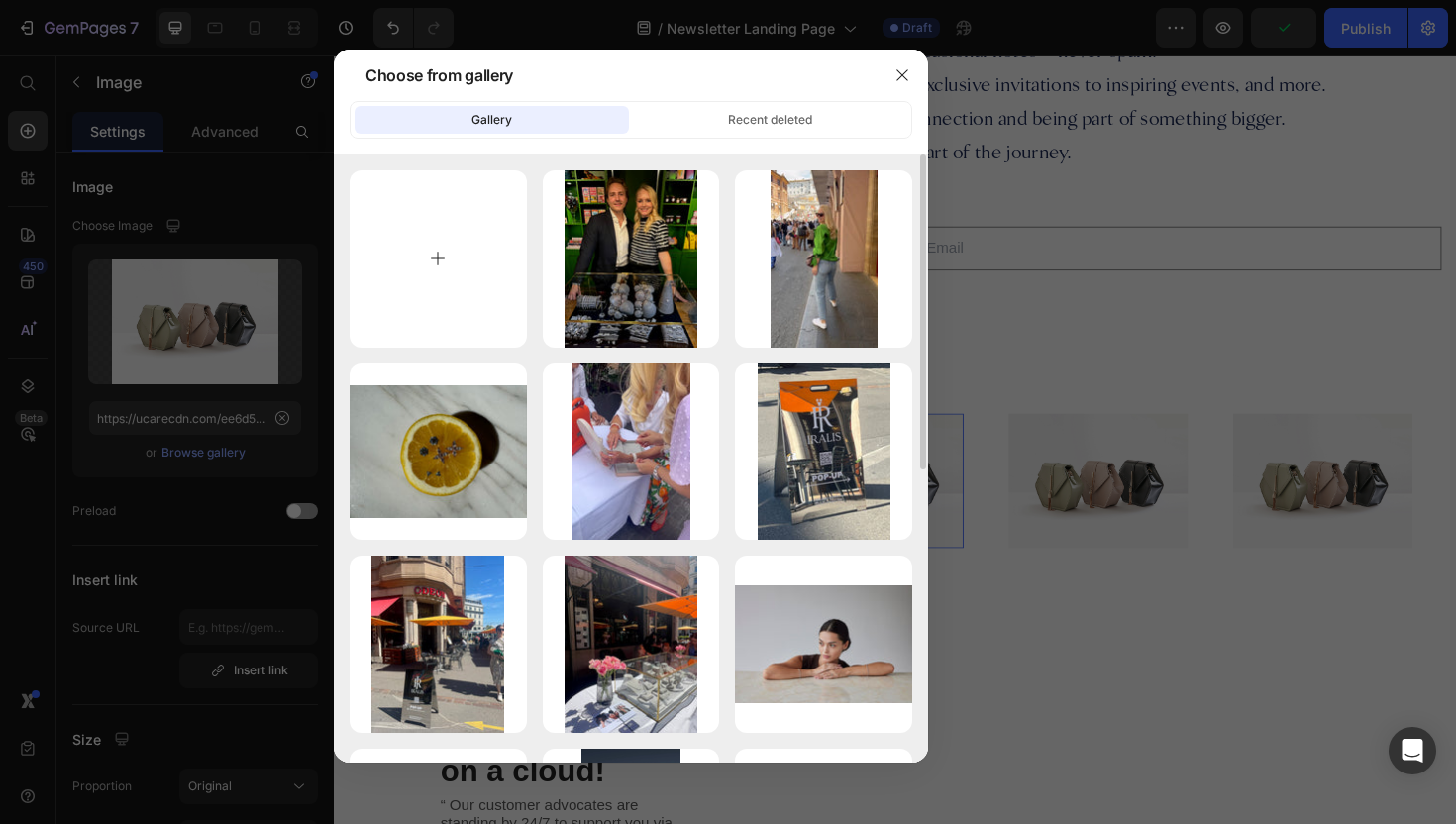 type on "C:\fakepath\IMG_6913 3.JPG" 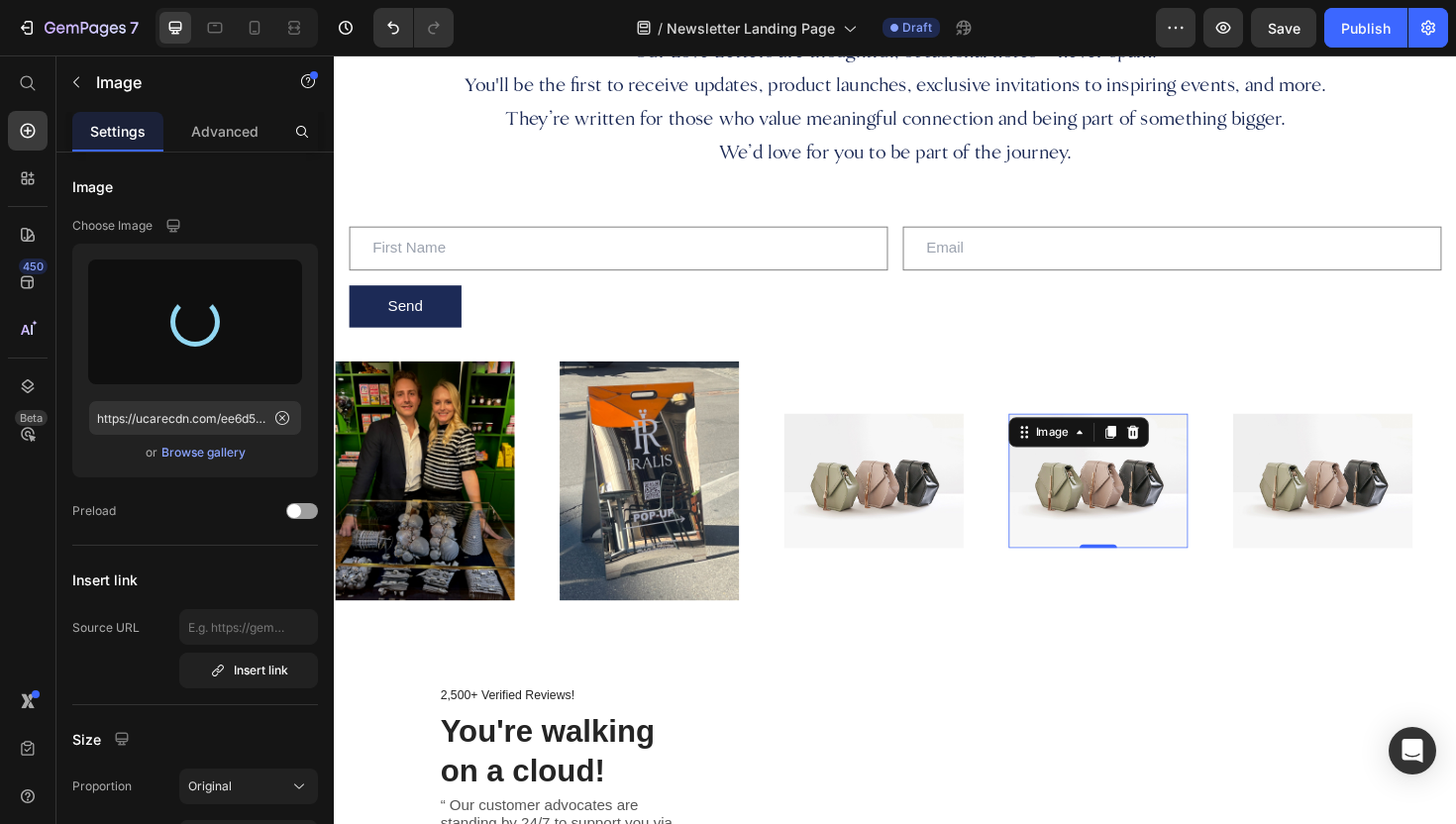 click at bounding box center [1143, 506] 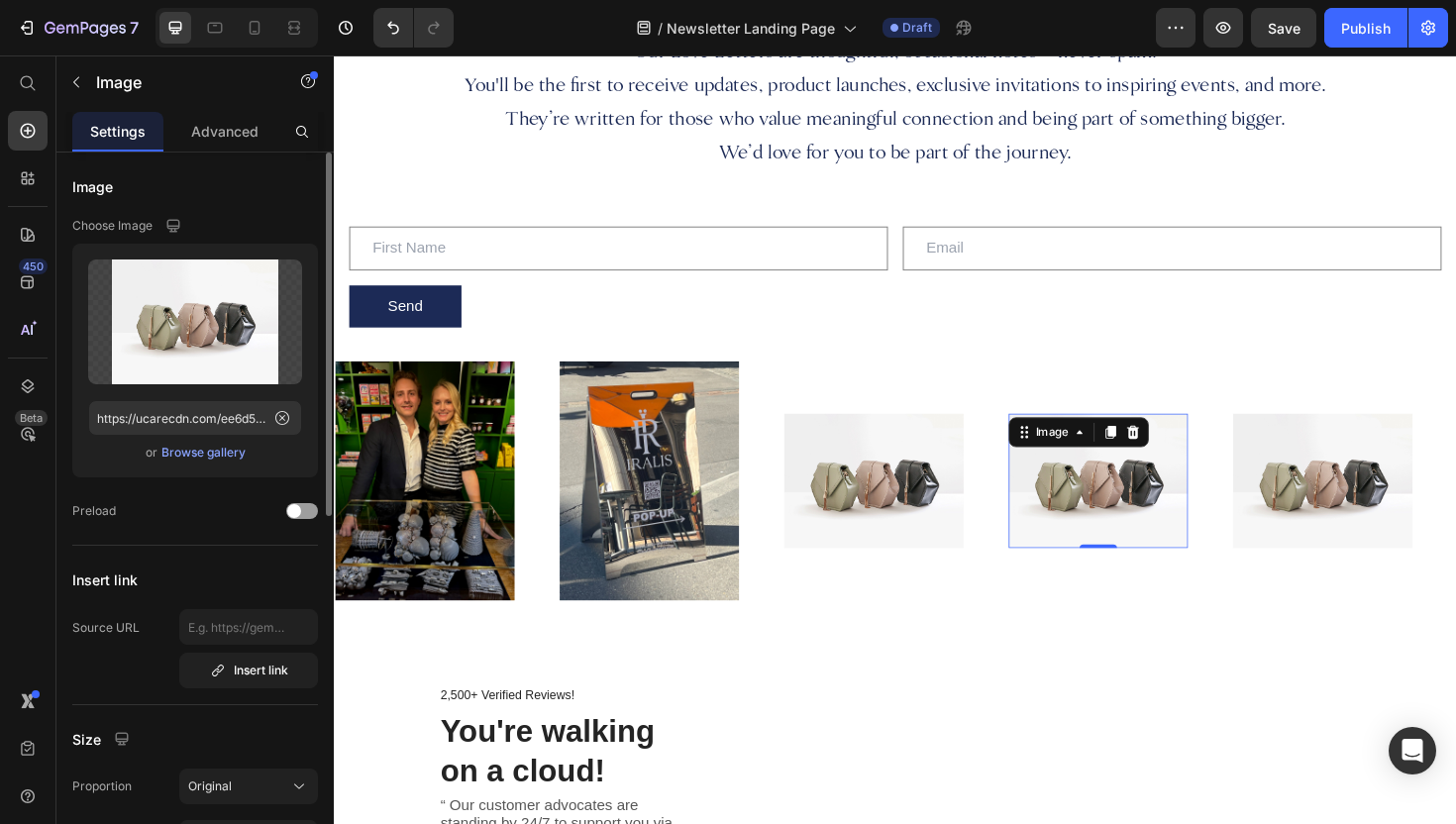 click on "Browse gallery" at bounding box center (203, 453) 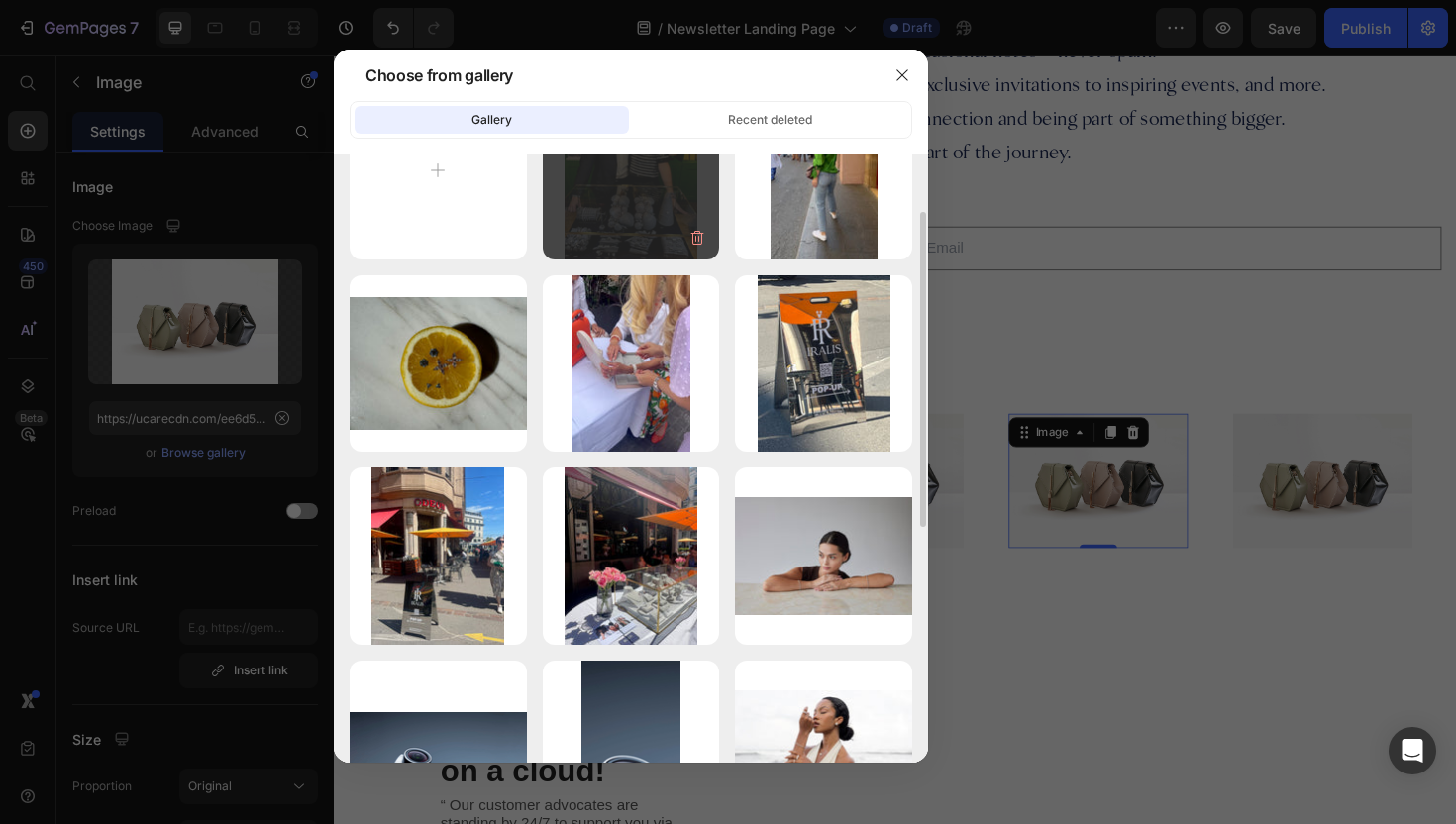 scroll, scrollTop: 97, scrollLeft: 0, axis: vertical 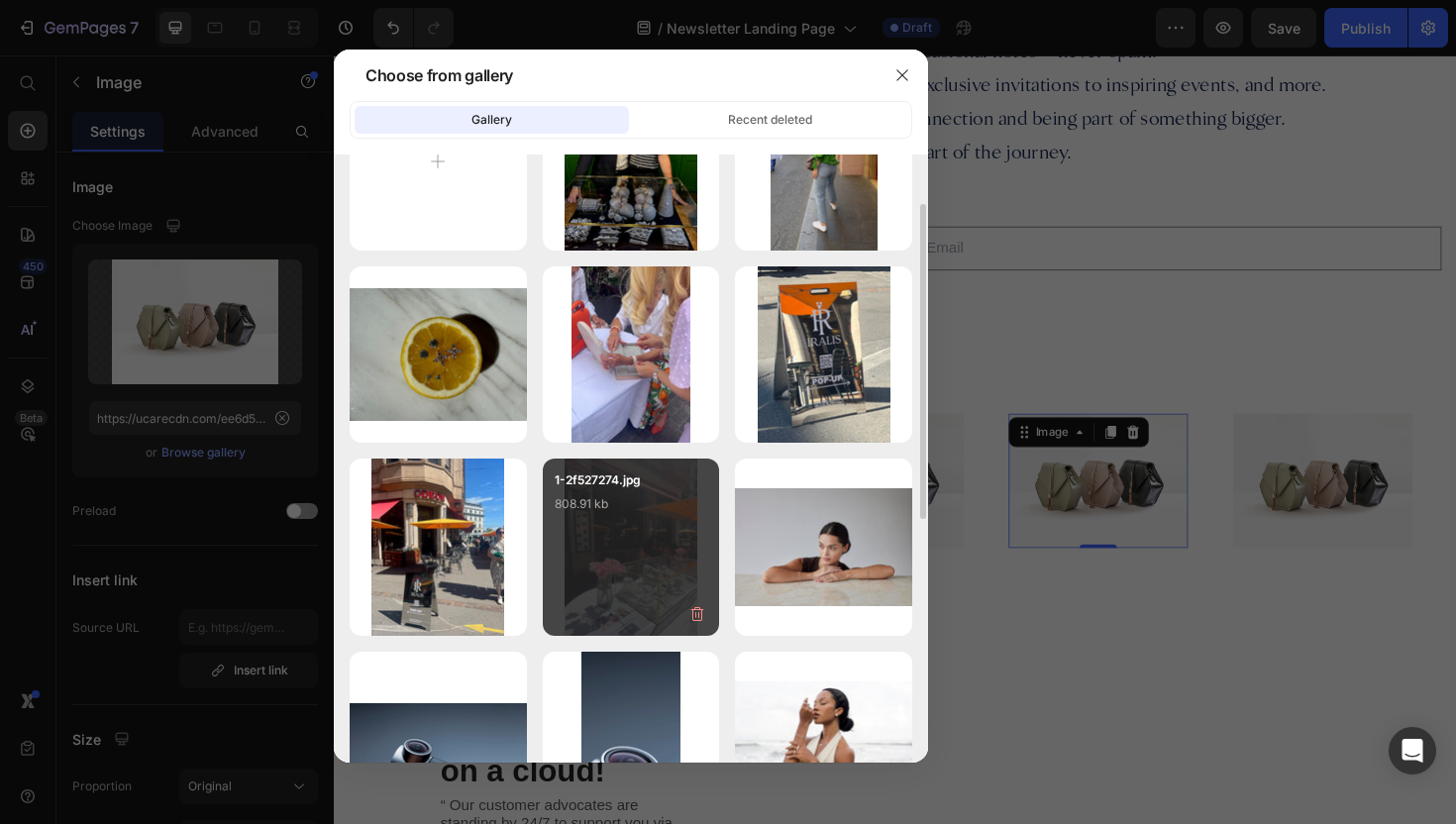 click on "1-2f527274.jpg 808.91 kb" at bounding box center [631, 510] 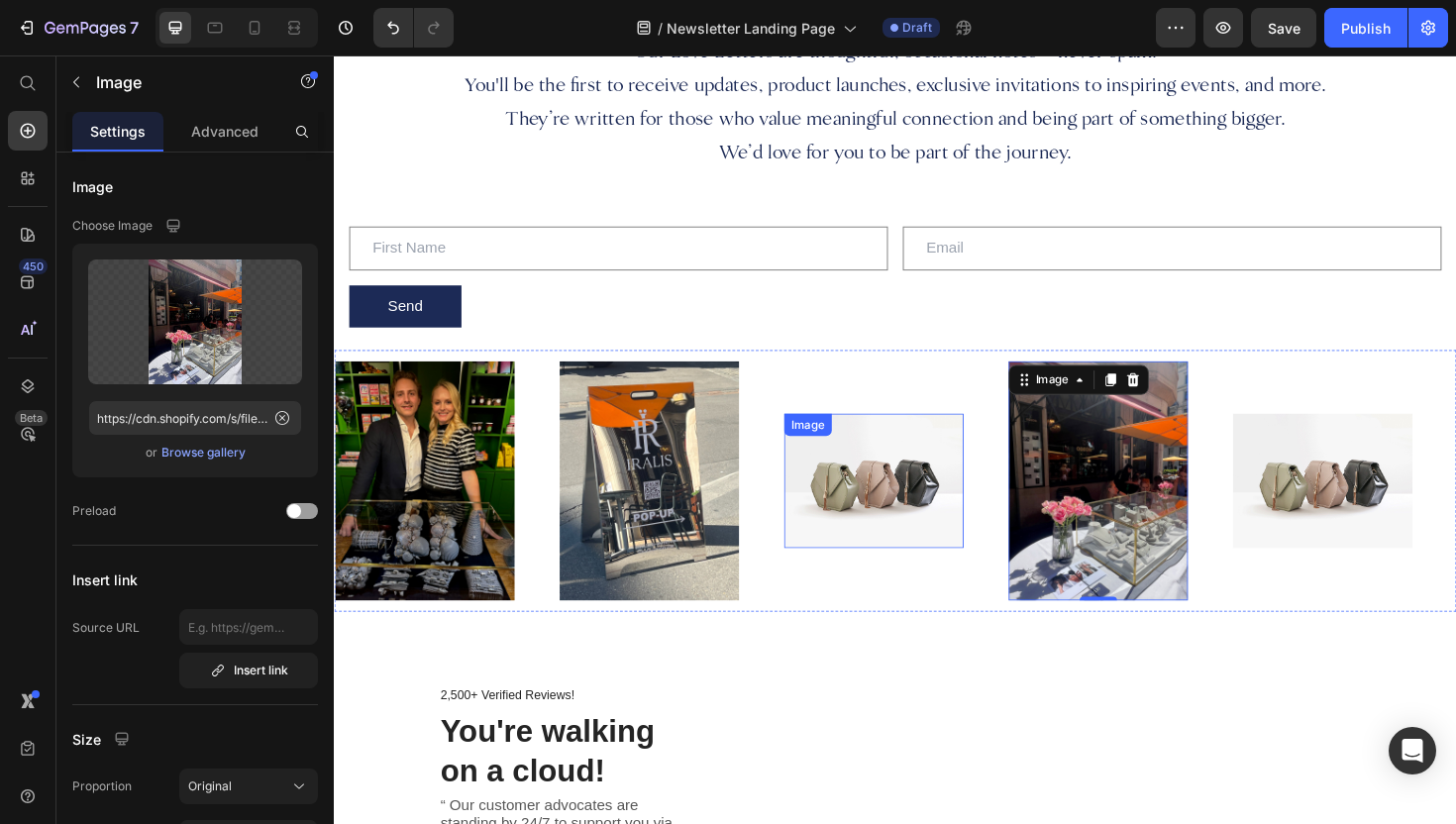 click at bounding box center [905, 506] 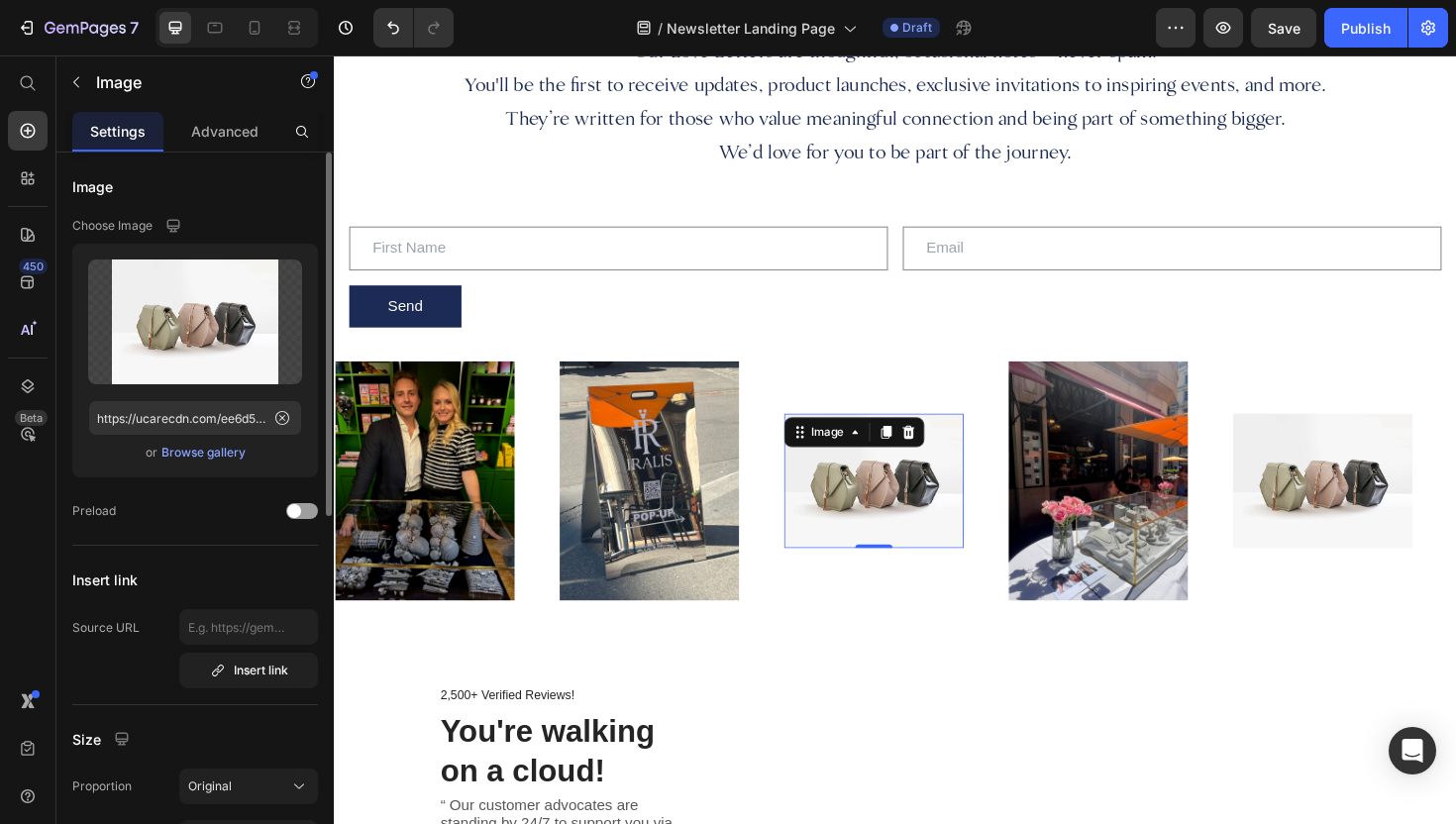click on "Browse gallery" at bounding box center [203, 453] 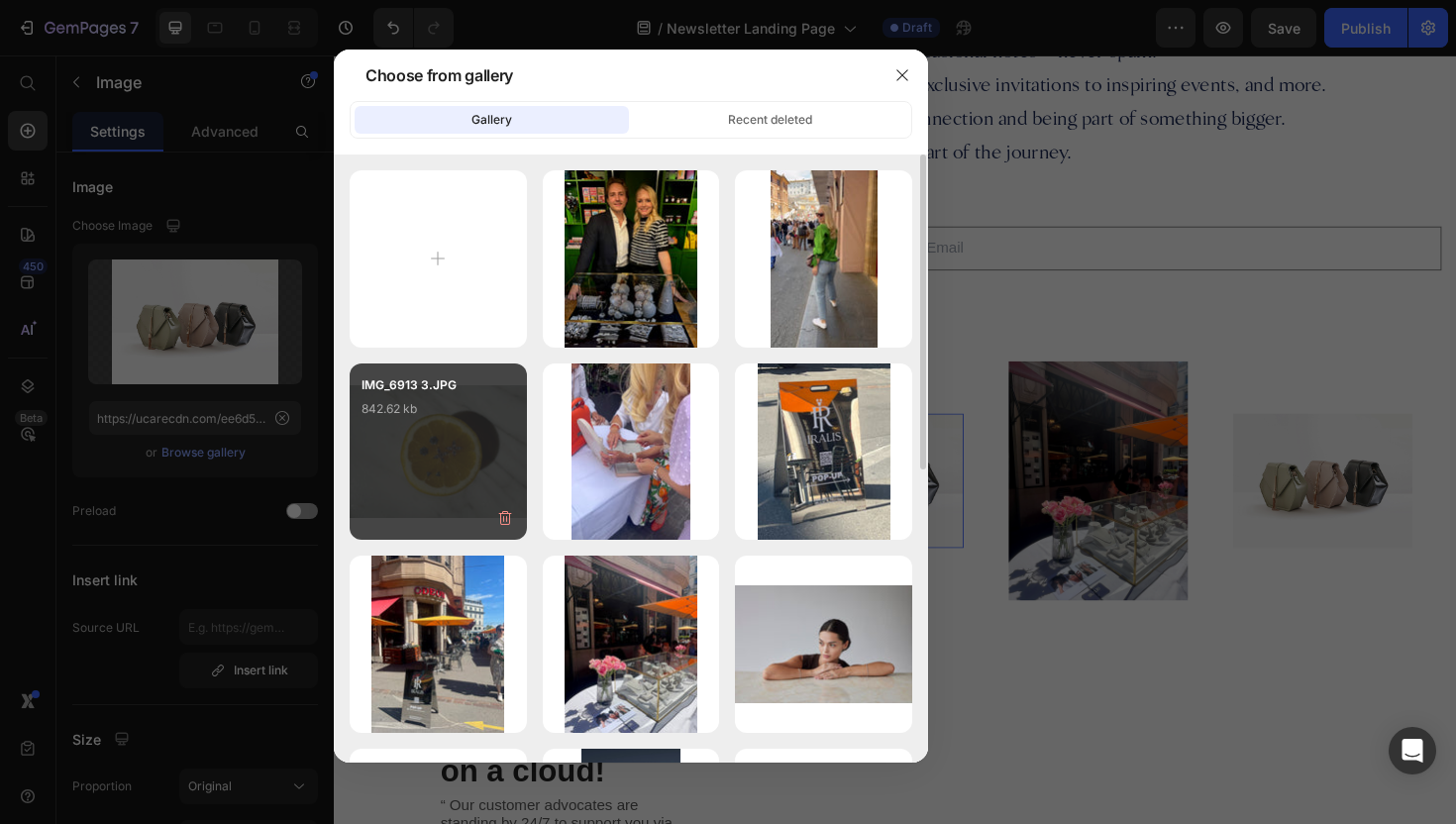 click on "IMG_6913 3.JPG 842.62 kb" at bounding box center (438, 415) 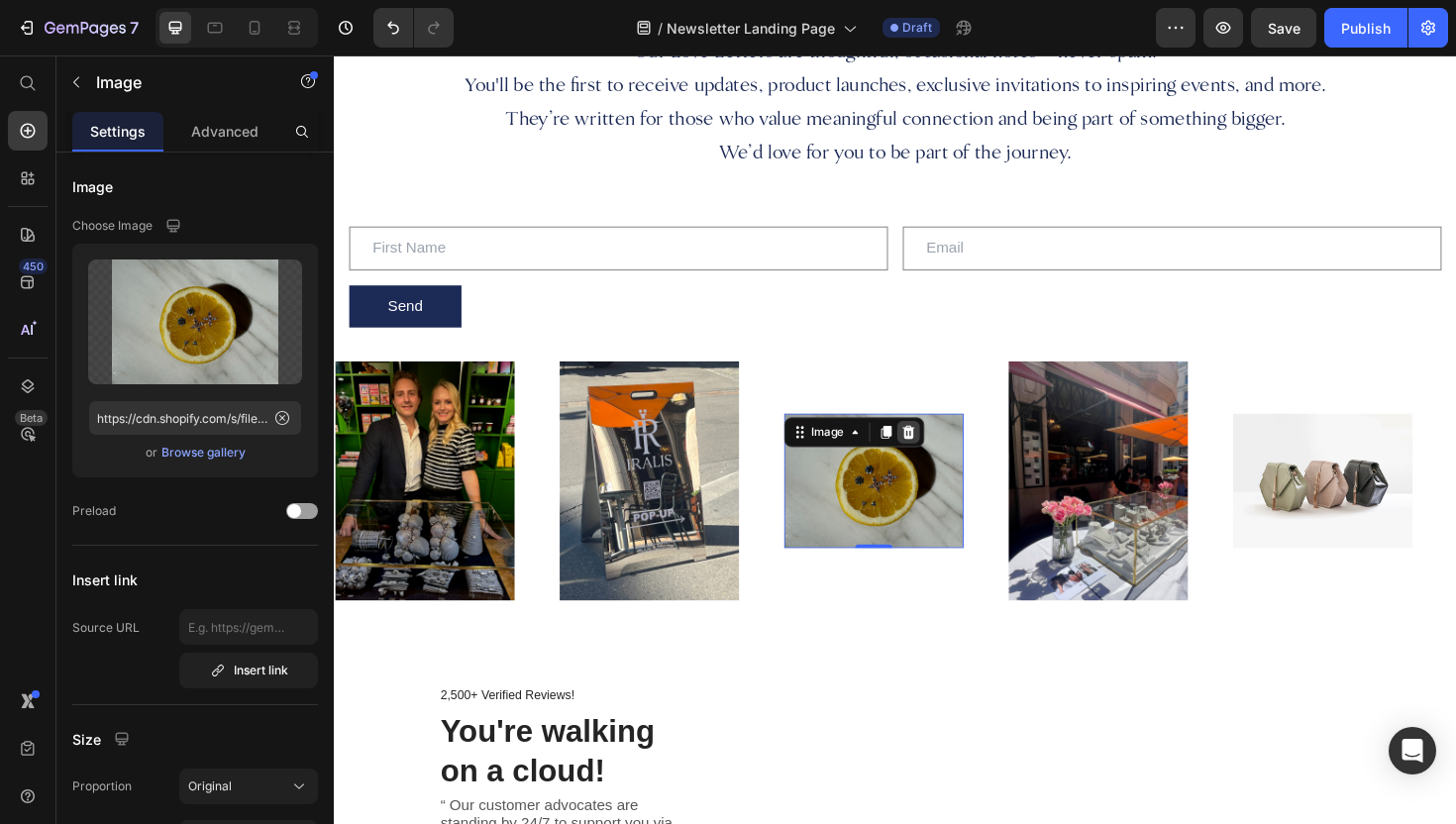 click 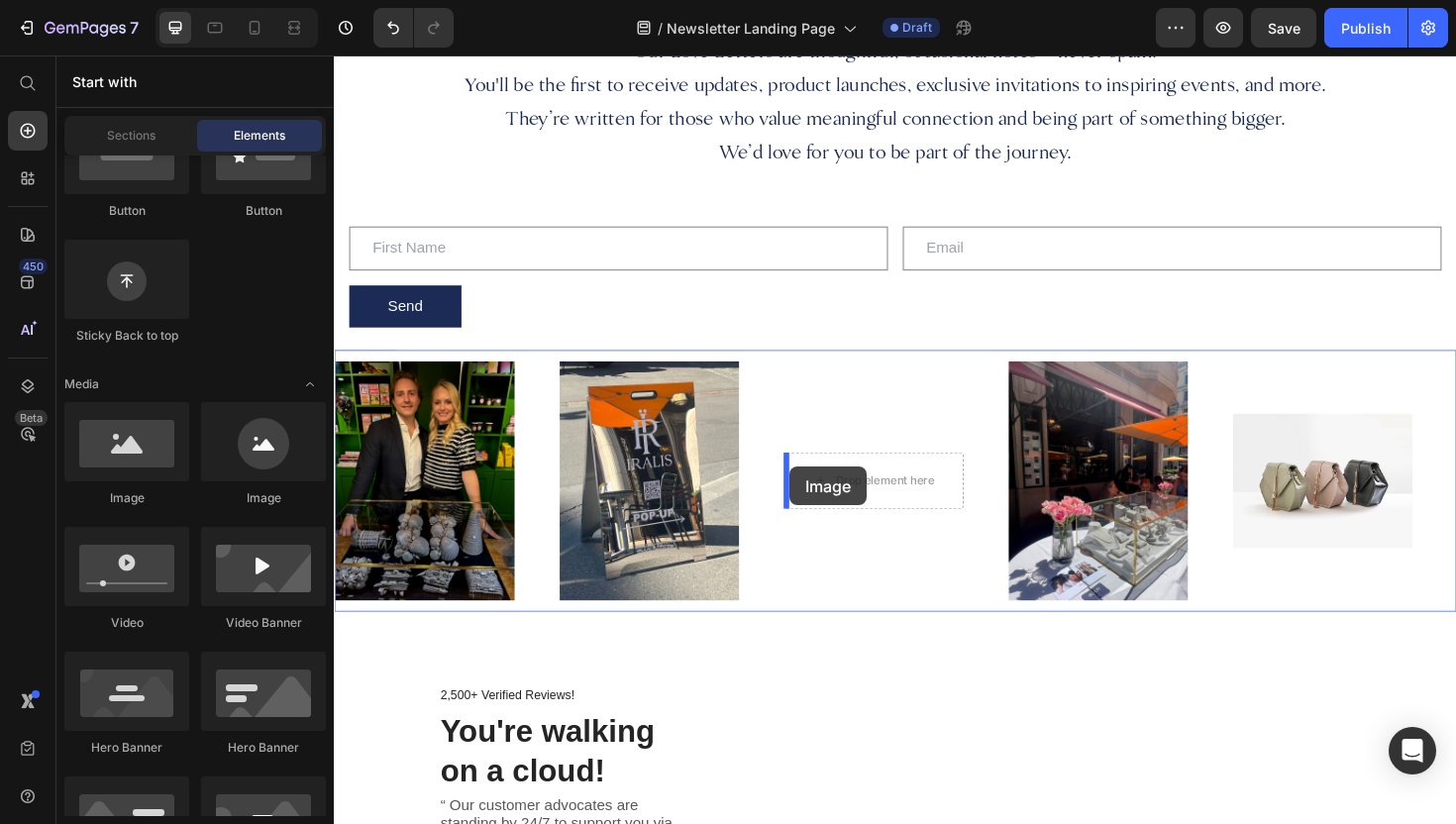 drag, startPoint x: 452, startPoint y: 504, endPoint x: 827, endPoint y: 501, distance: 375.012 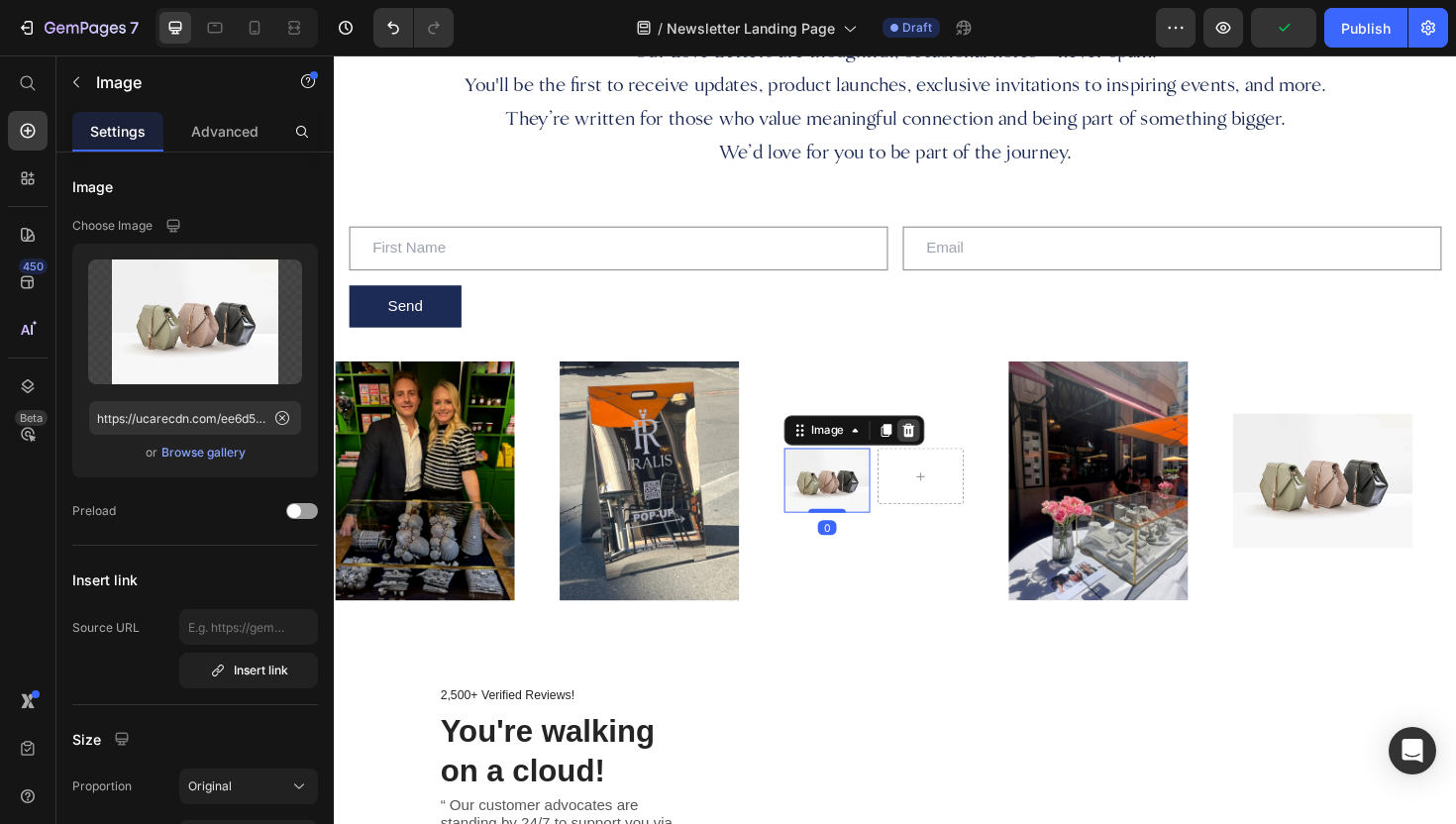 click 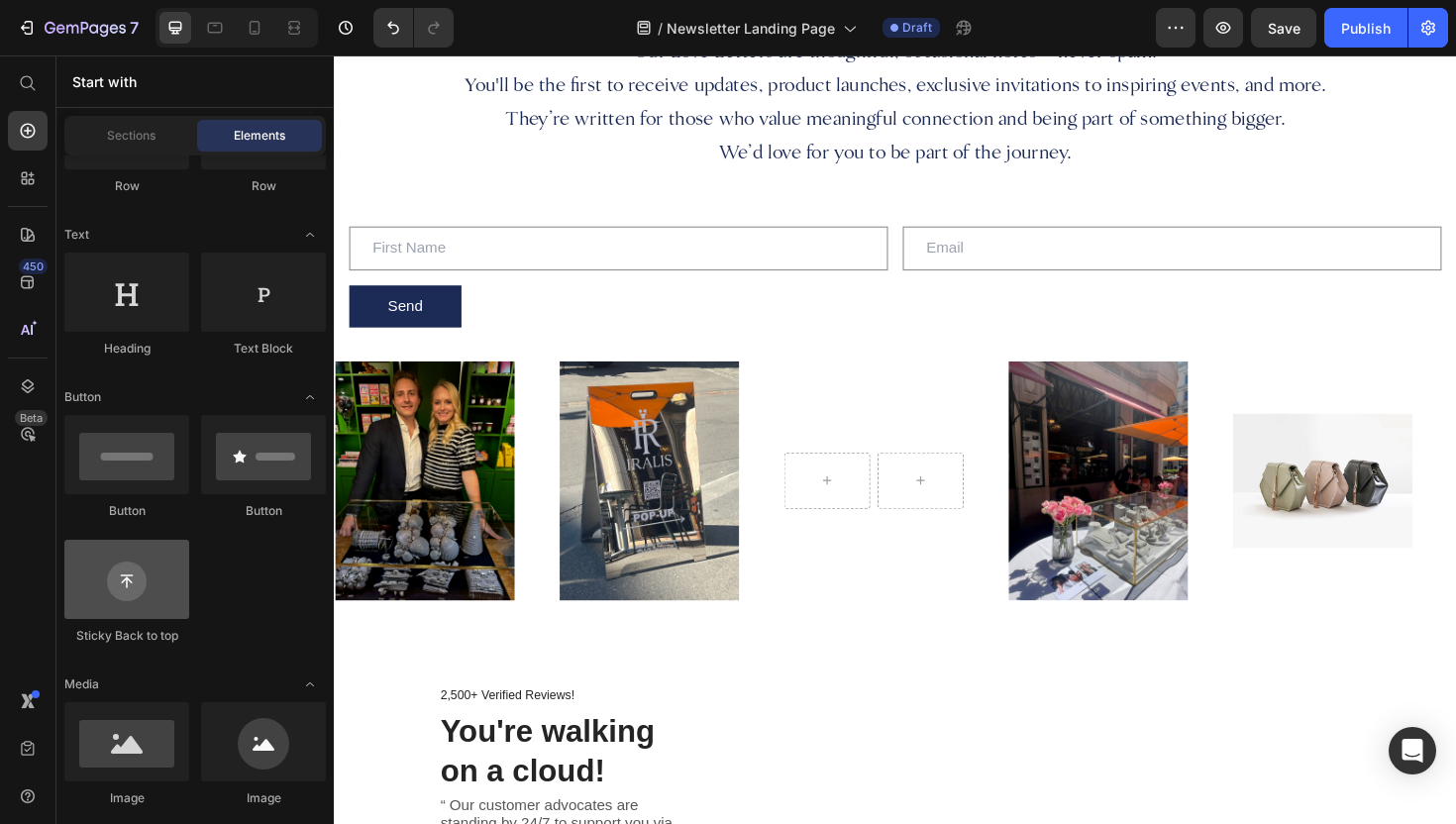 scroll, scrollTop: 0, scrollLeft: 0, axis: both 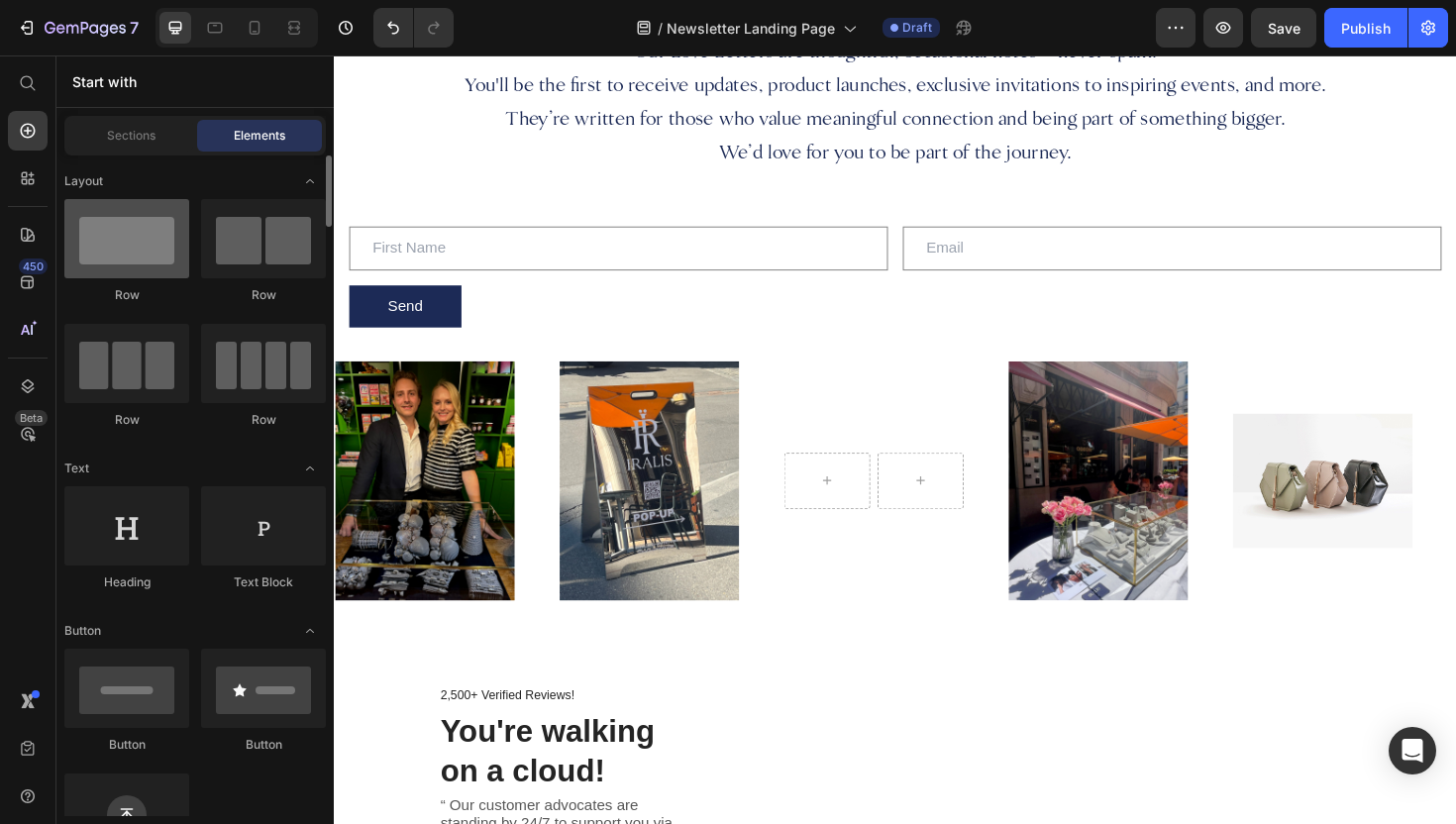 click at bounding box center [127, 239] 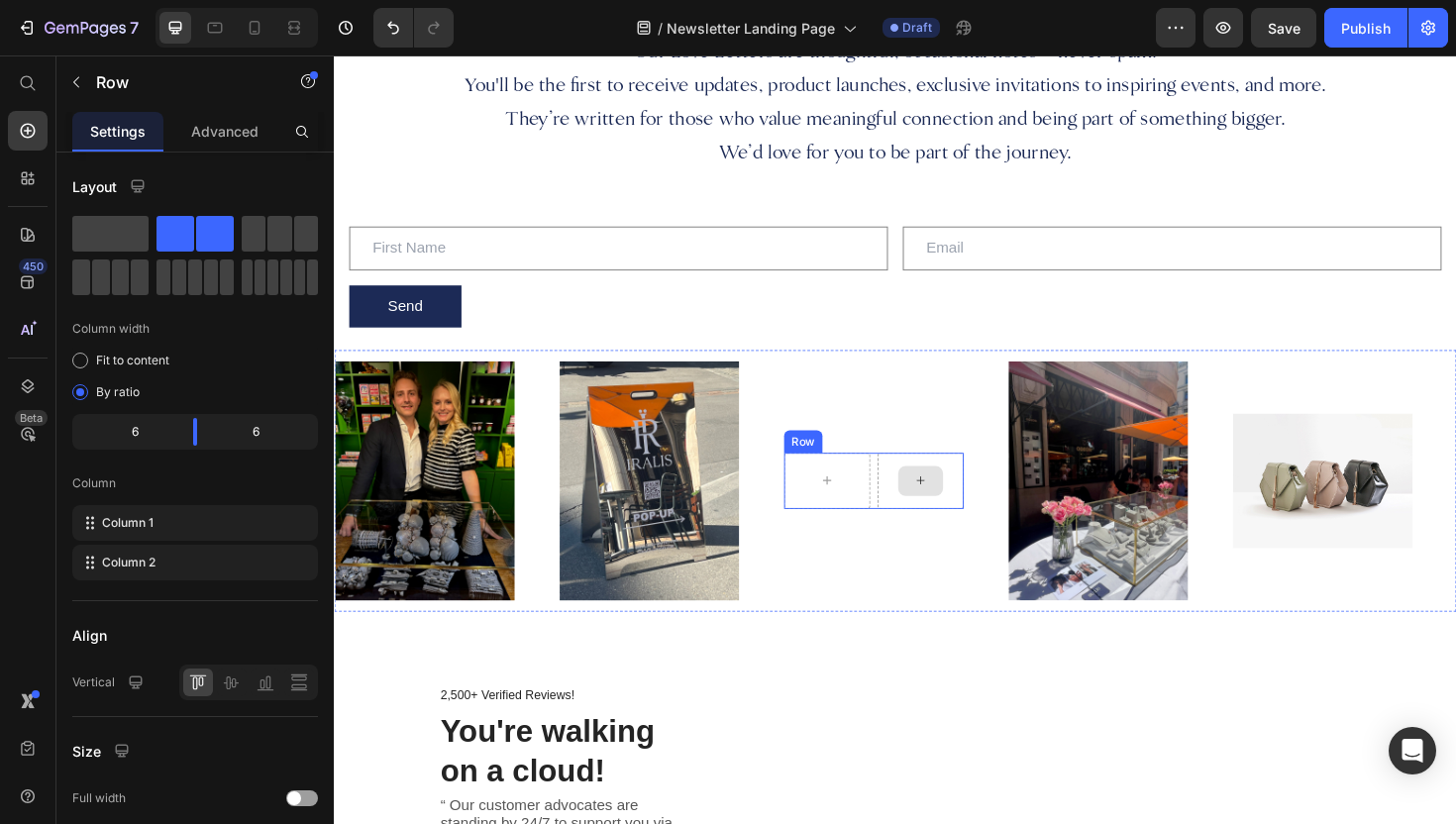 click at bounding box center [955, 506] 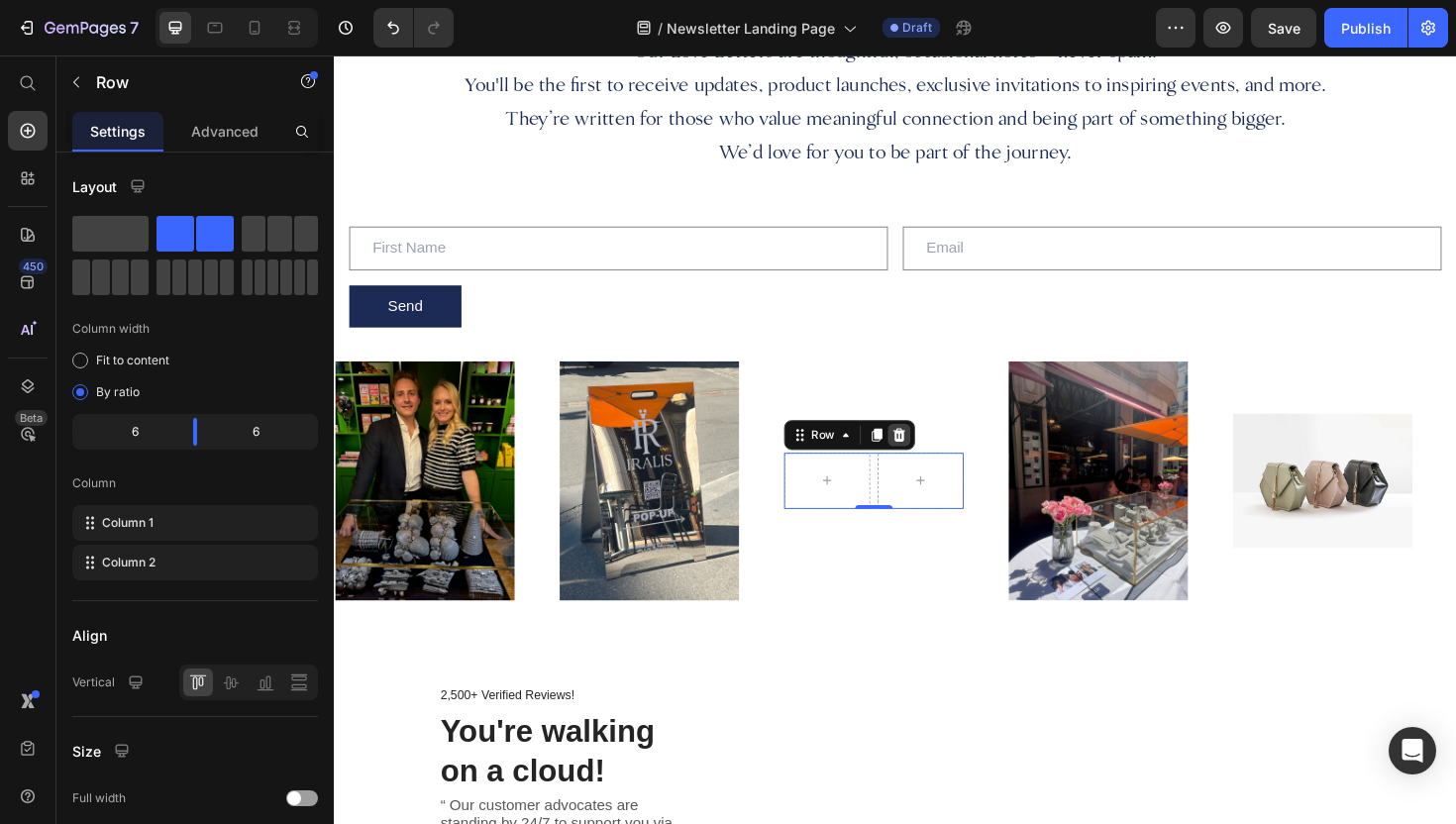 click 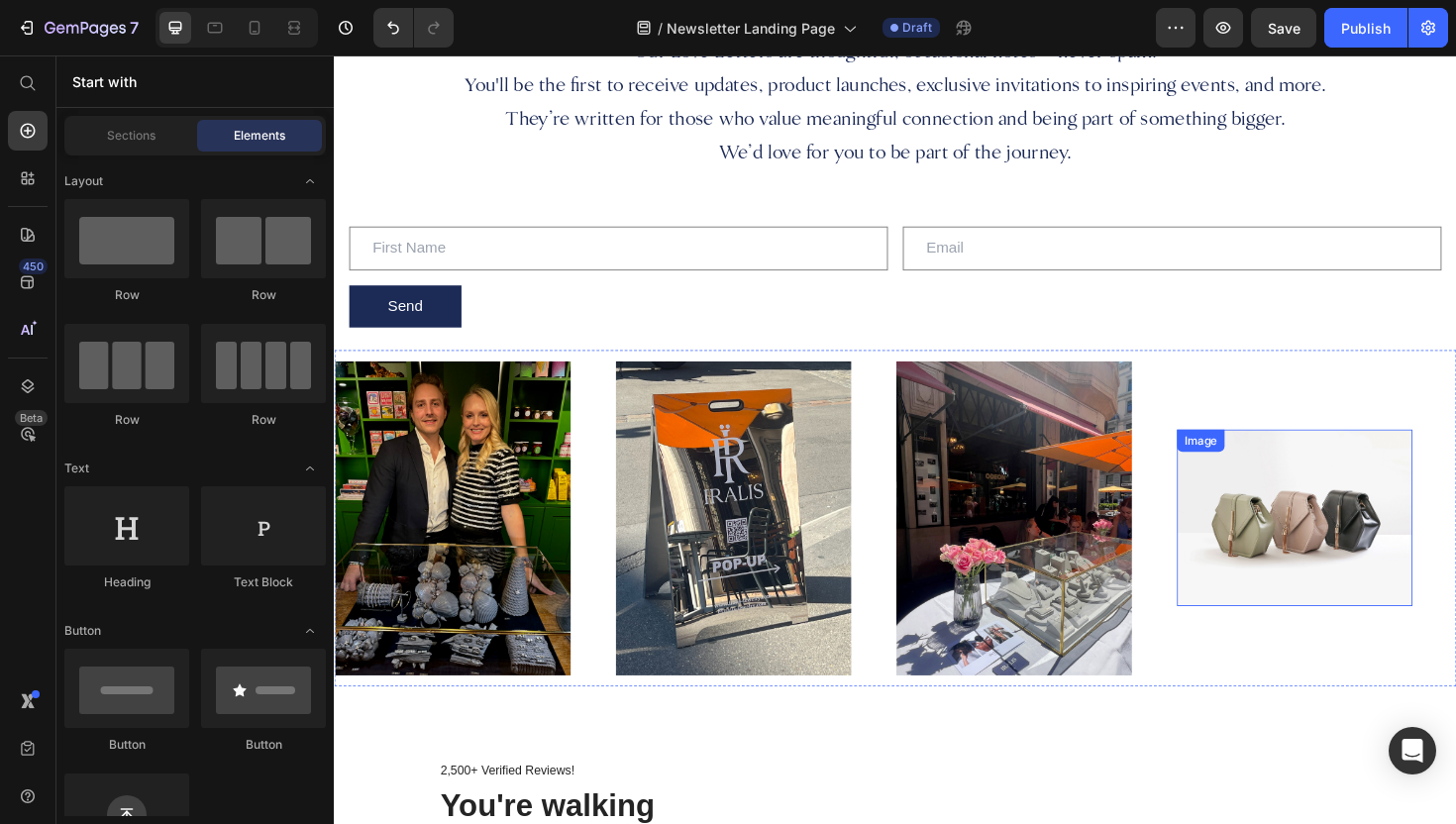 click at bounding box center [1351, 545] 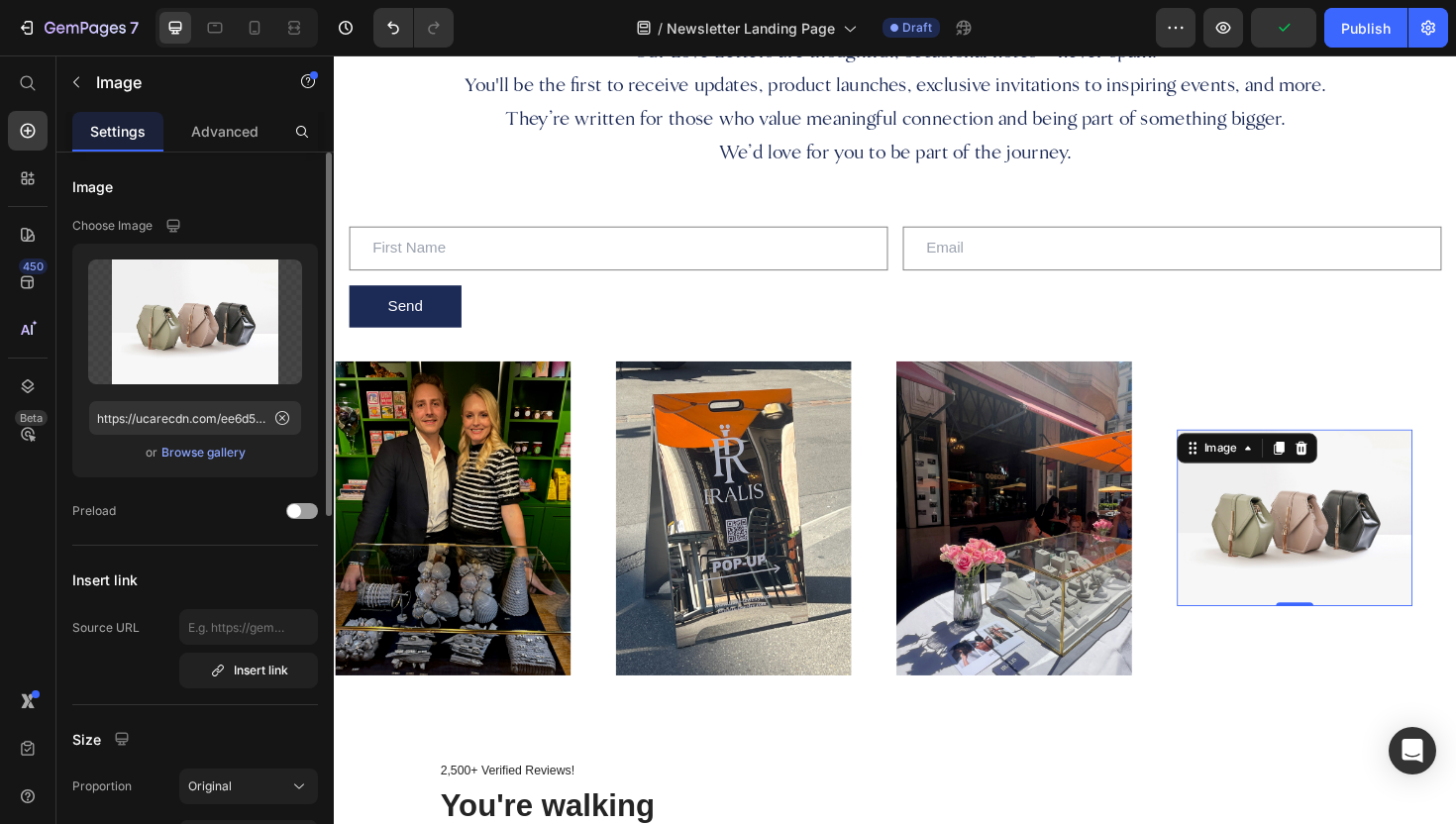 click on "Browse gallery" at bounding box center [203, 453] 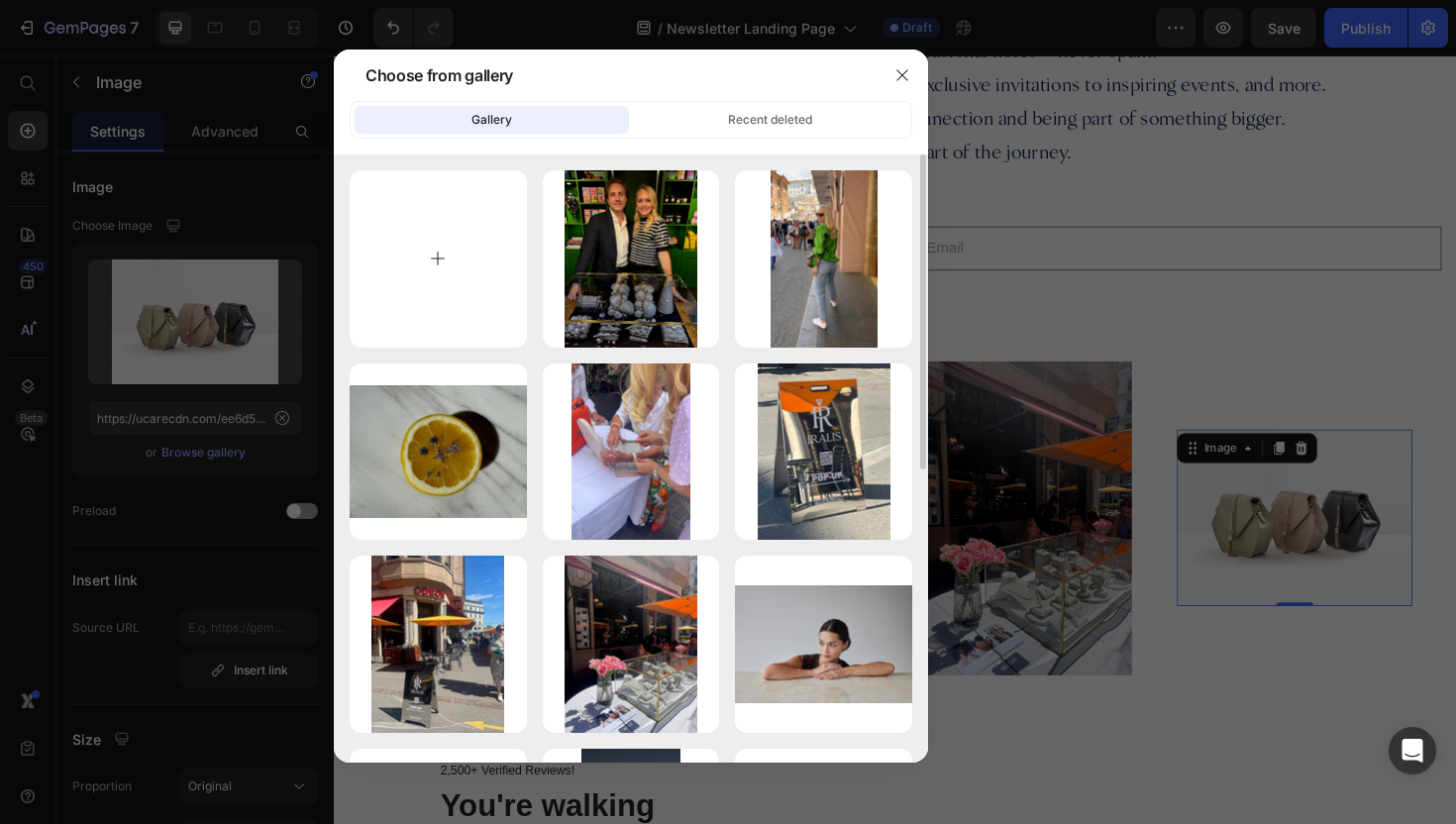 click at bounding box center [438, 258] 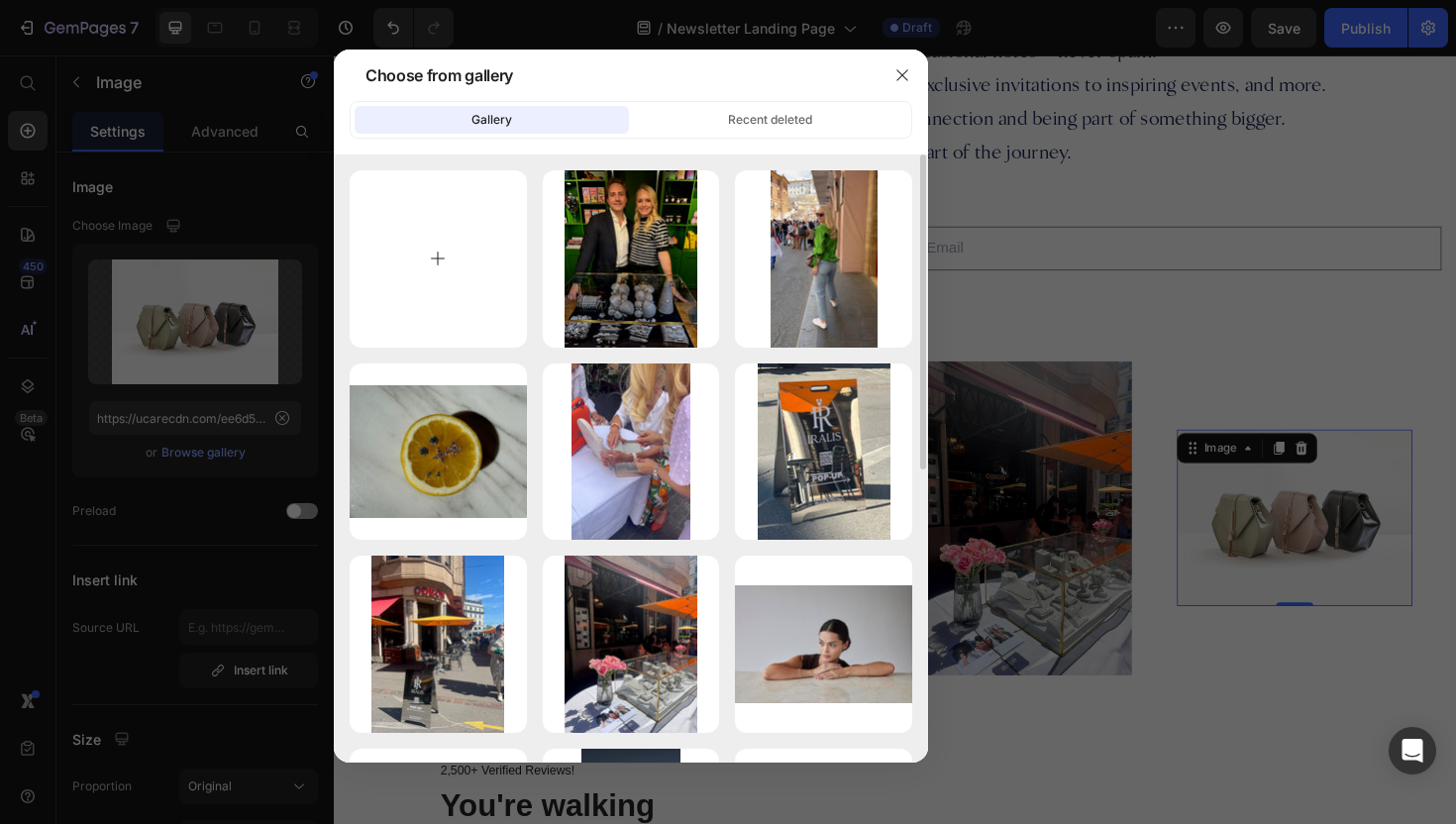 type on "C:\fakepath\IMG_6913 3.JPG" 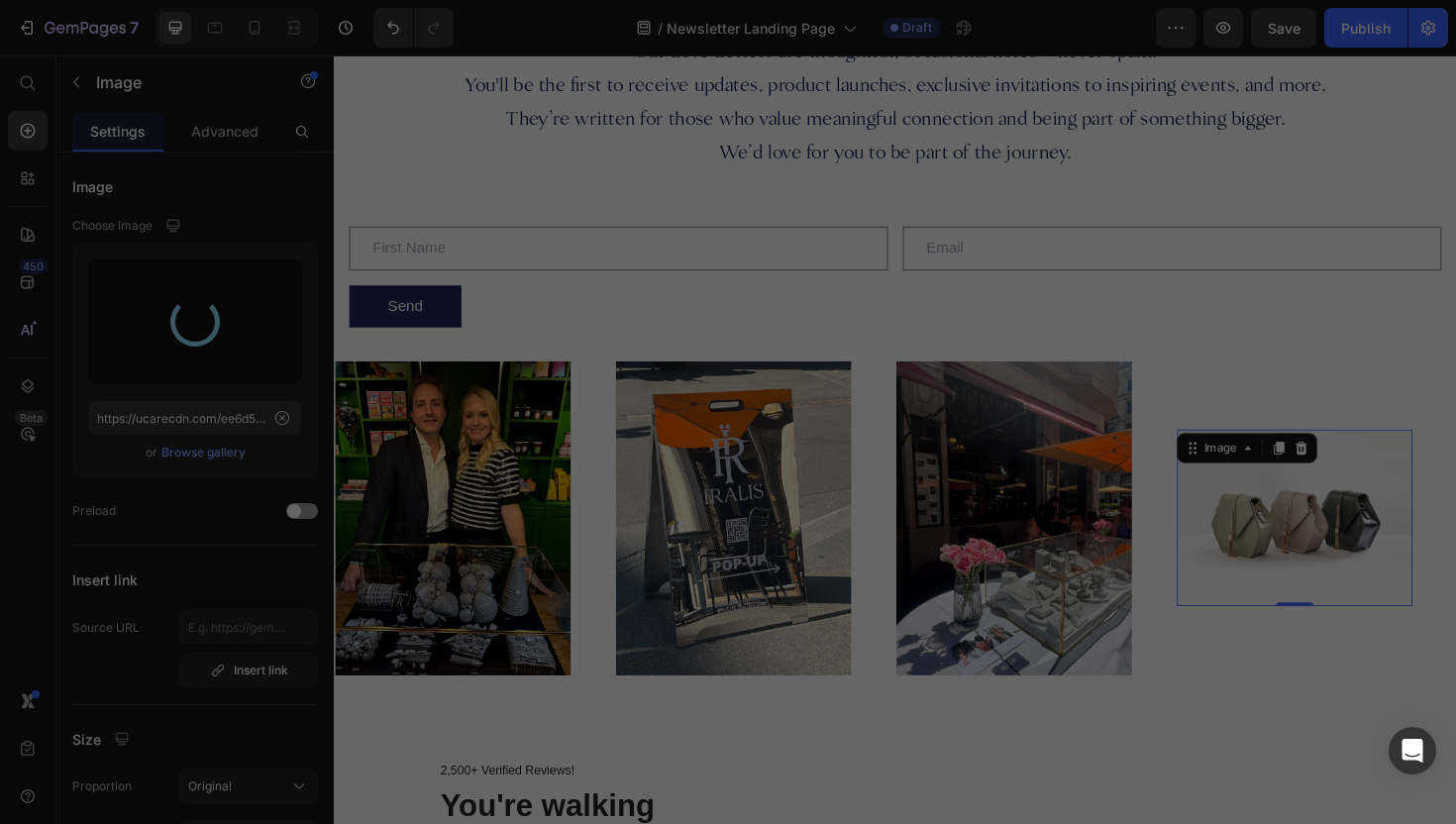 type on "https://cdn.shopify.com/s/files/1/0829/0929/9023/files/gempages_561459601749312293-8215c626-6b8b-4dae-a714-387e9abc3931.jpg" 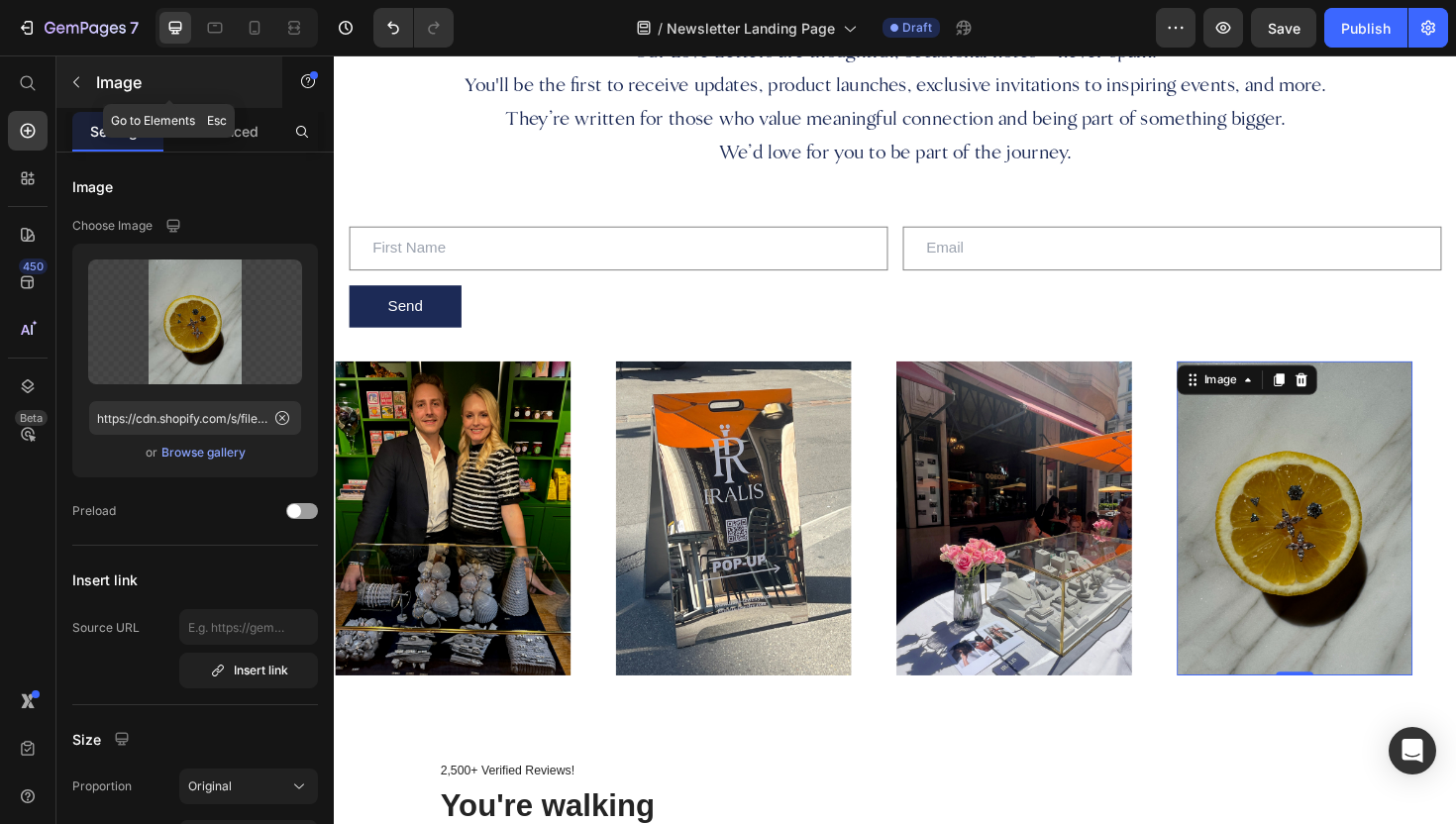 click 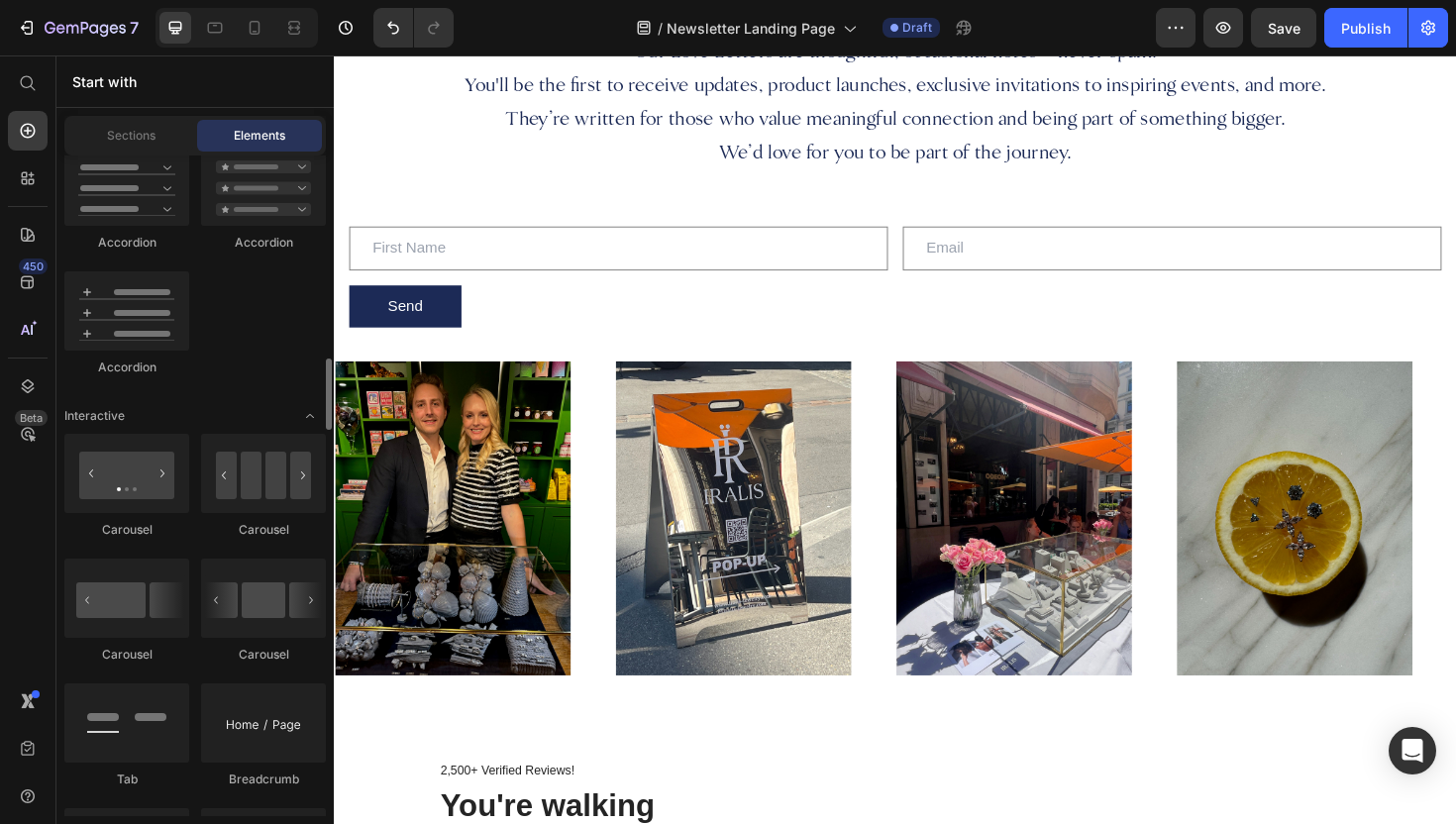 scroll, scrollTop: 1871, scrollLeft: 0, axis: vertical 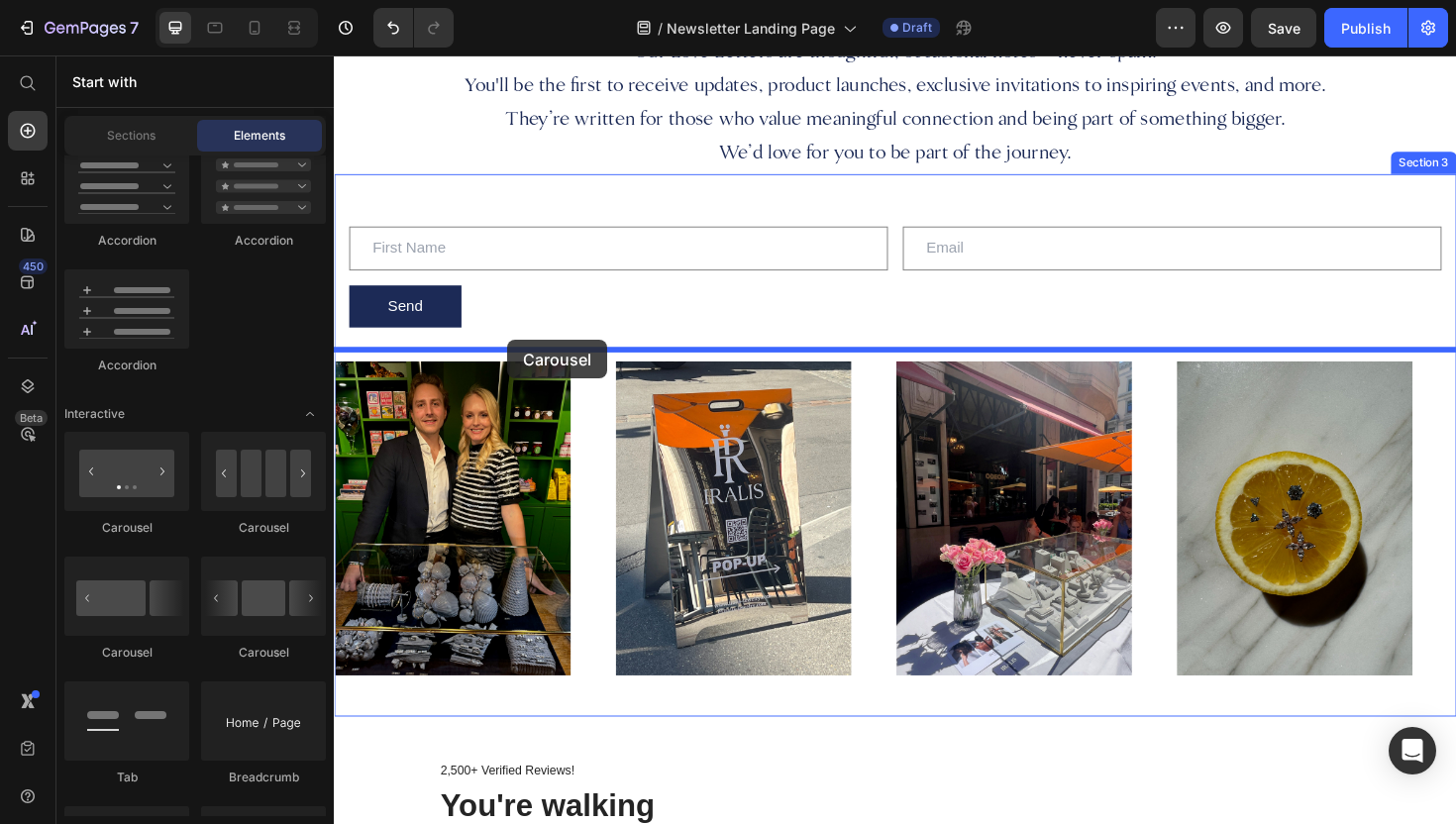 drag, startPoint x: 466, startPoint y: 495, endPoint x: 509, endPoint y: 354, distance: 147.41099 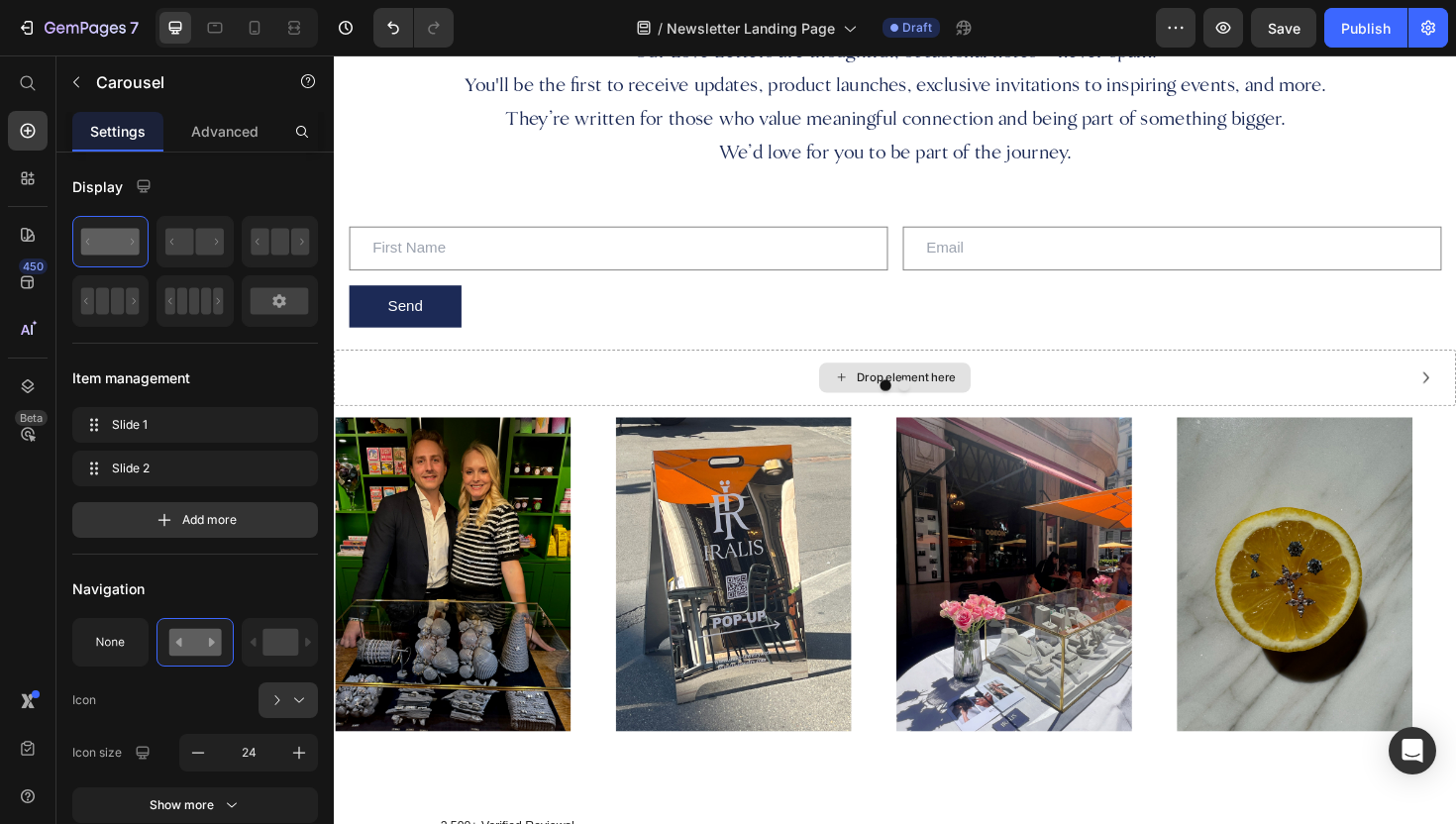 click on "Drop element here" at bounding box center [940, 397] 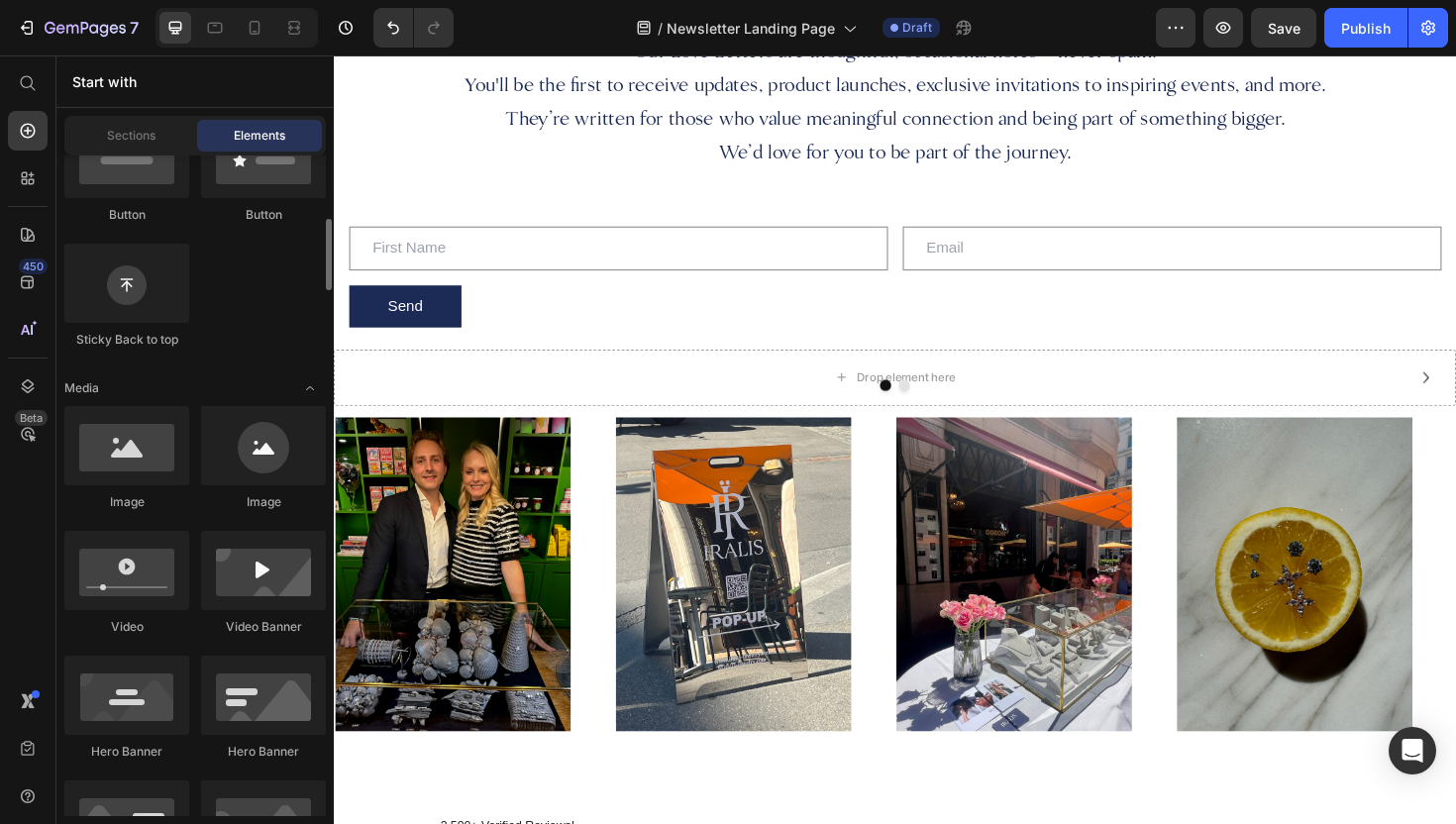 scroll, scrollTop: 536, scrollLeft: 0, axis: vertical 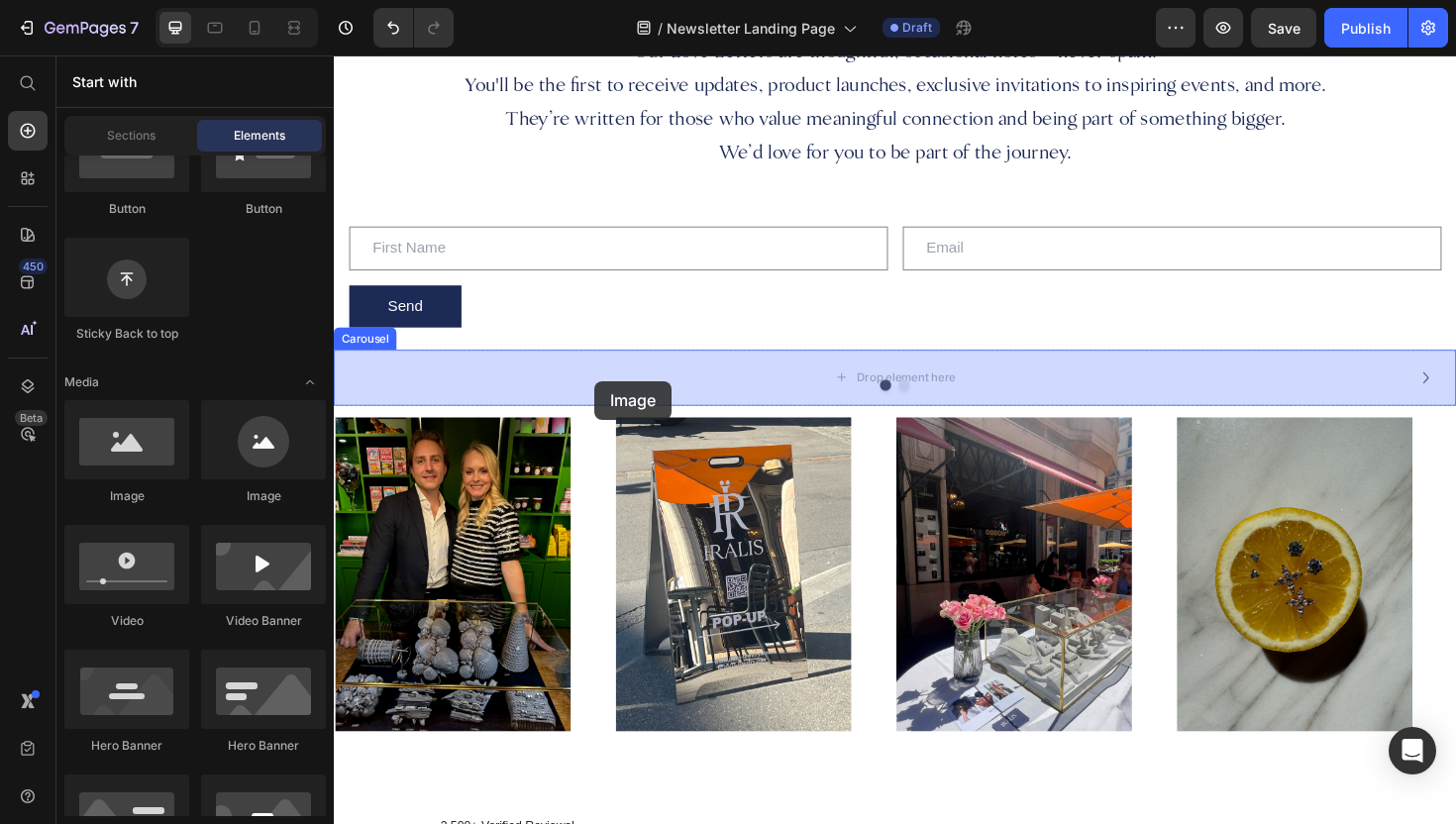 drag, startPoint x: 459, startPoint y: 510, endPoint x: 610, endPoint y: 400, distance: 186.8181 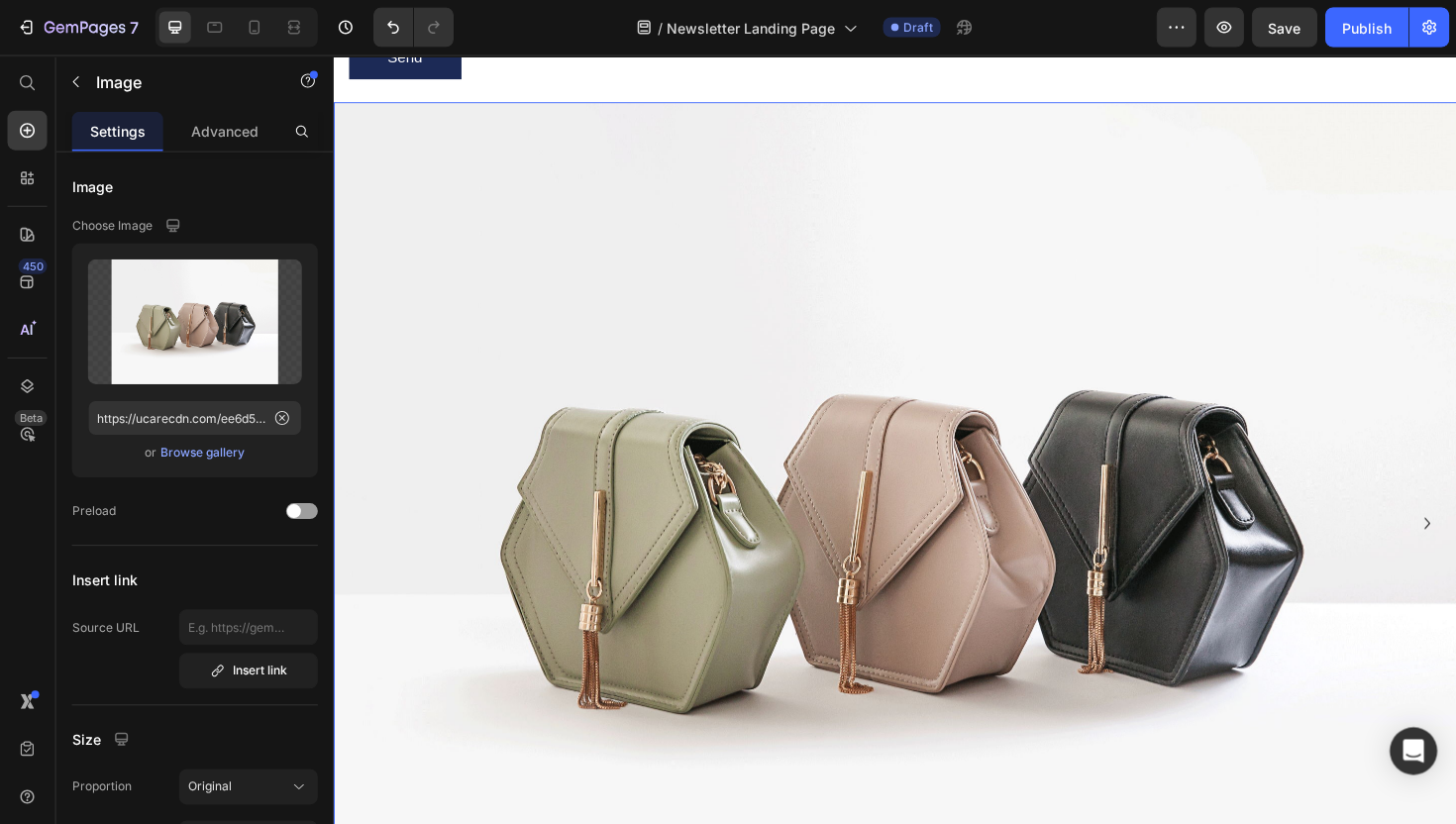 scroll, scrollTop: 0, scrollLeft: 0, axis: both 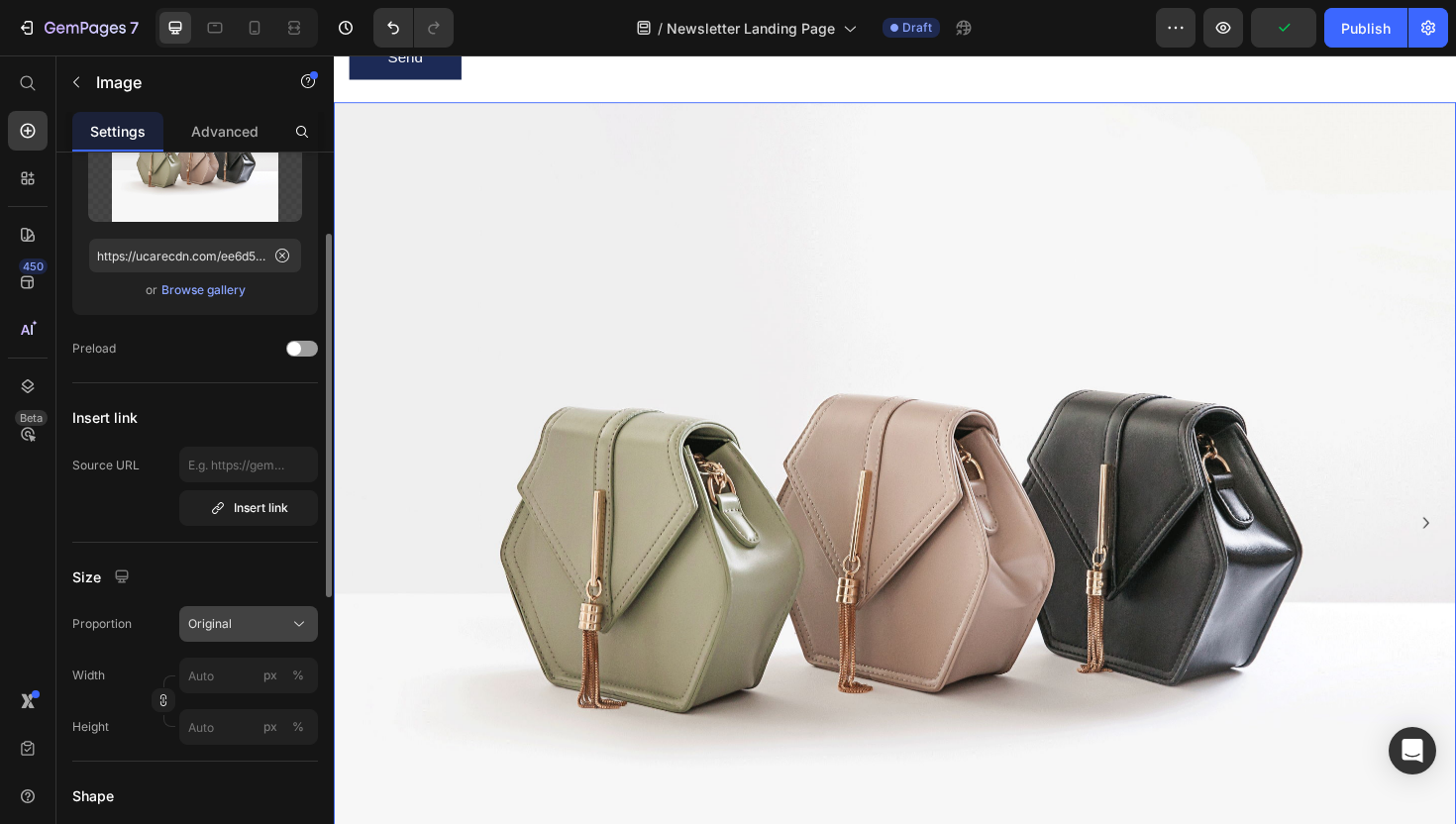 click on "Original" at bounding box center [249, 624] 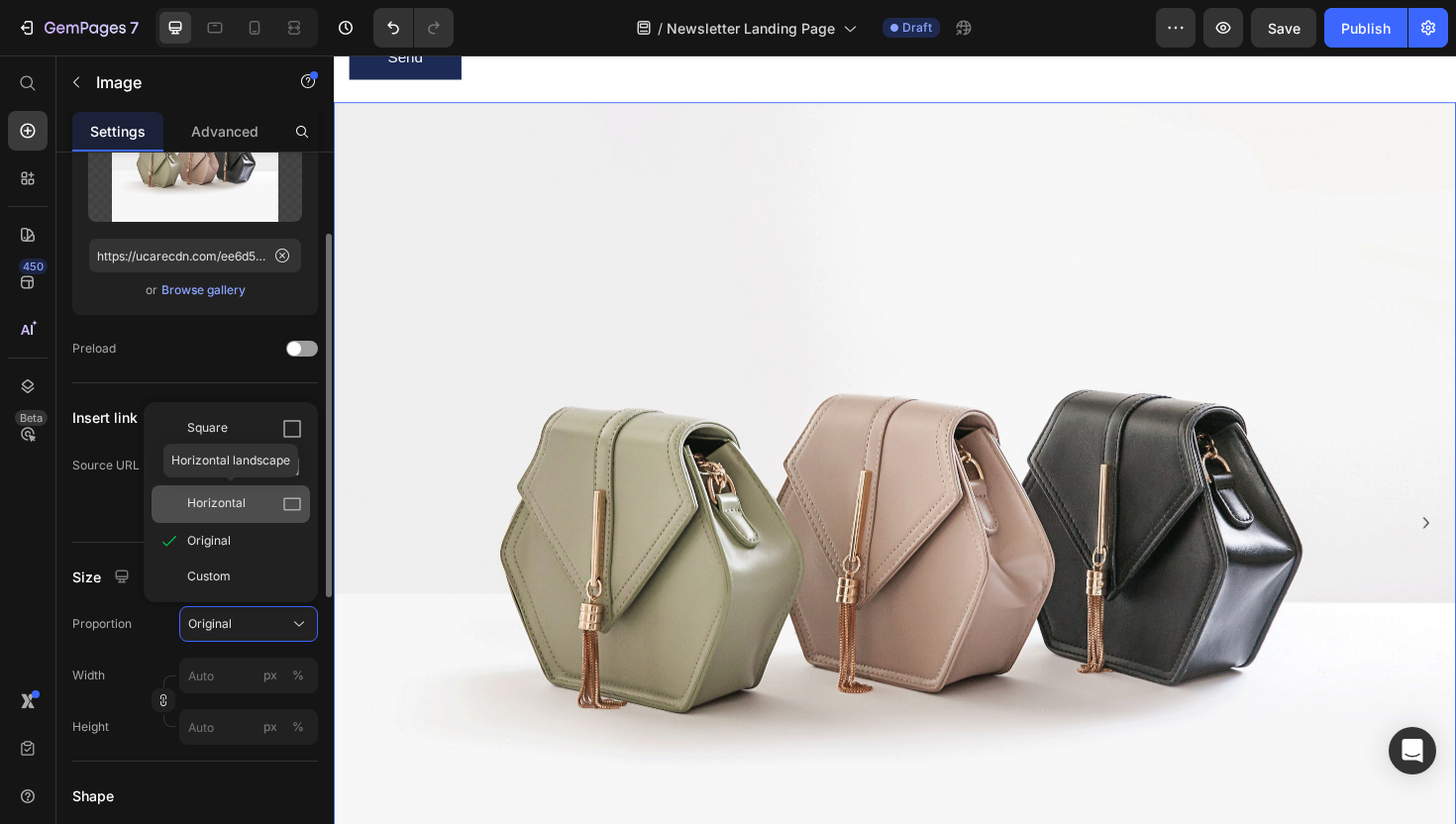 click on "Horizontal" at bounding box center [245, 504] 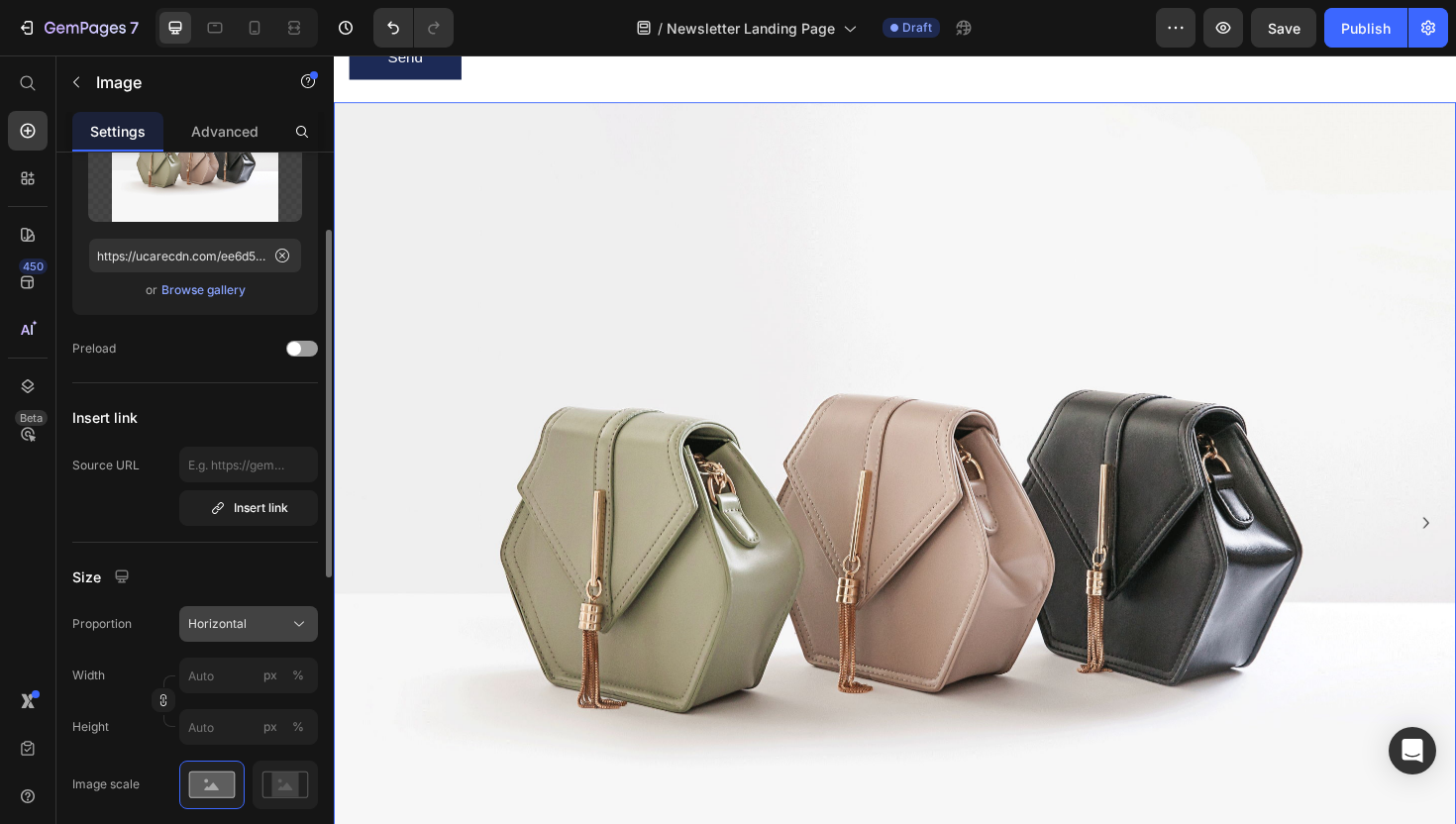 click 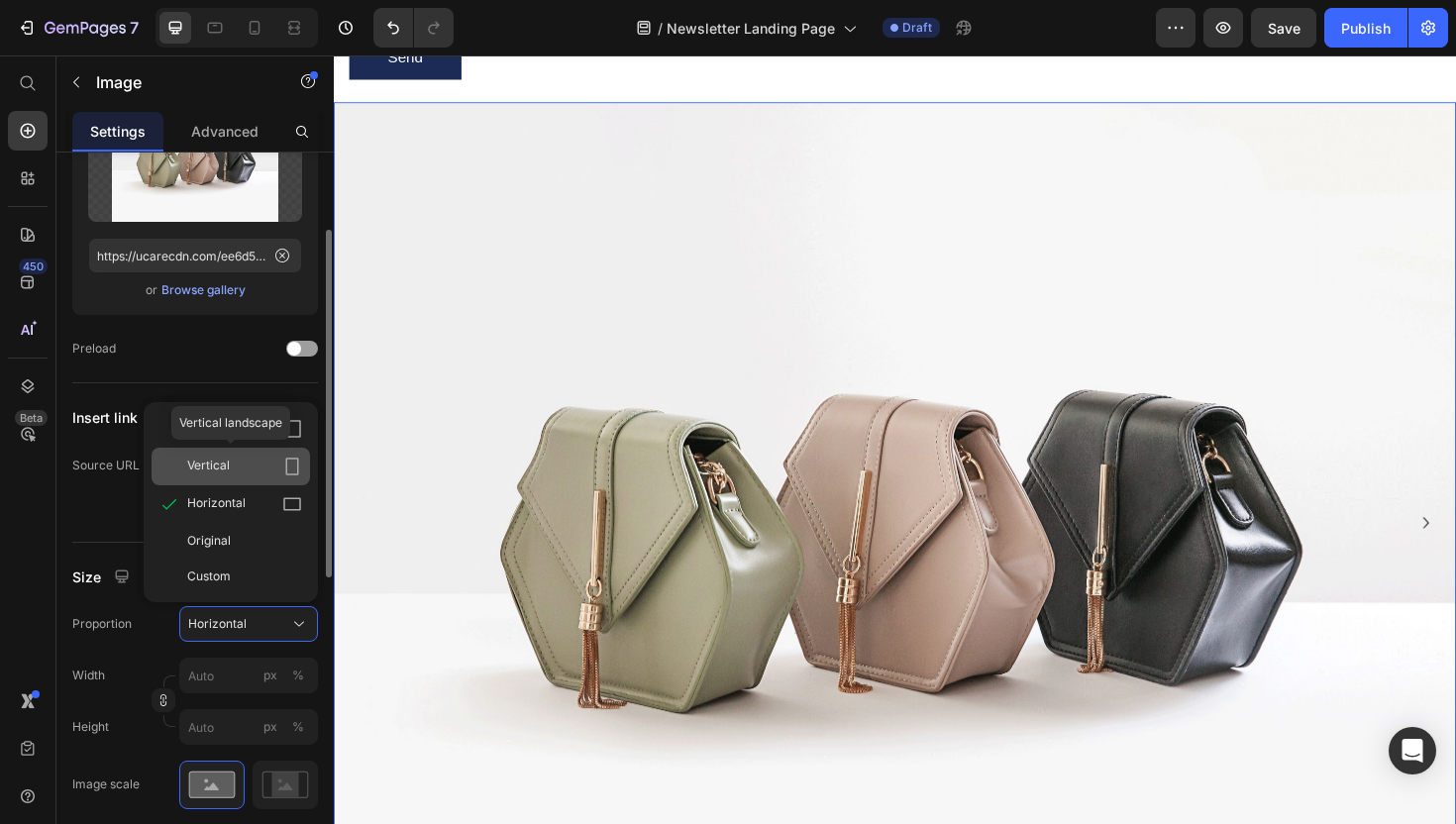 click on "Vertical" 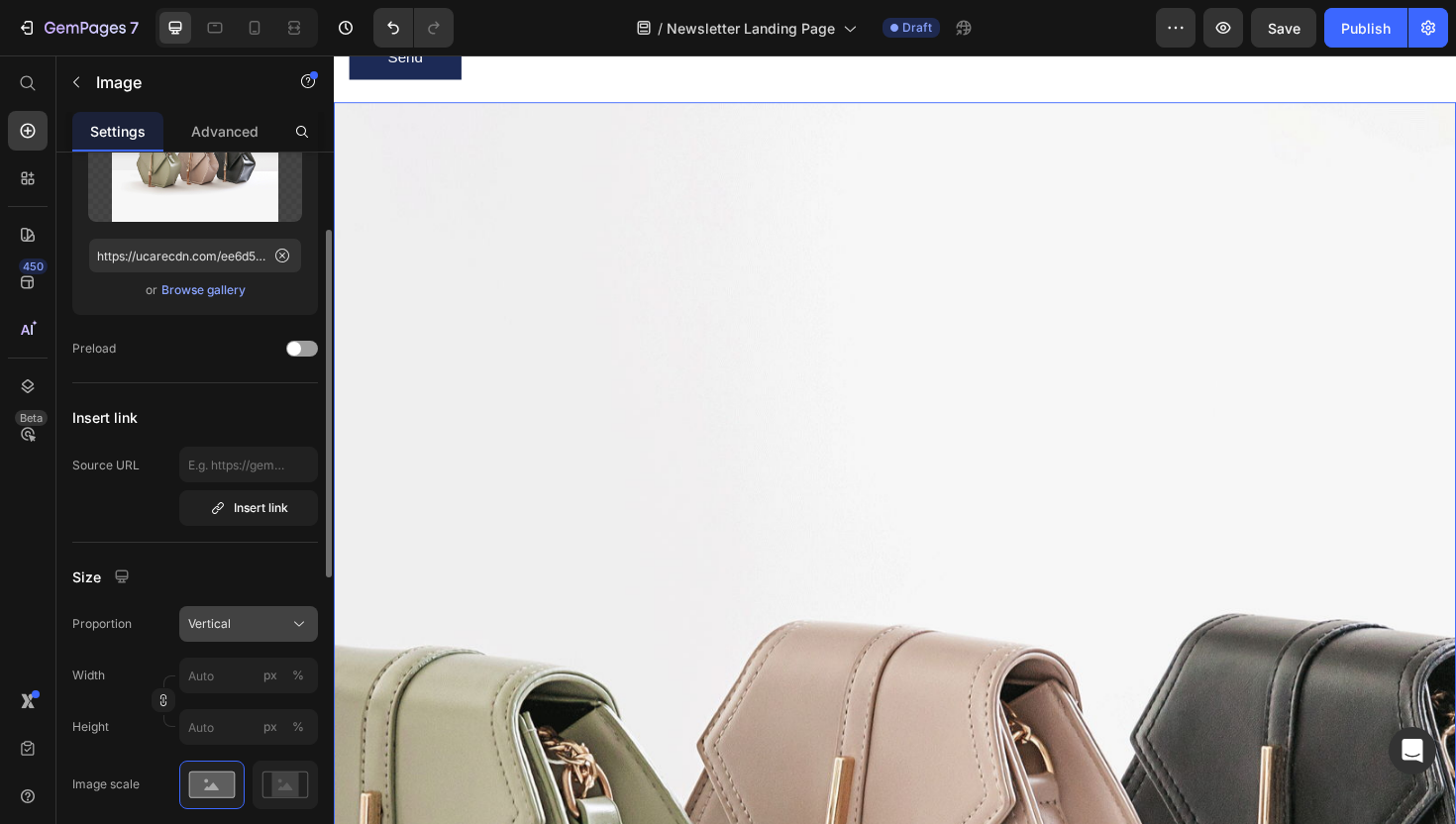click 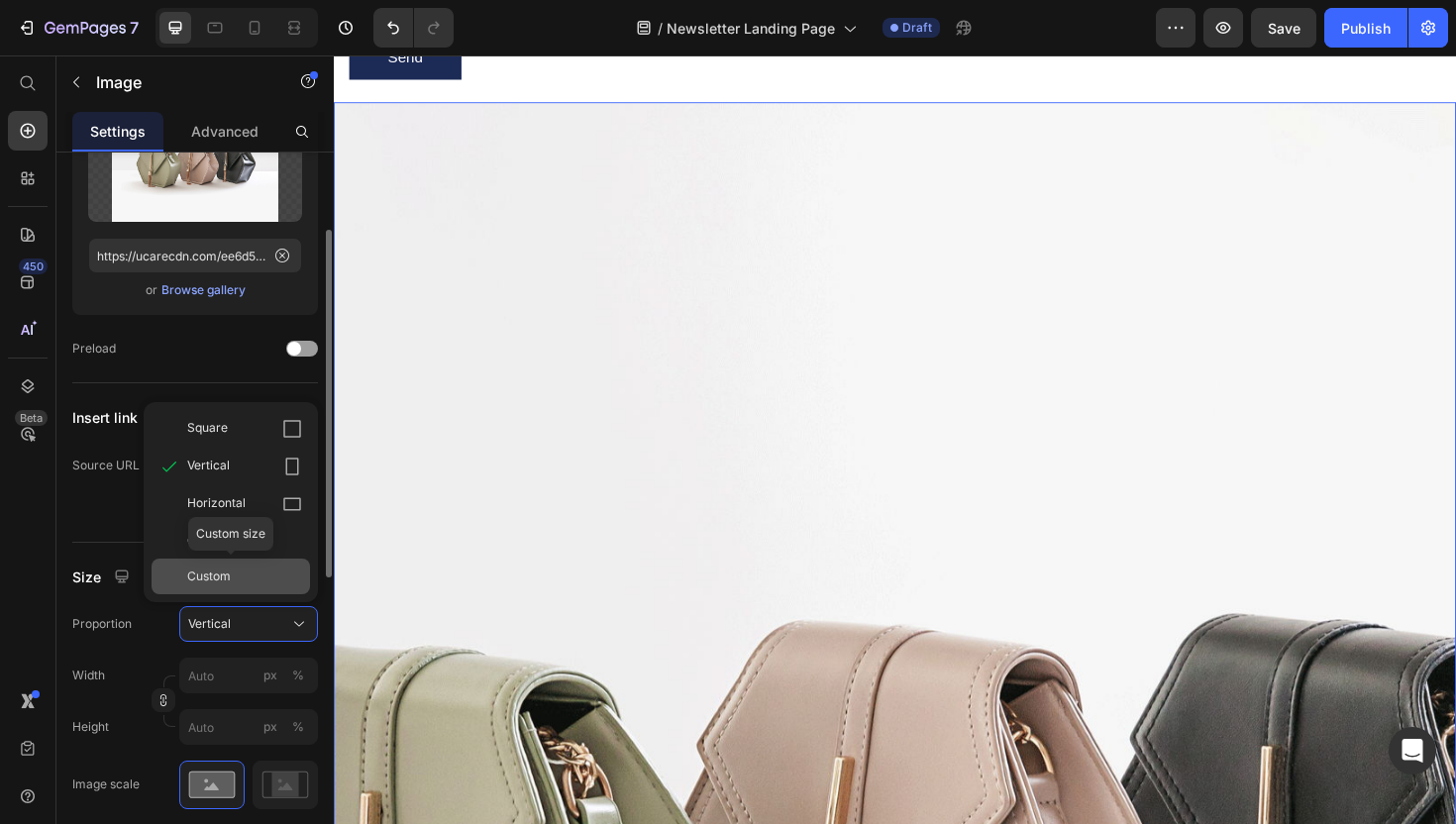 click on "Custom" at bounding box center [245, 576] 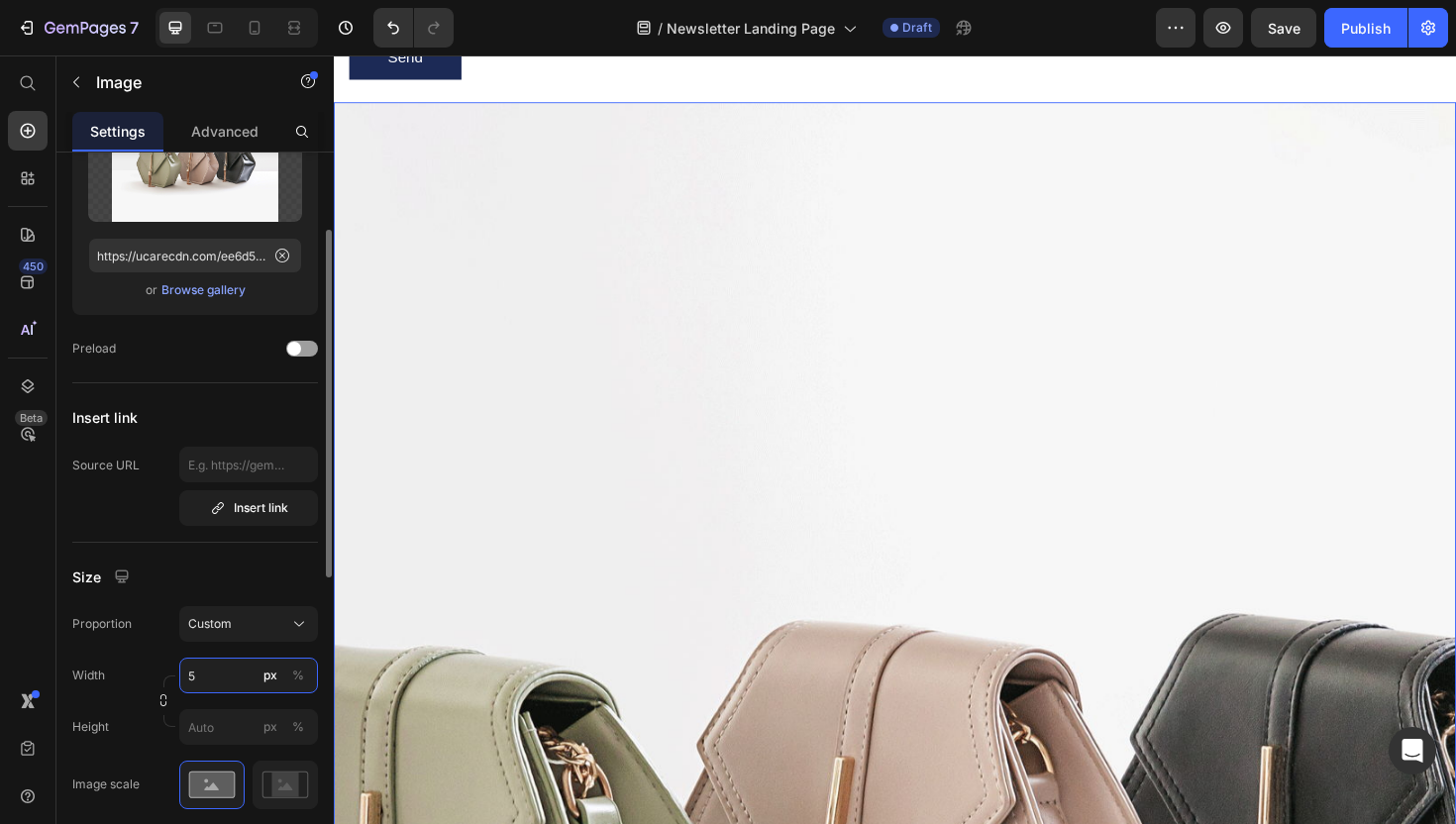 type on "50" 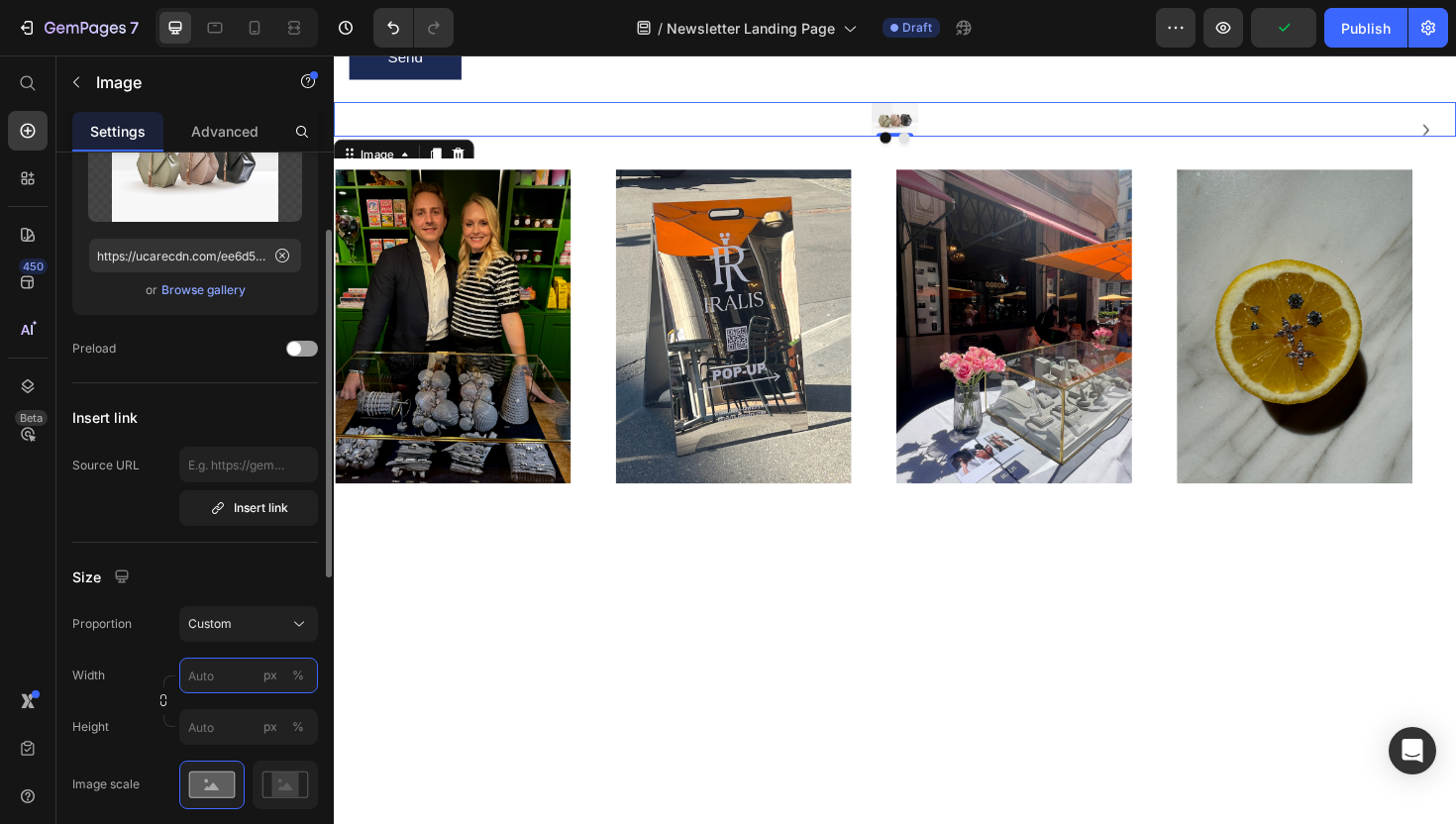 click on "px %" at bounding box center [249, 675] 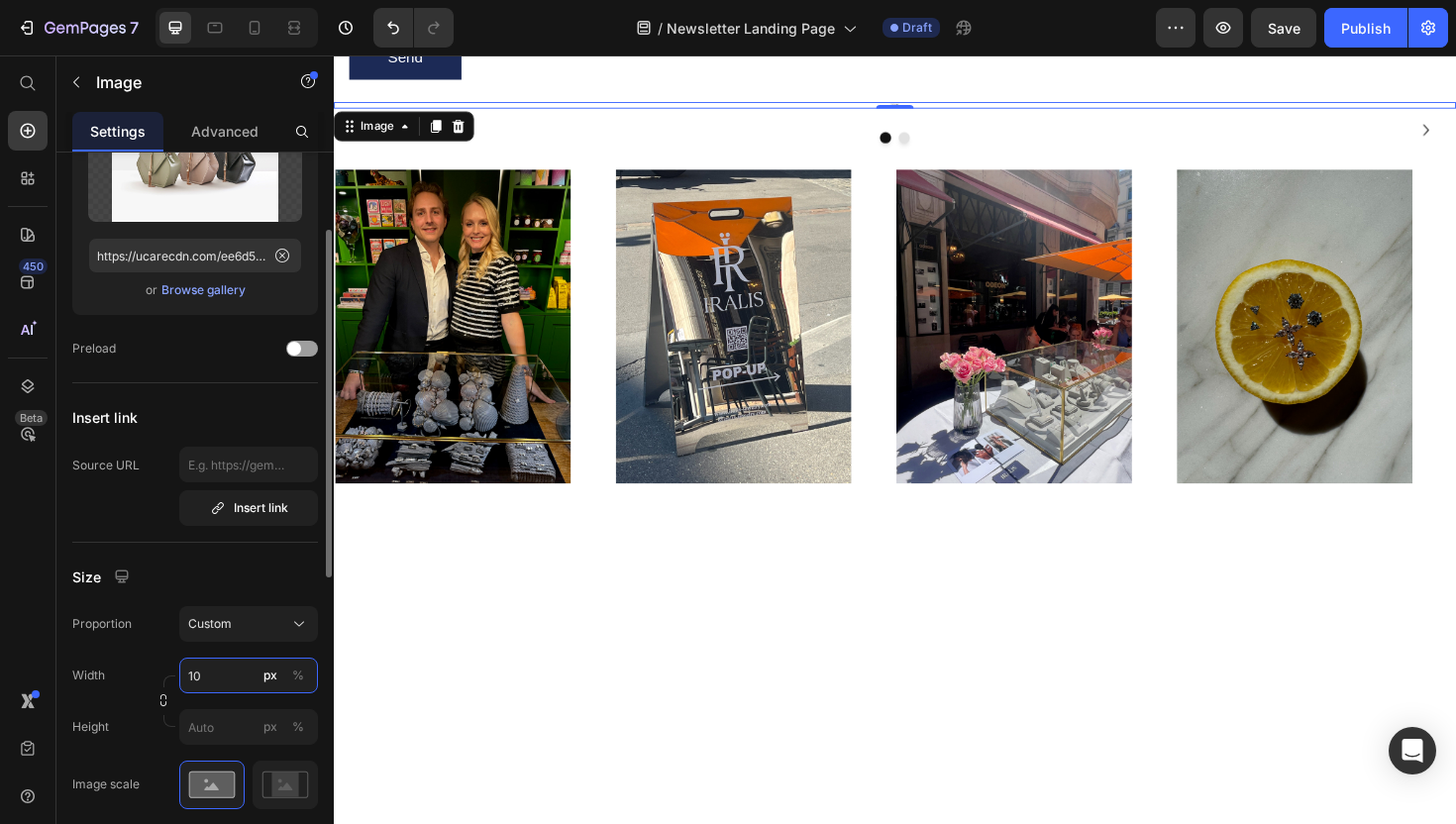 type on "1" 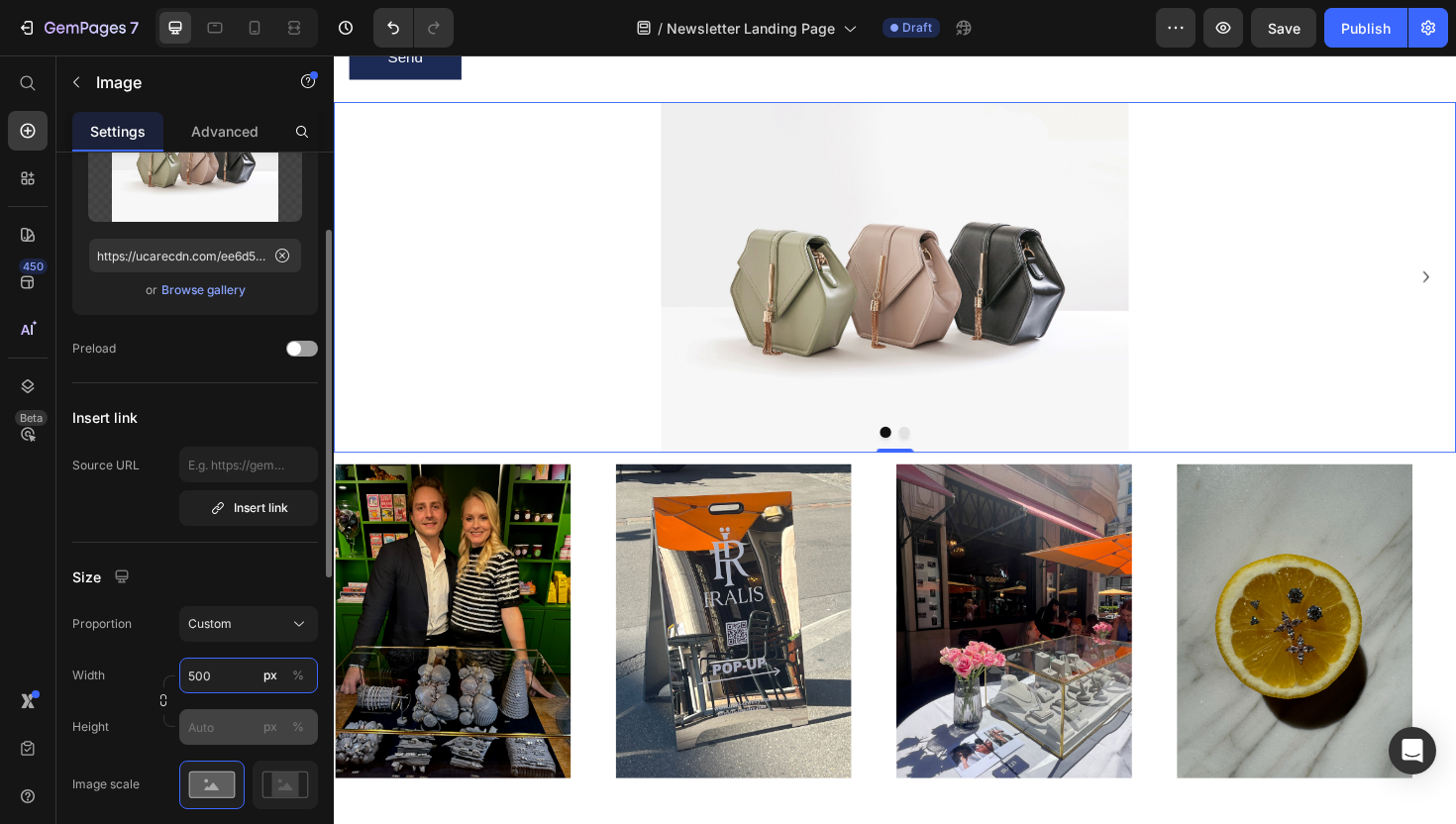 type on "500" 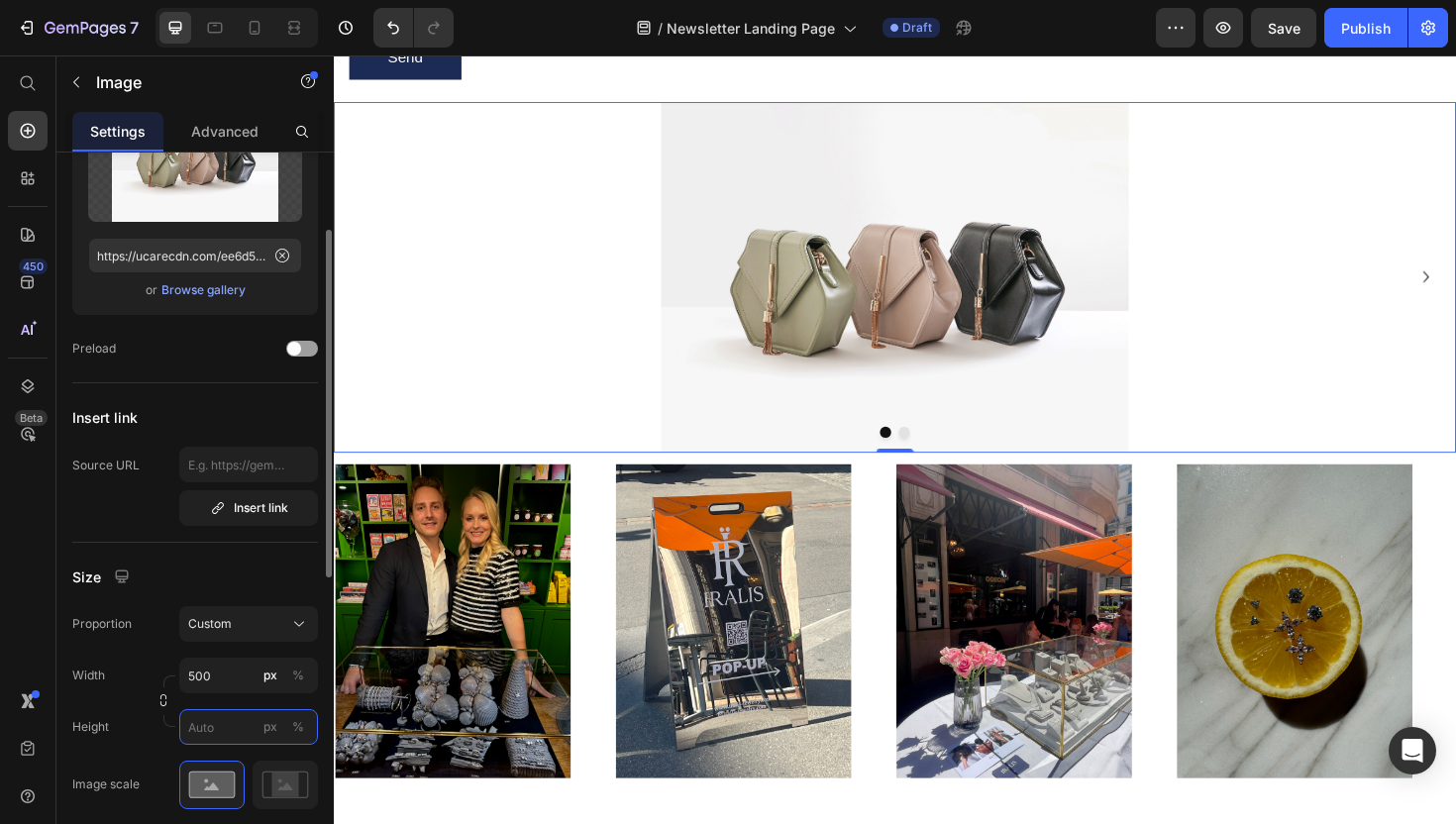 click on "px %" at bounding box center [249, 727] 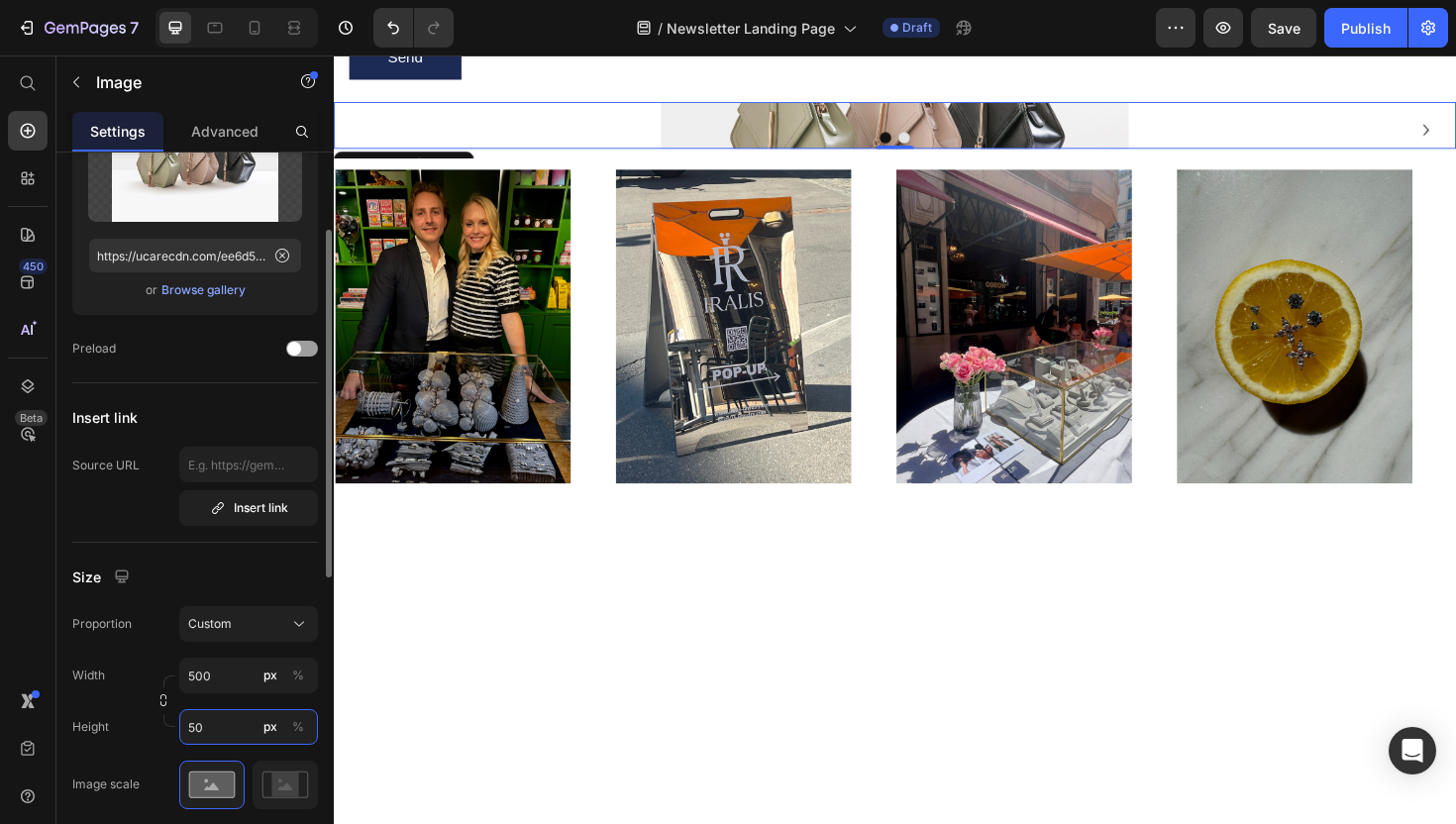 type on "500" 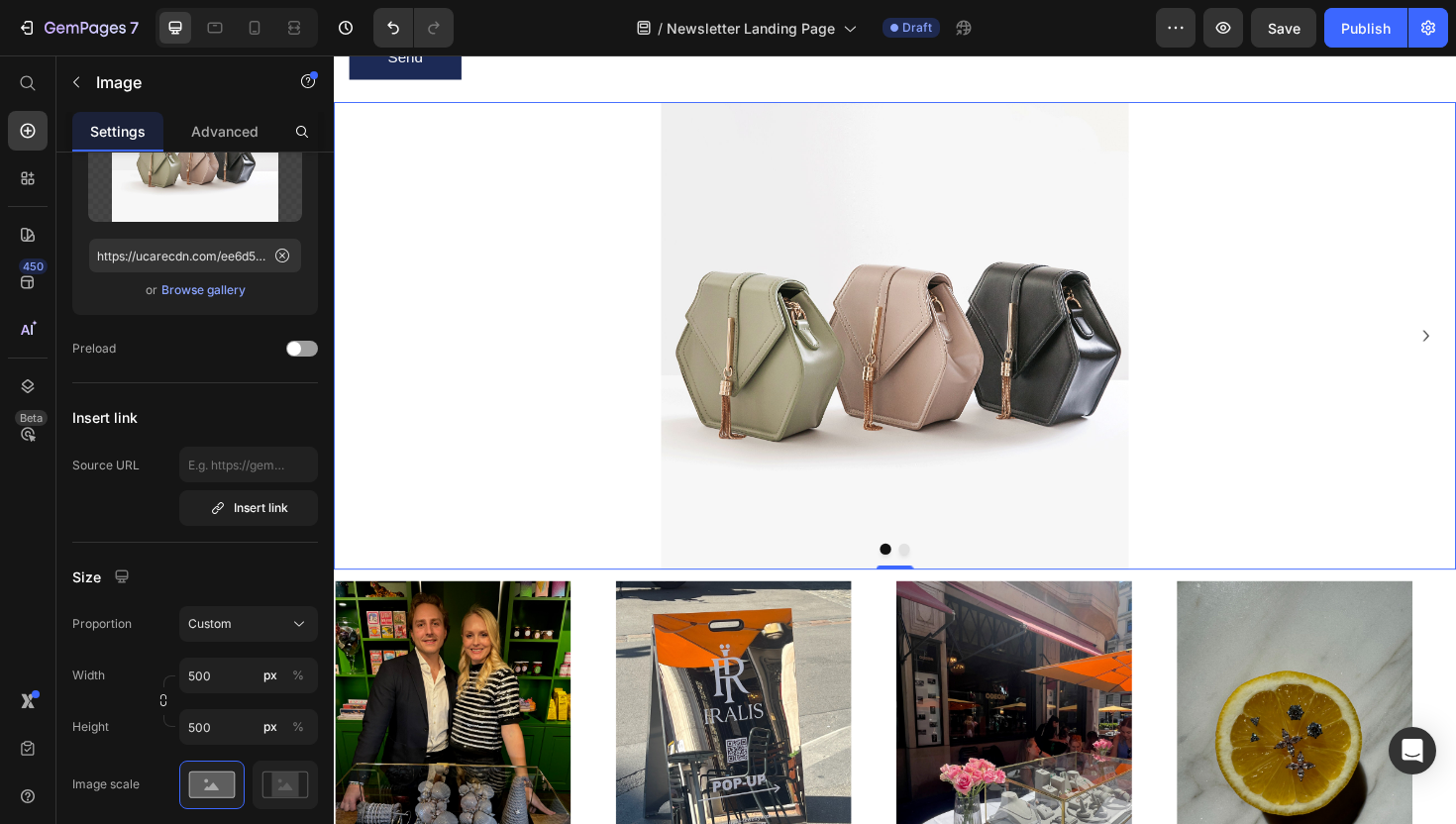 click 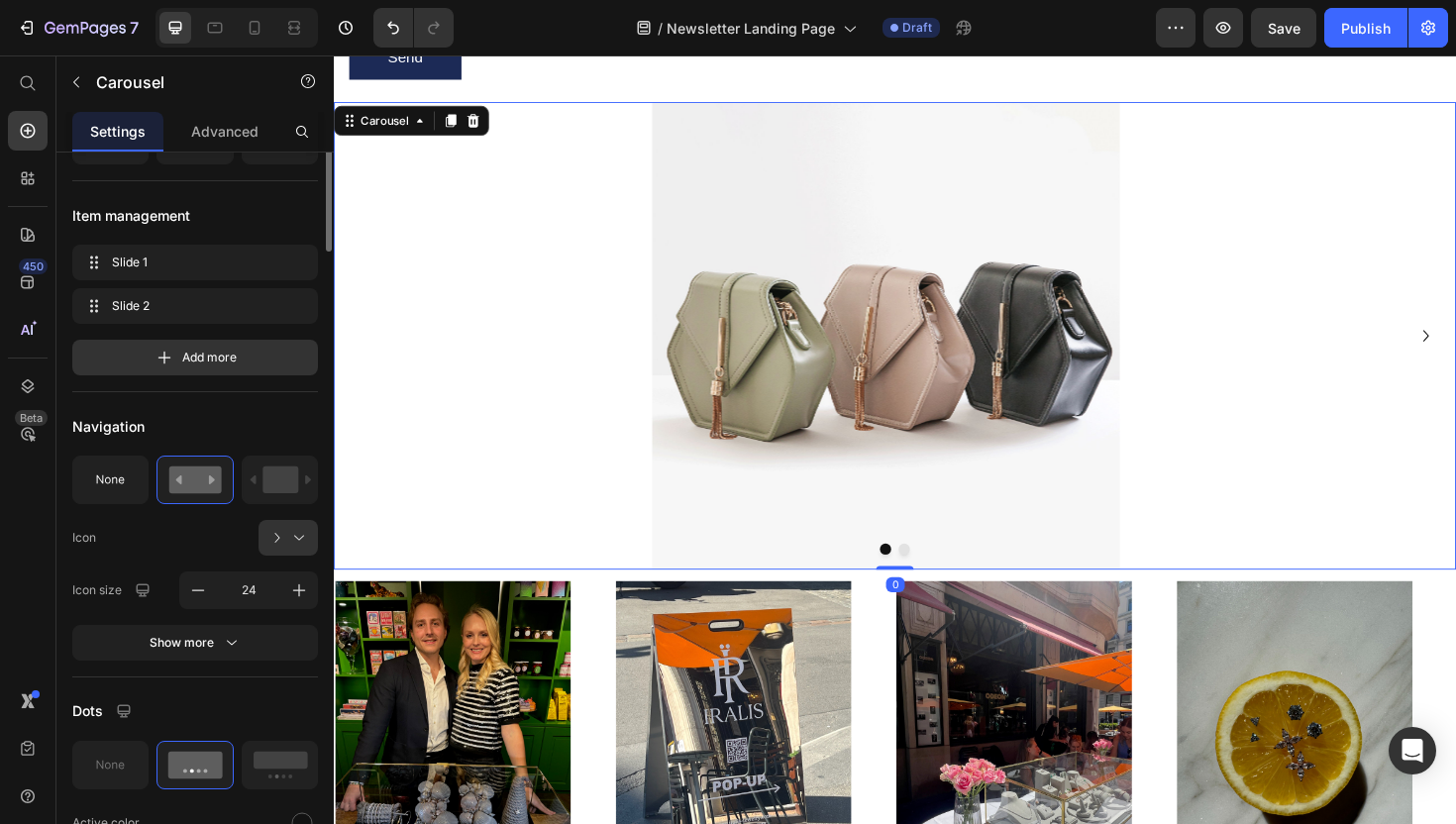 scroll, scrollTop: 0, scrollLeft: 0, axis: both 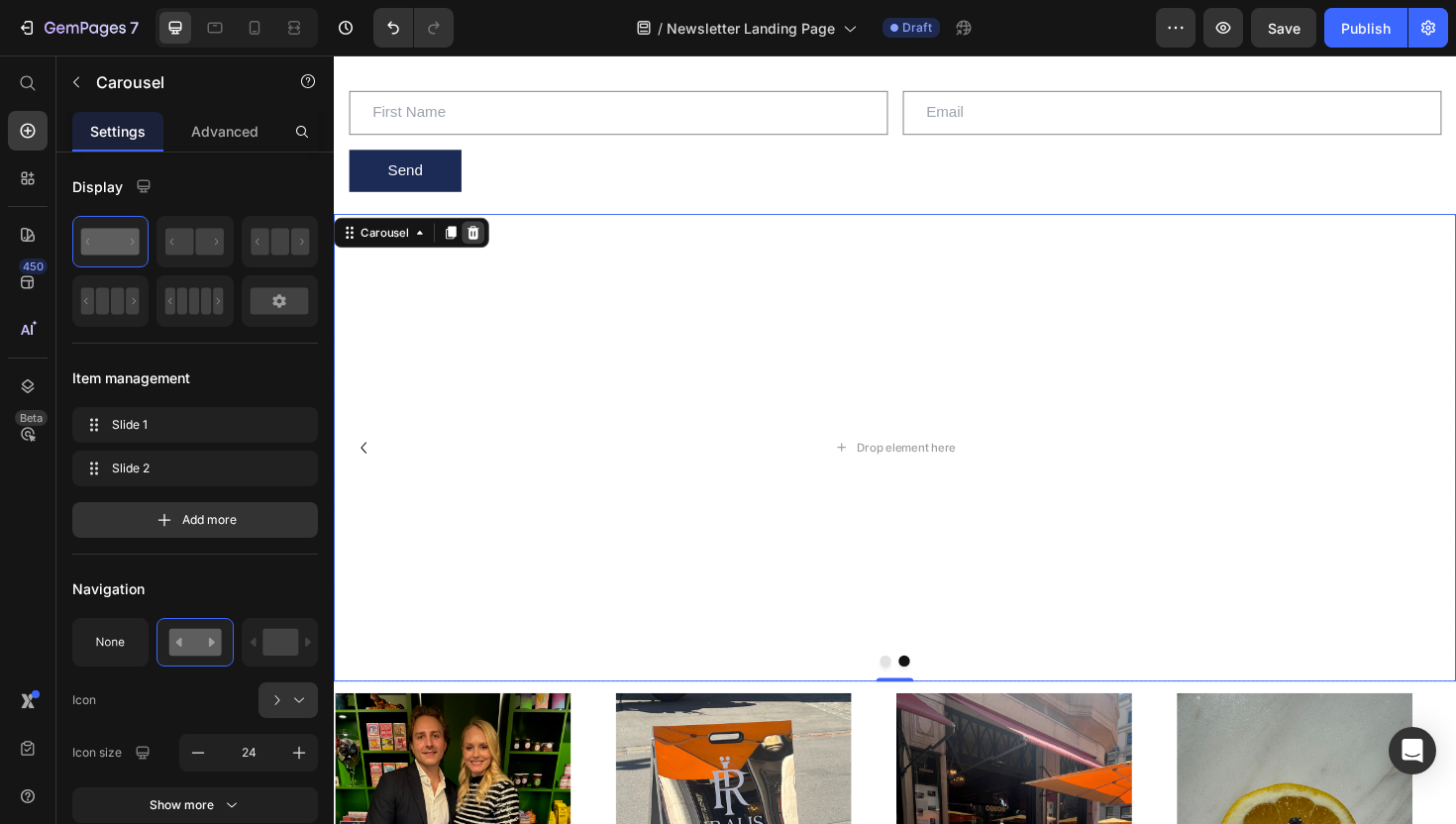 click 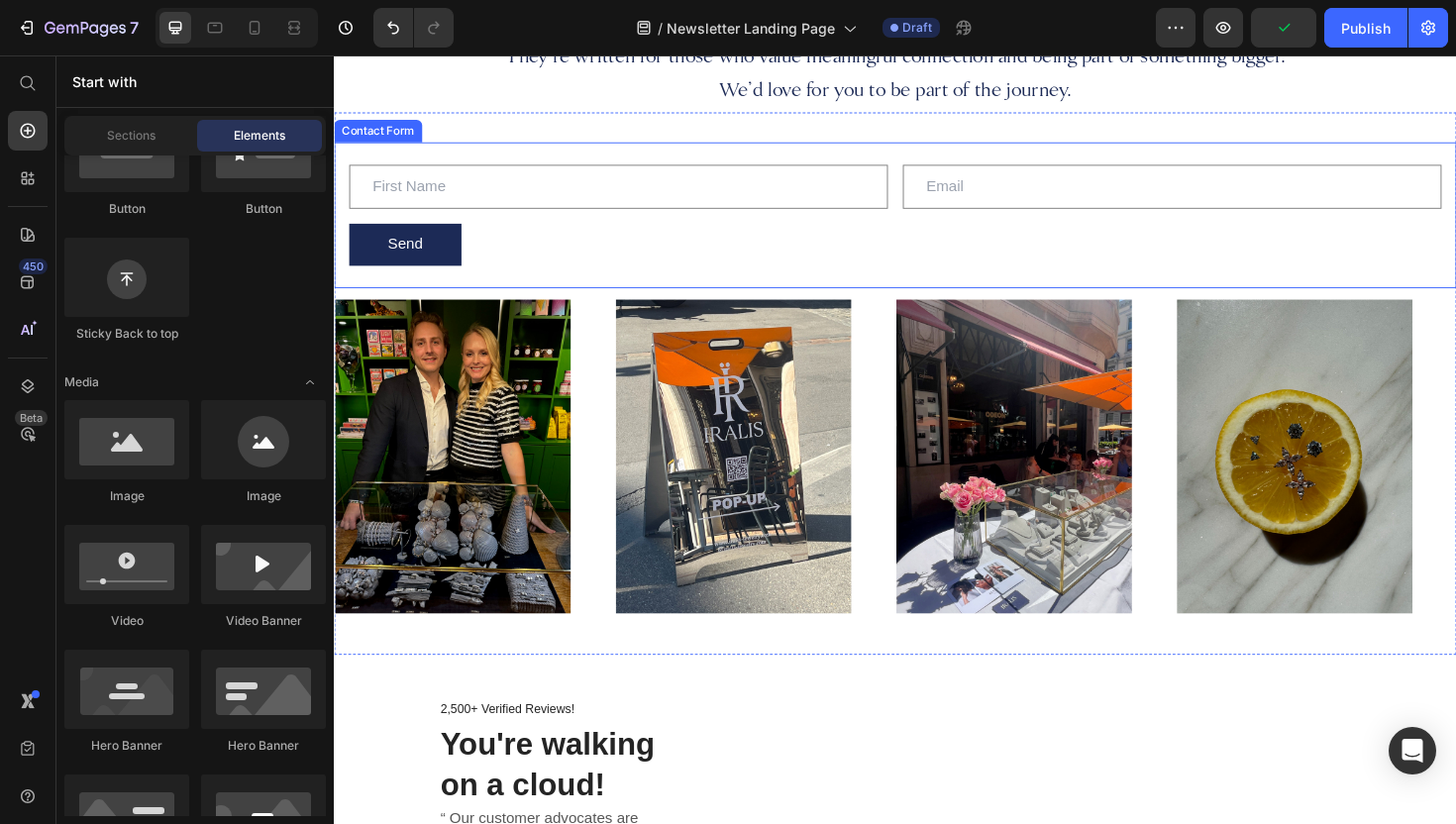 scroll, scrollTop: 691, scrollLeft: 0, axis: vertical 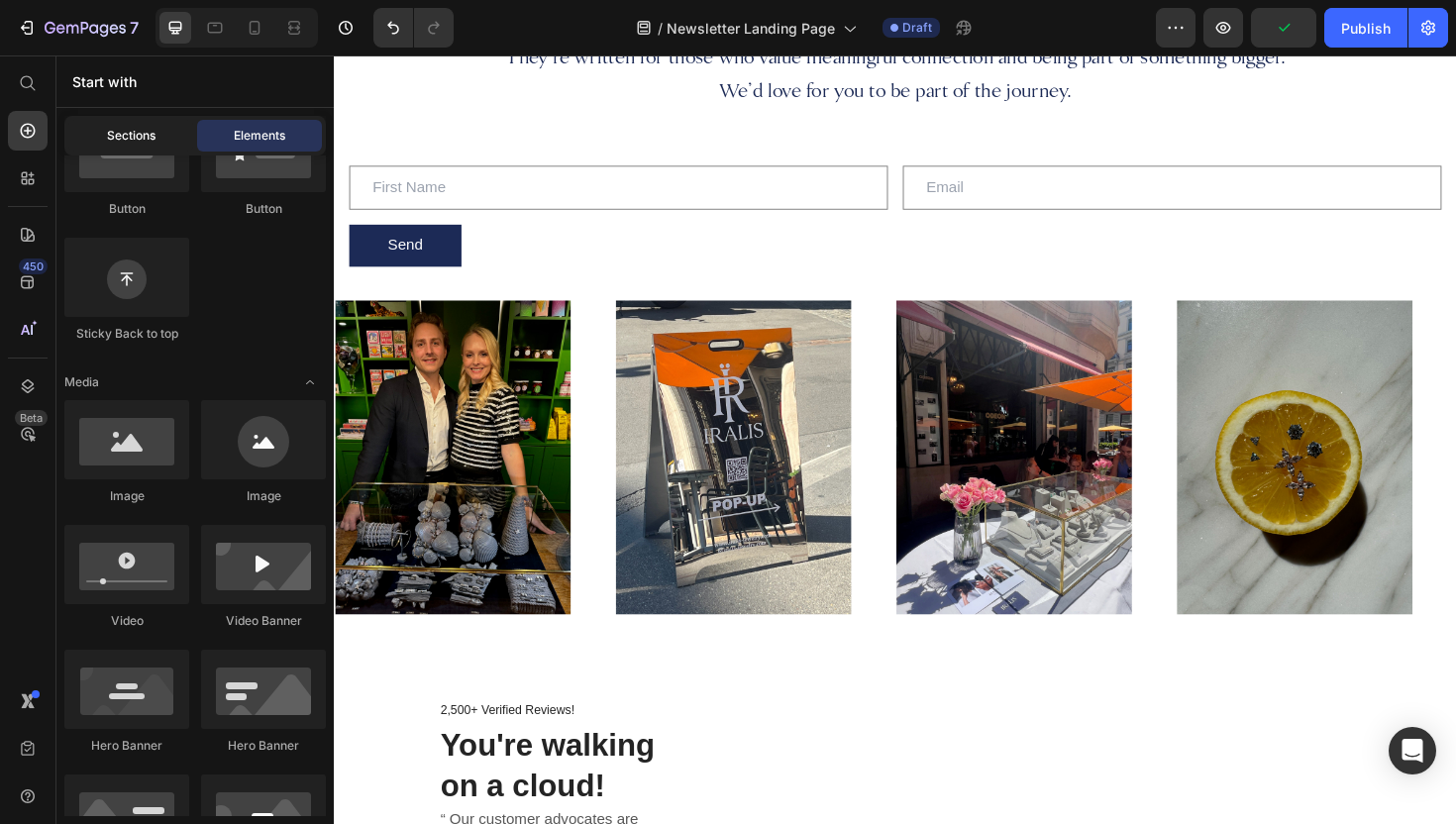 click on "Sections" 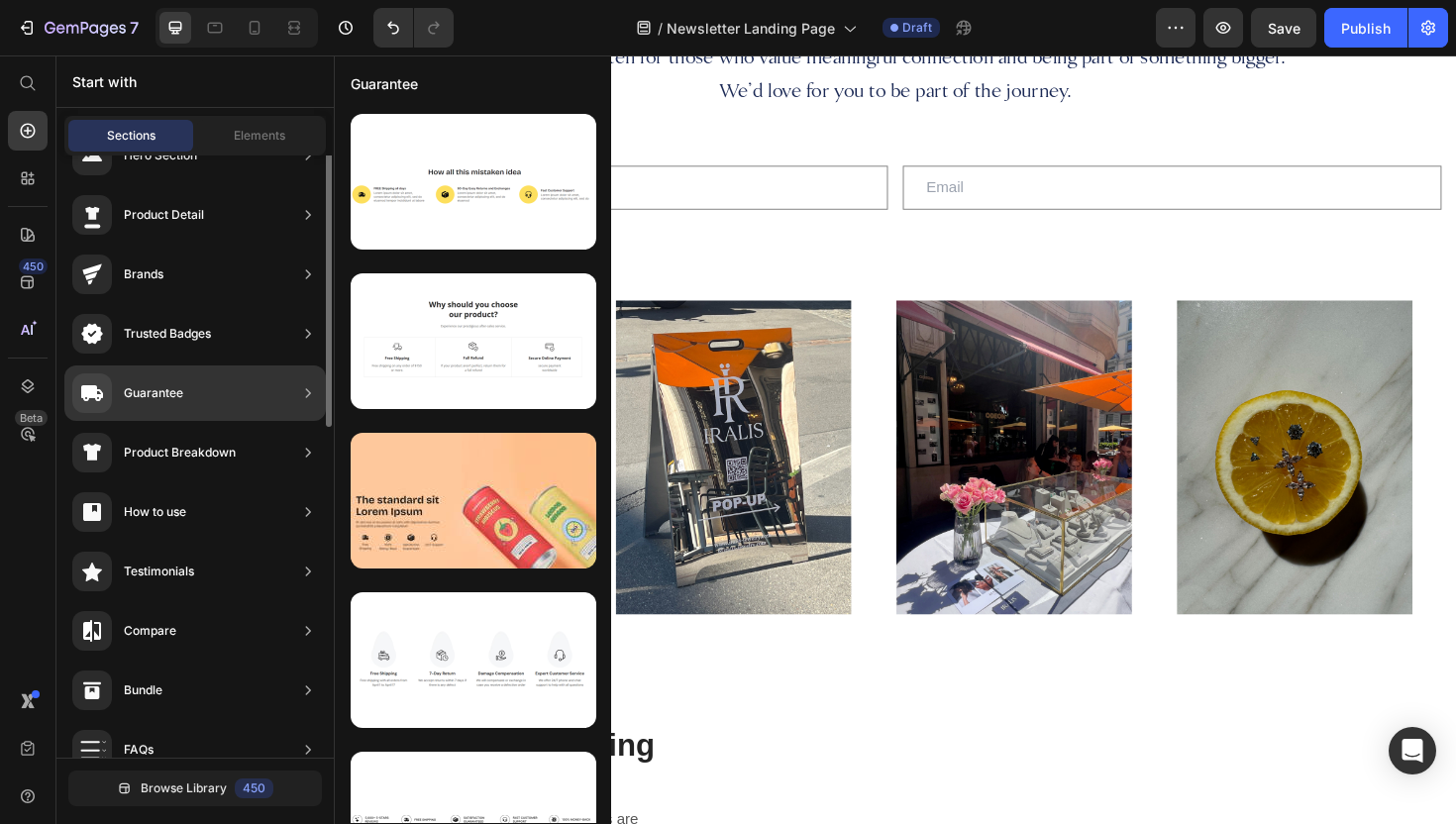 scroll, scrollTop: 0, scrollLeft: 0, axis: both 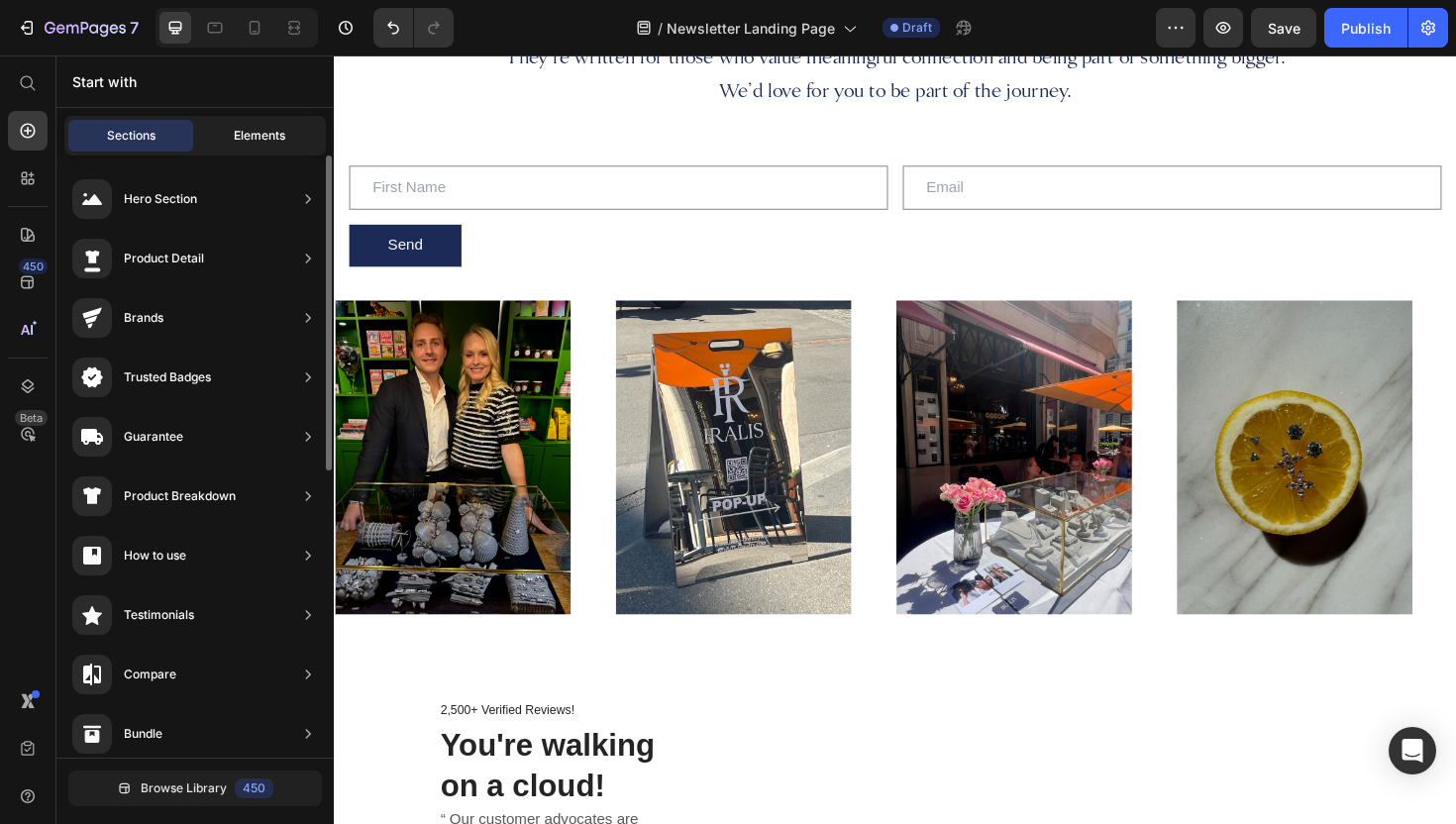 click on "Elements" 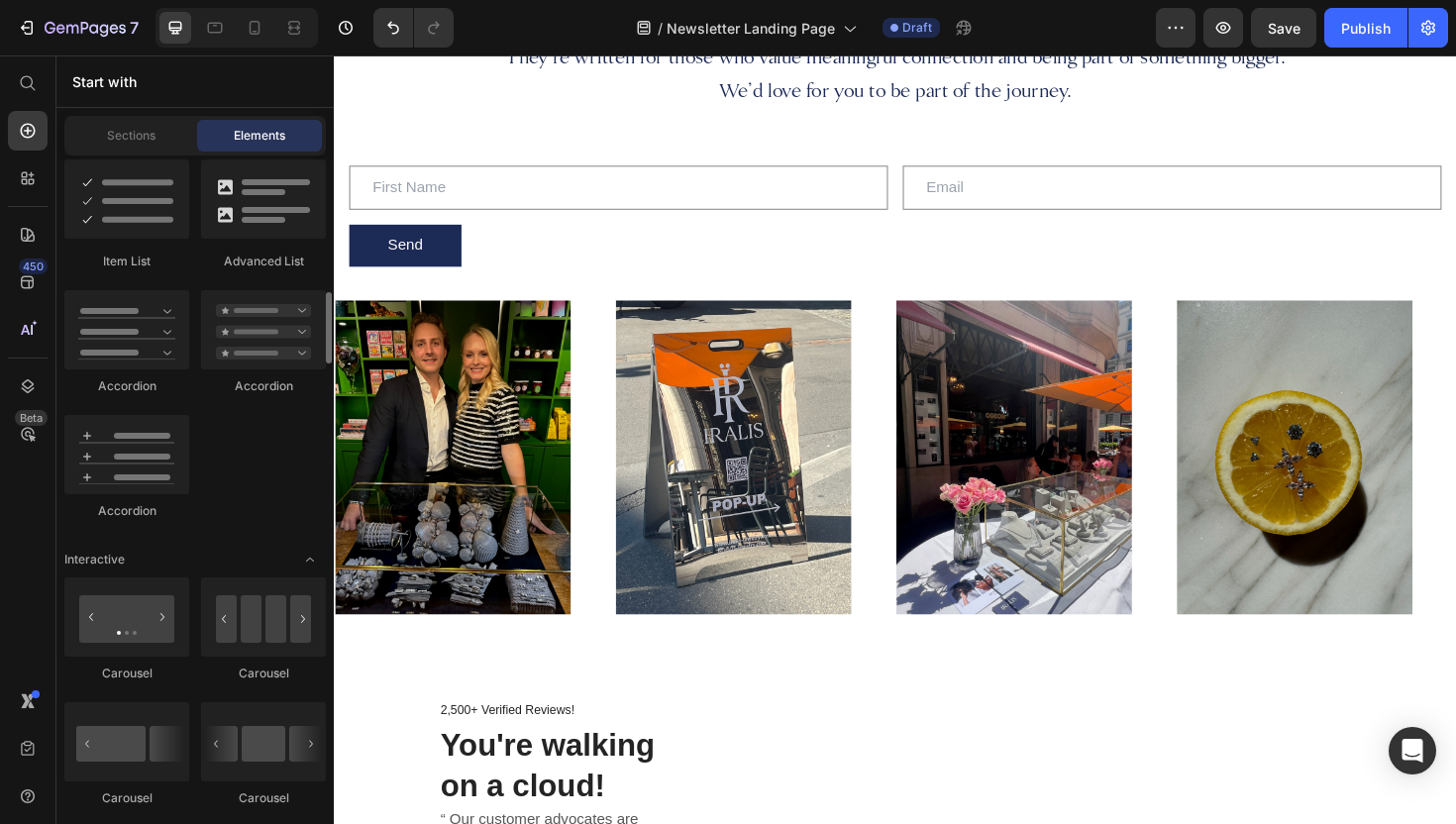 scroll, scrollTop: 1985, scrollLeft: 0, axis: vertical 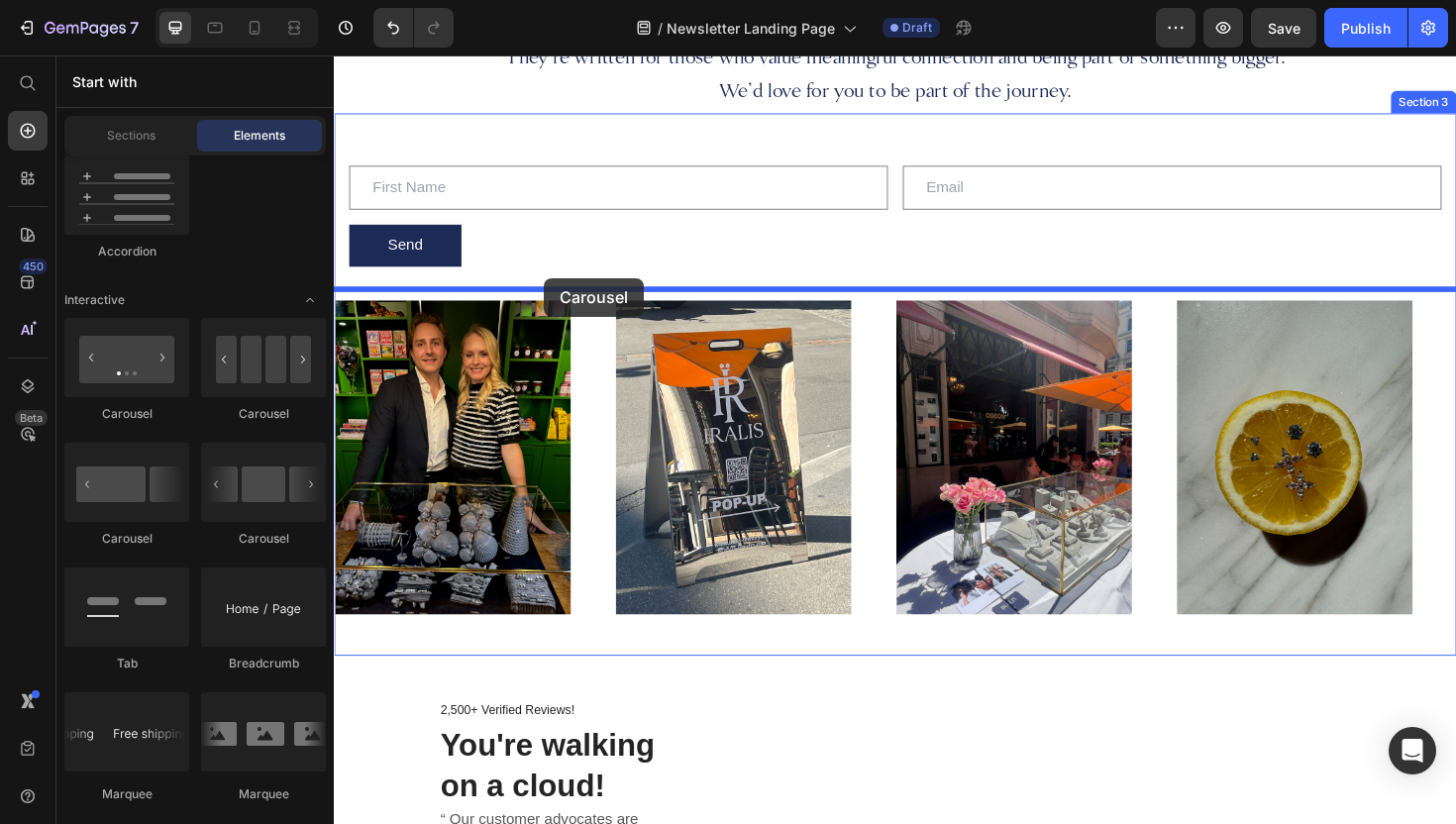 drag, startPoint x: 583, startPoint y: 423, endPoint x: 557, endPoint y: 291, distance: 134.53624 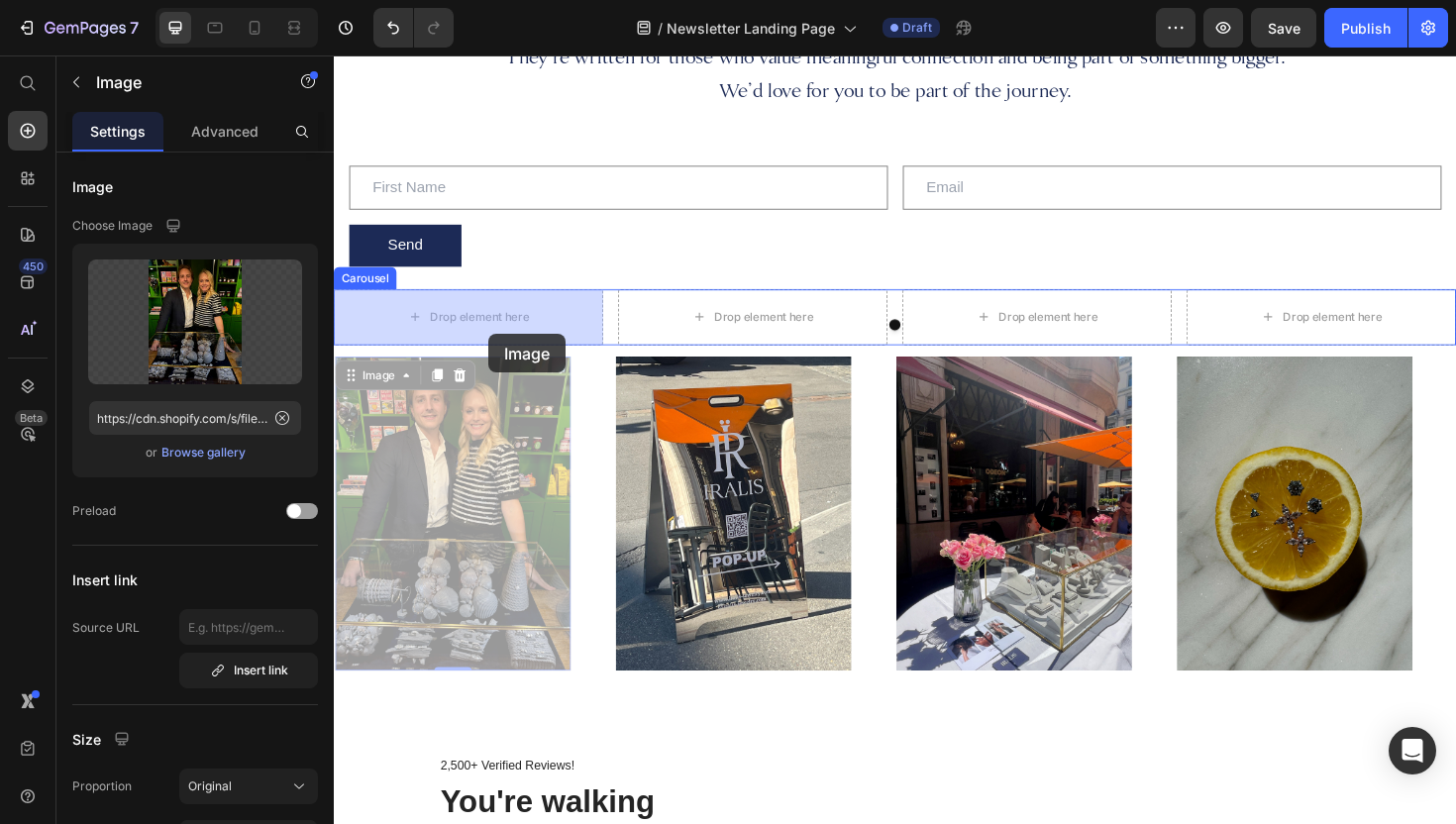 drag, startPoint x: 490, startPoint y: 481, endPoint x: 497, endPoint y: 351, distance: 130.18833 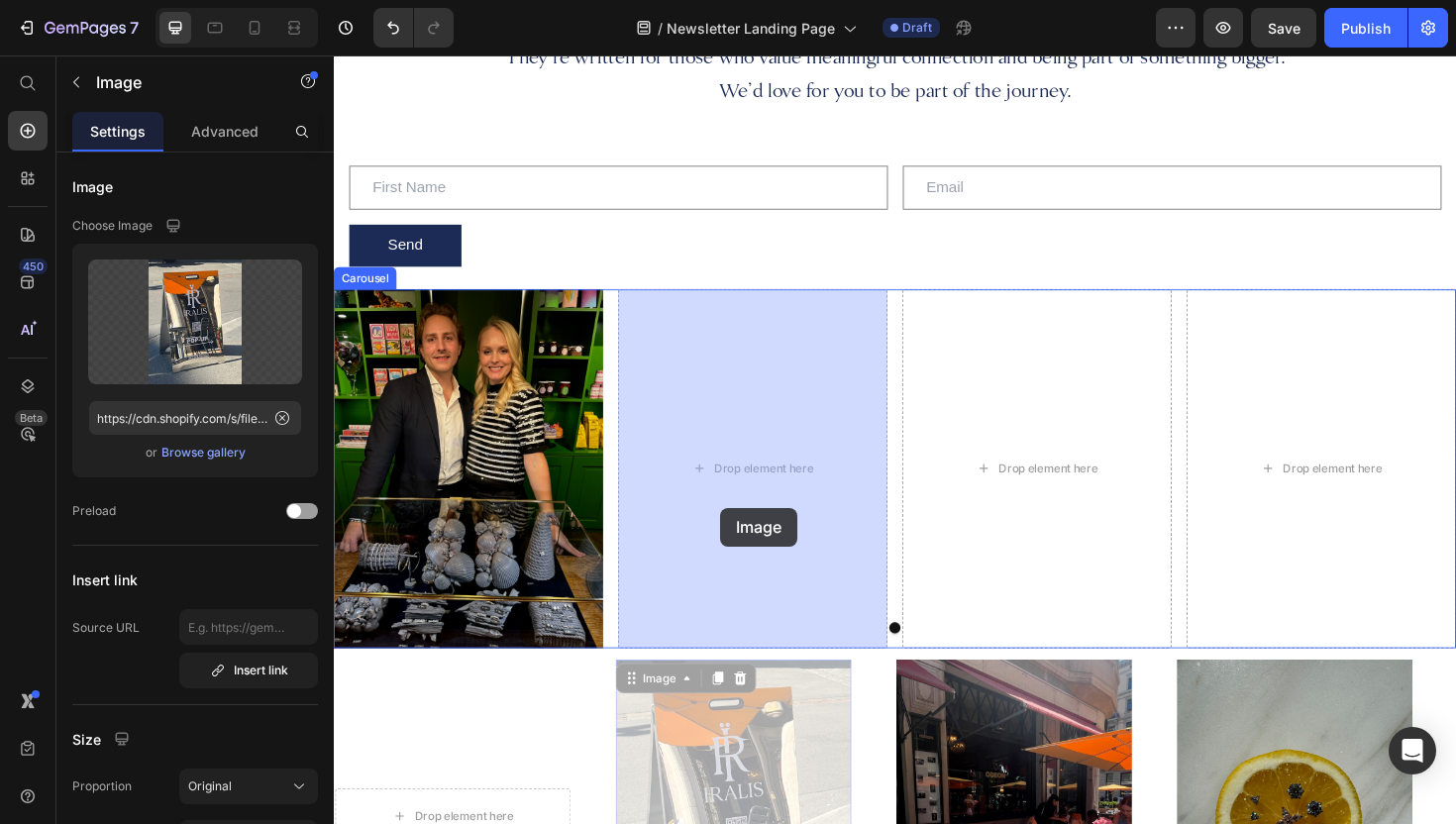 drag, startPoint x: 709, startPoint y: 768, endPoint x: 744, endPoint y: 524, distance: 246.49746 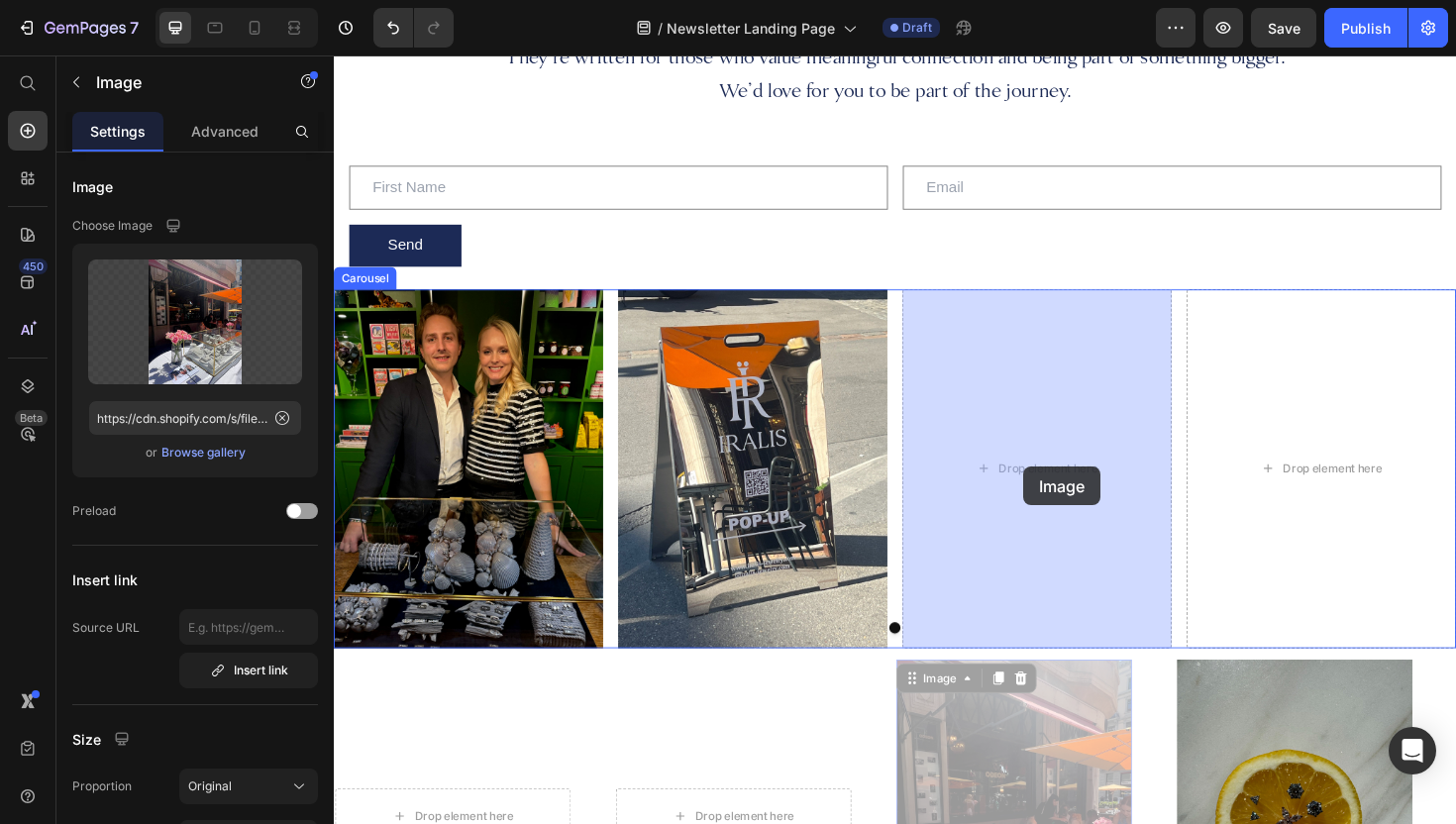 drag, startPoint x: 1029, startPoint y: 771, endPoint x: 1057, endPoint y: 569, distance: 203.93136 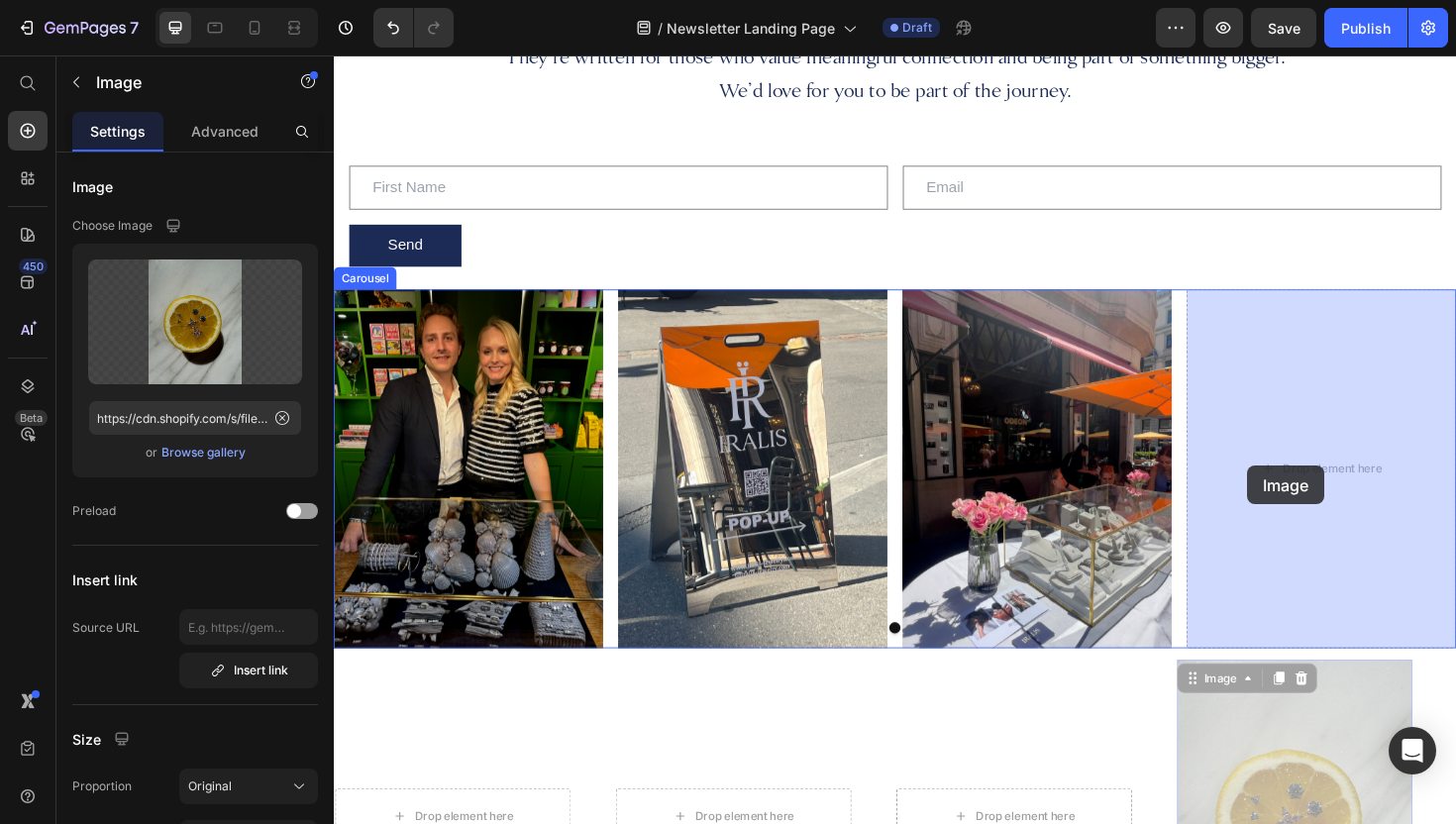 drag, startPoint x: 1301, startPoint y: 767, endPoint x: 1300, endPoint y: 489, distance: 278.0018 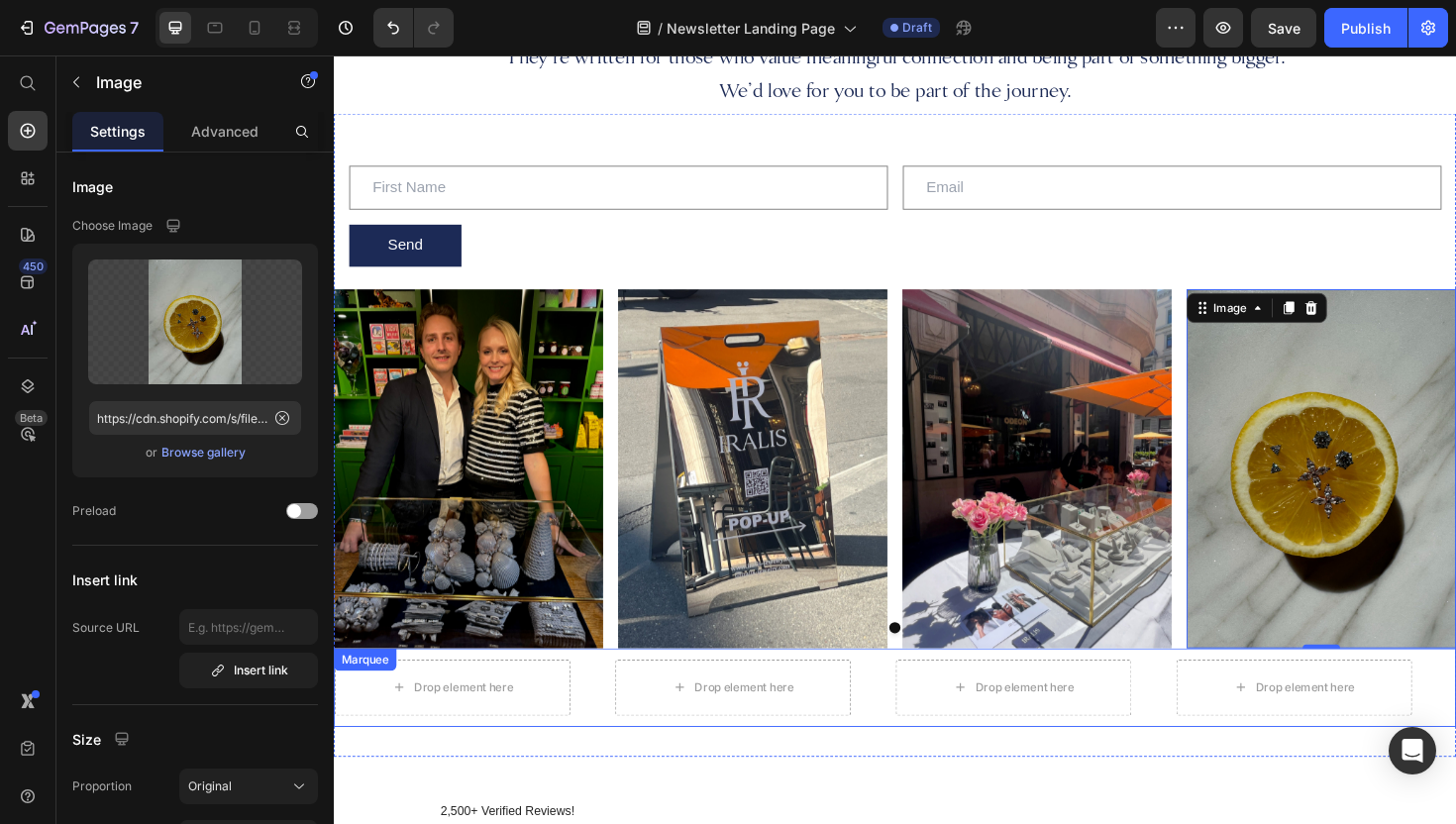 click on "Drop element here" at bounding box center [1375, 725] 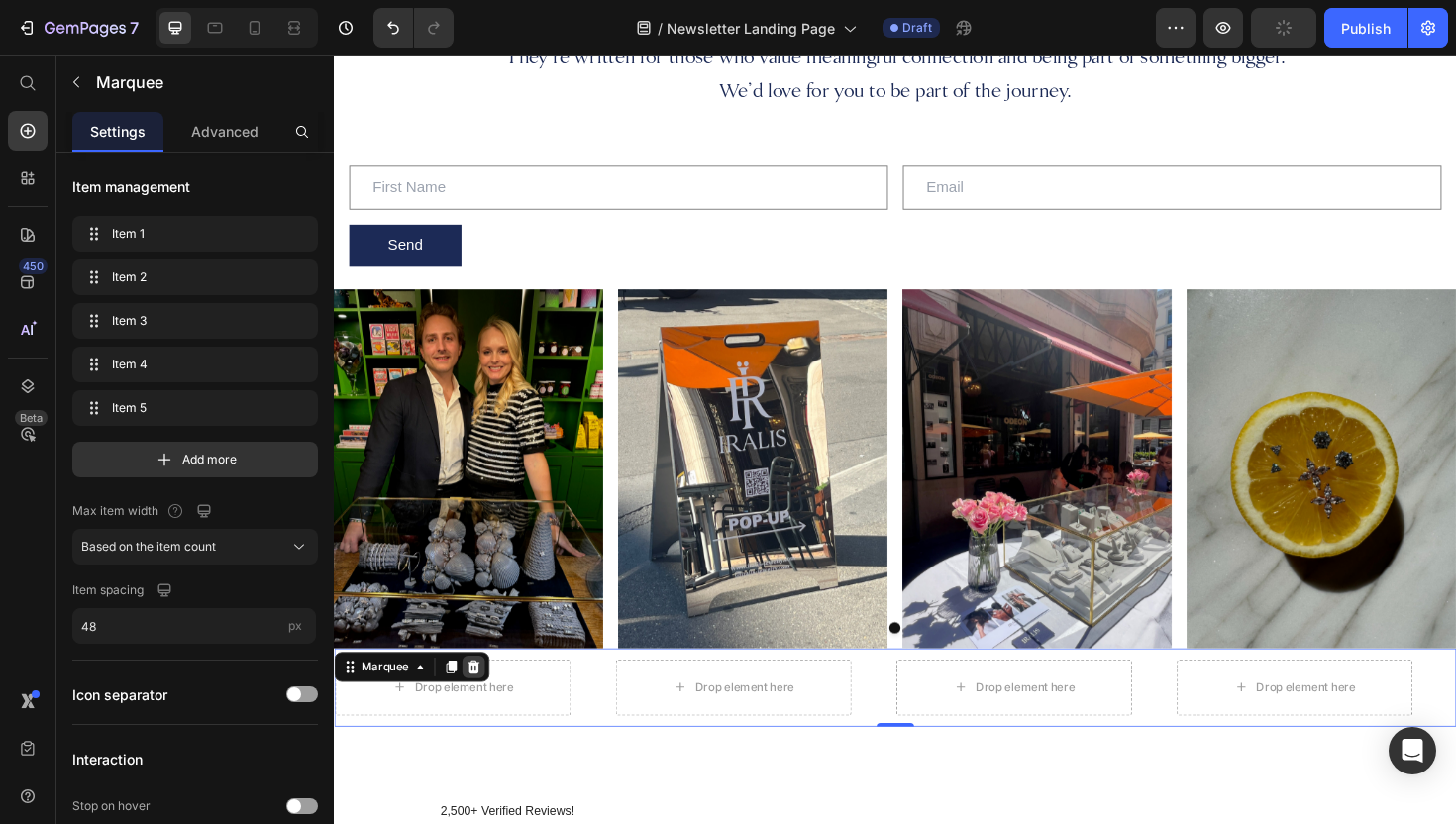 click 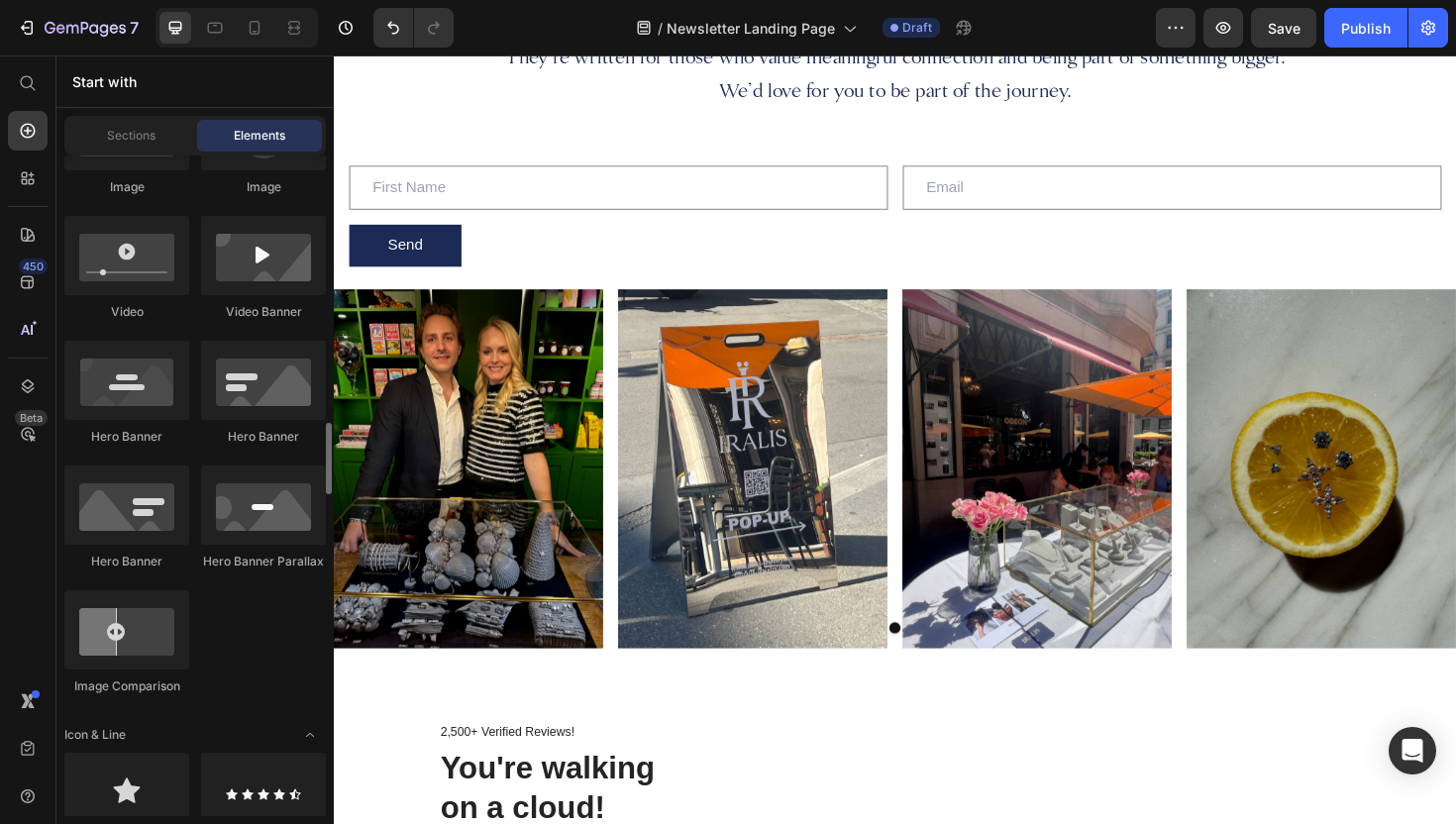 scroll, scrollTop: 581, scrollLeft: 0, axis: vertical 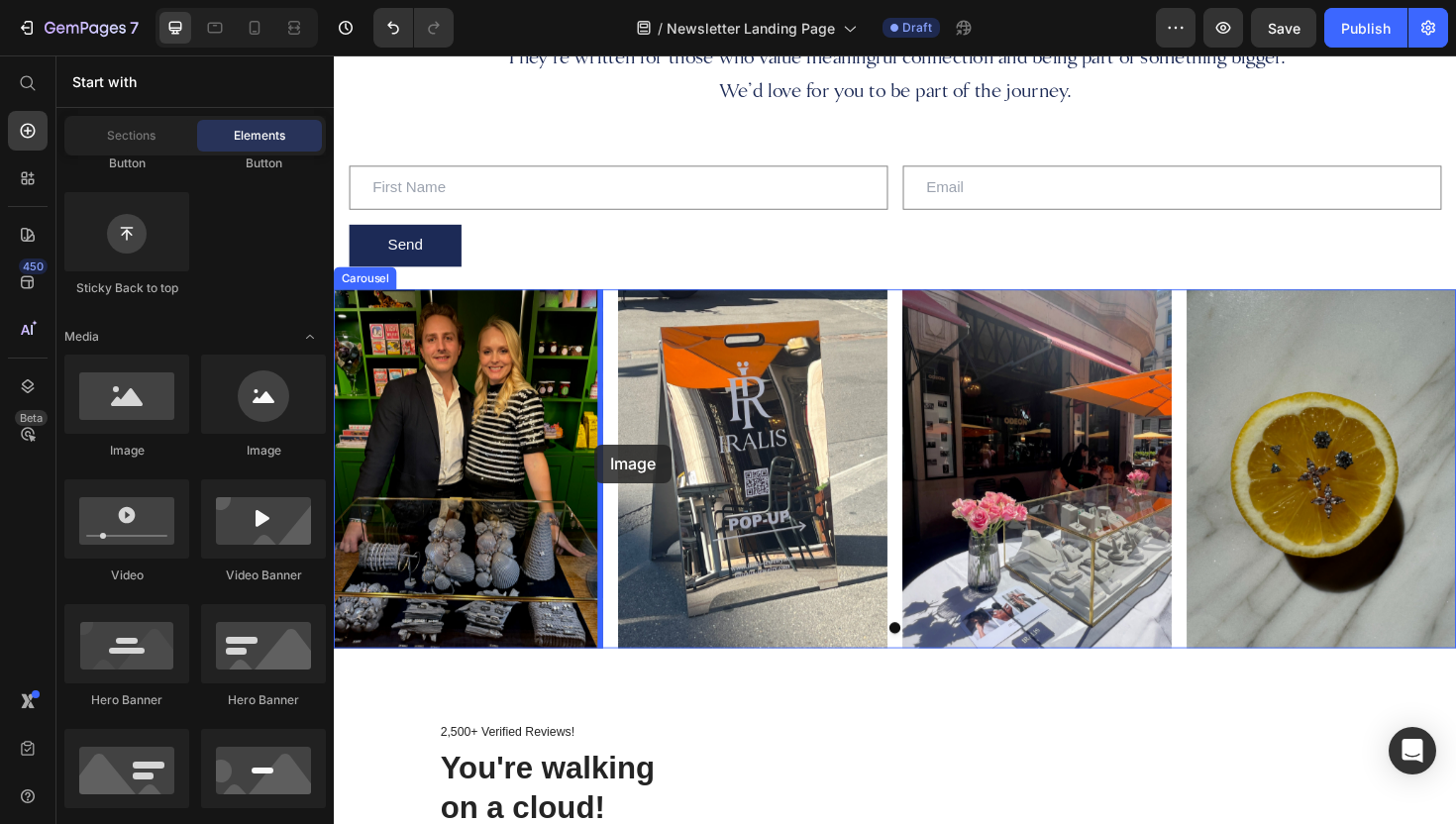 drag, startPoint x: 468, startPoint y: 448, endPoint x: 610, endPoint y: 467, distance: 143.26549 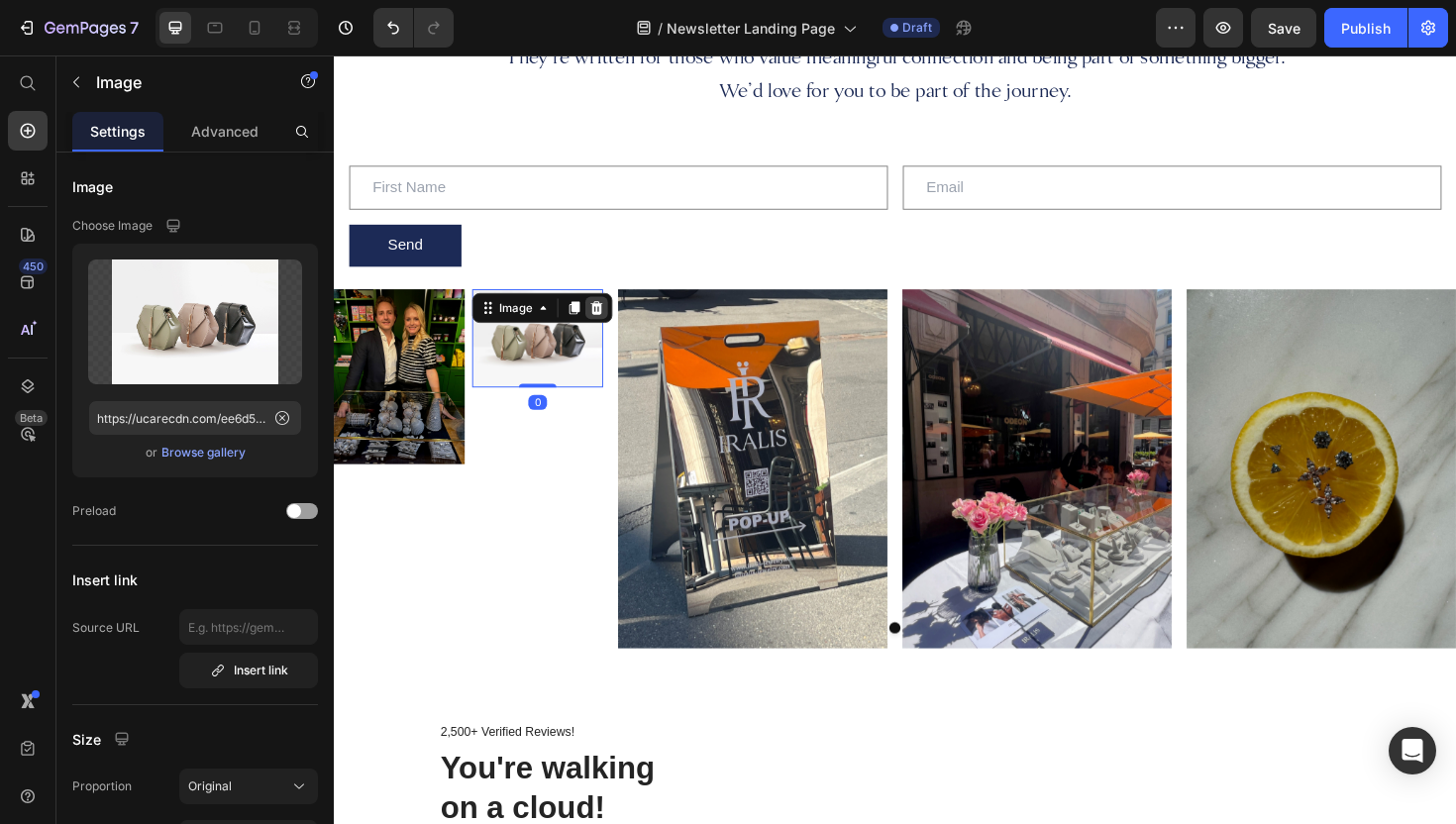 click 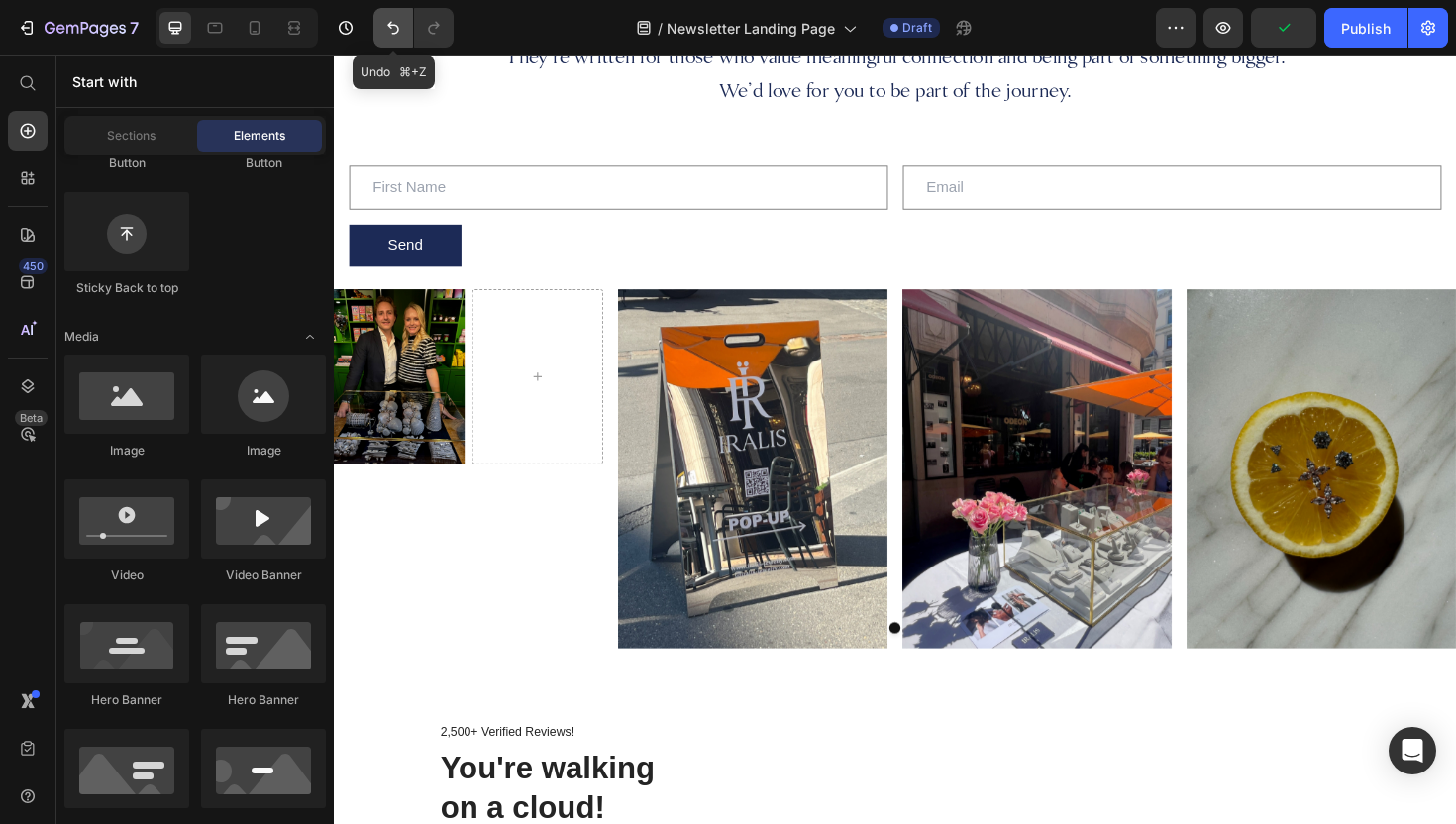 click 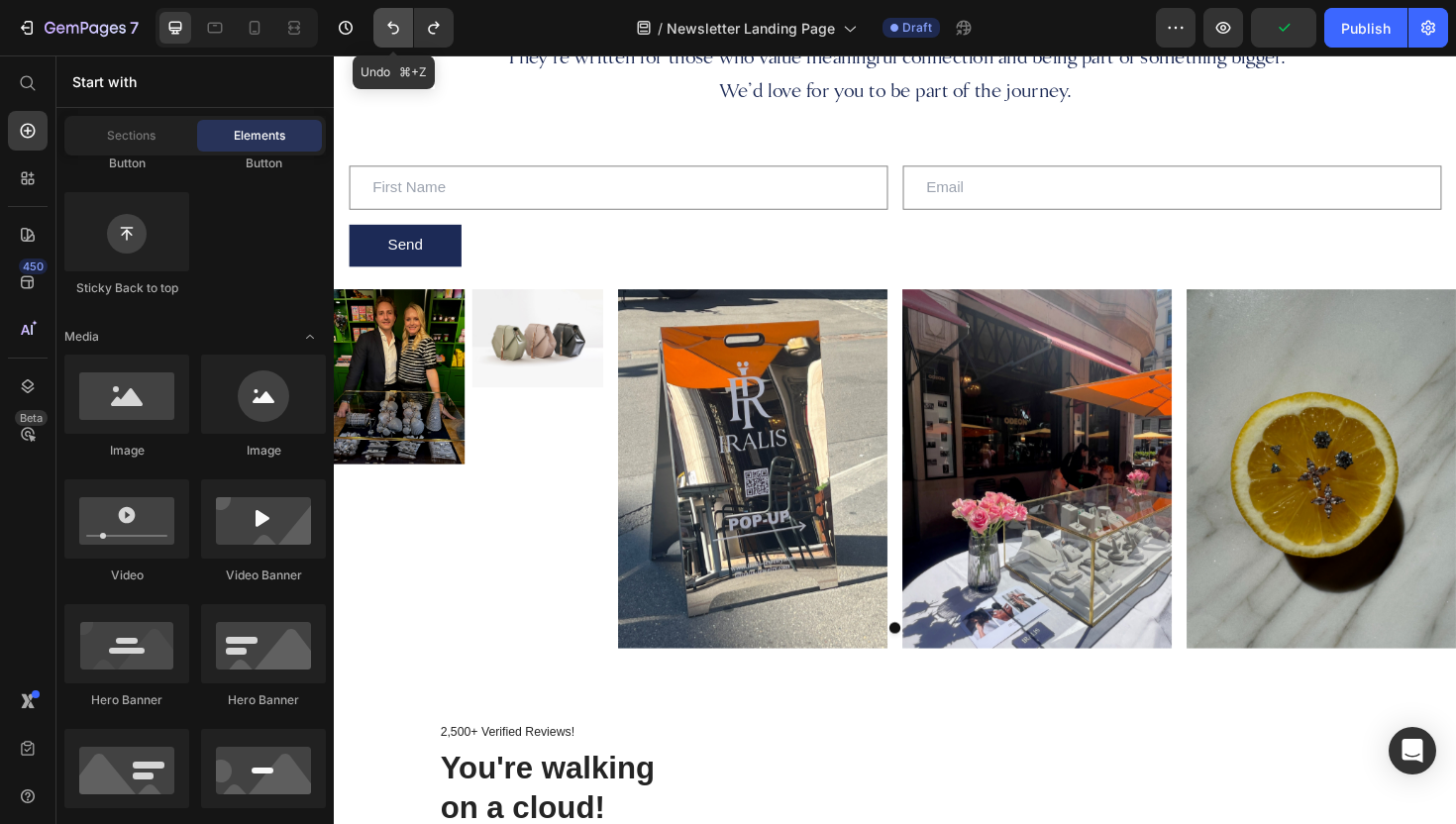 click 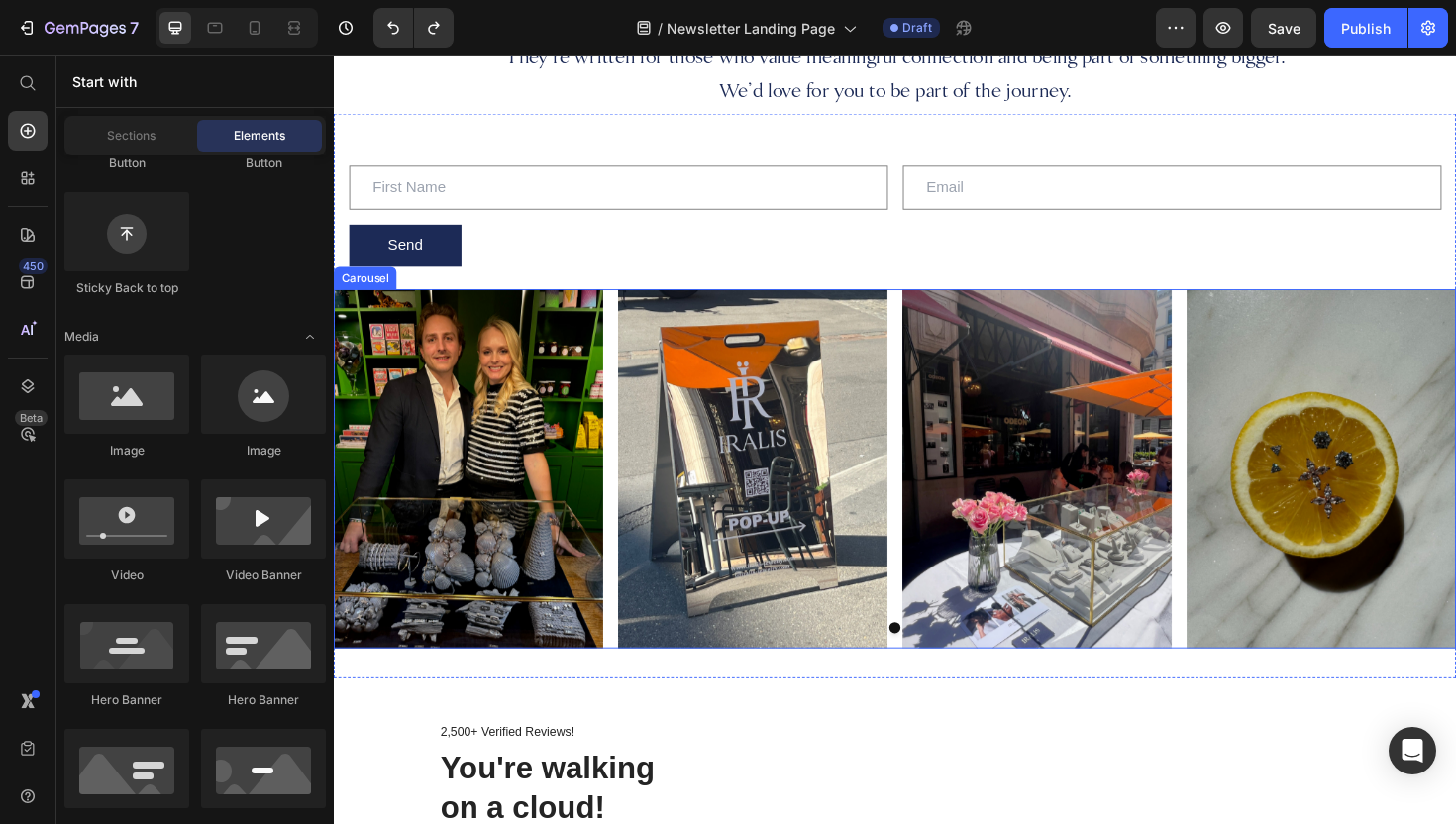 click at bounding box center [928, 662] 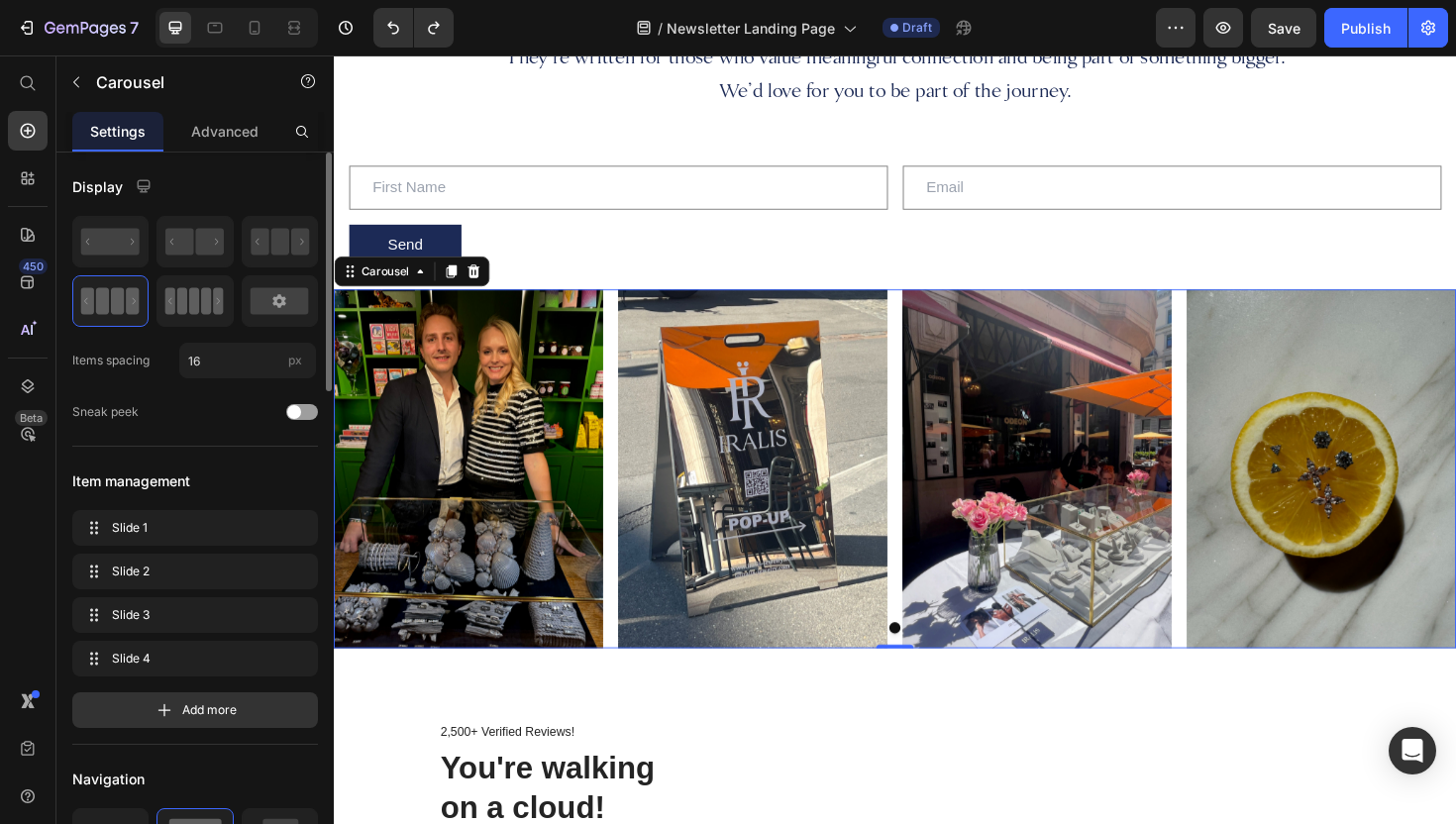 click 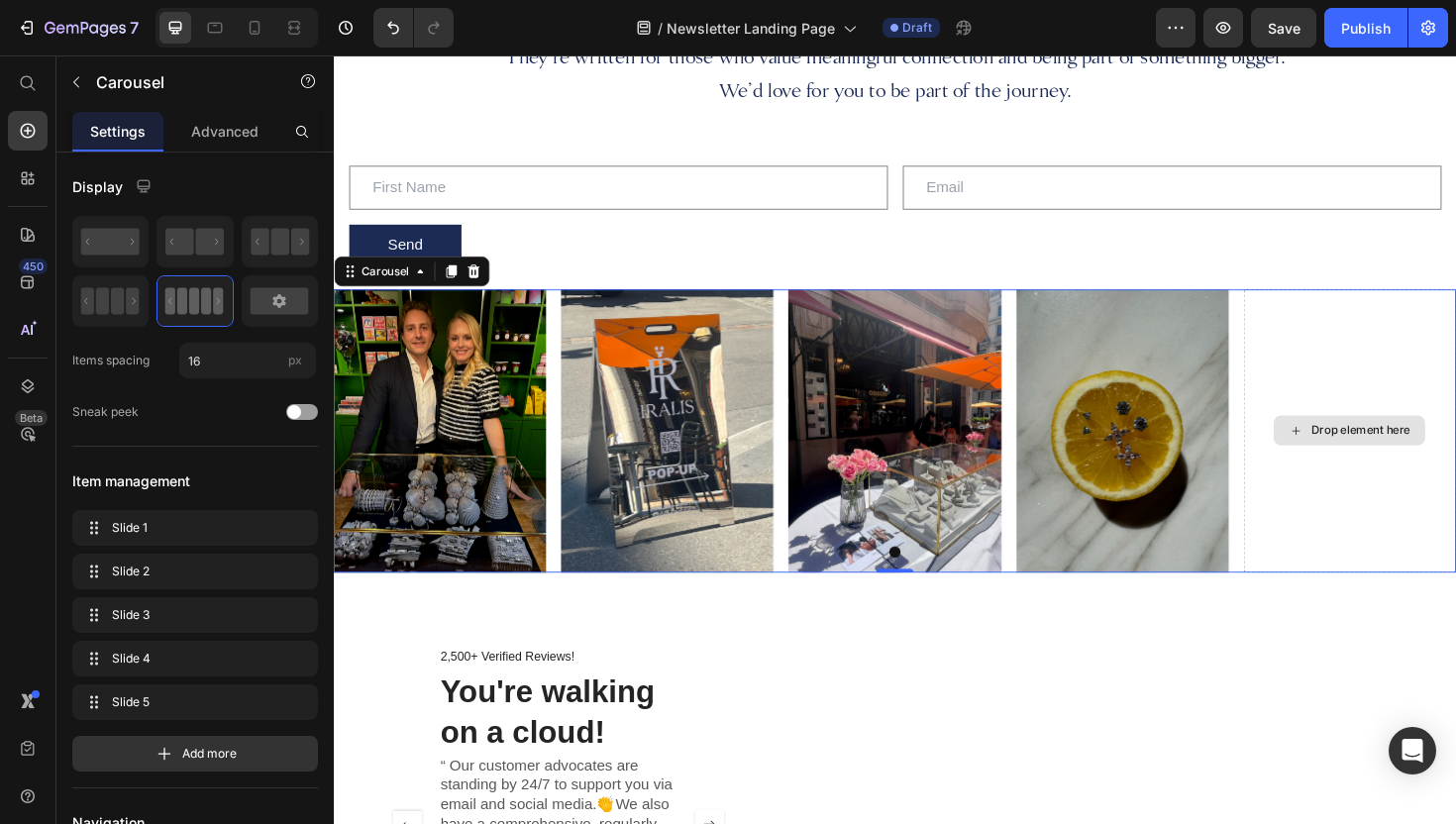 click on "Drop element here" at bounding box center [1409, 453] 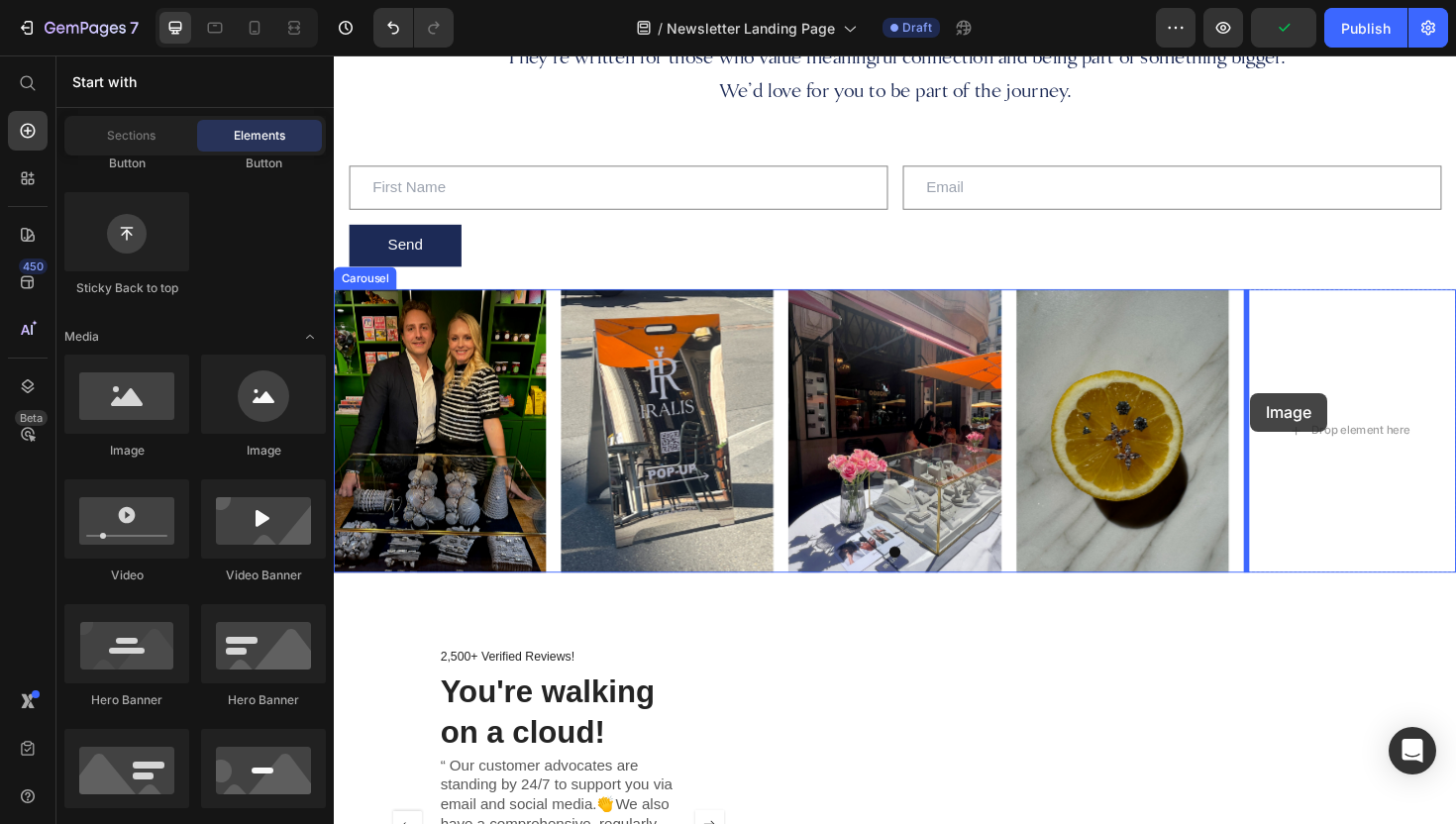 drag, startPoint x: 447, startPoint y: 453, endPoint x: 1304, endPoint y: 412, distance: 857.98019 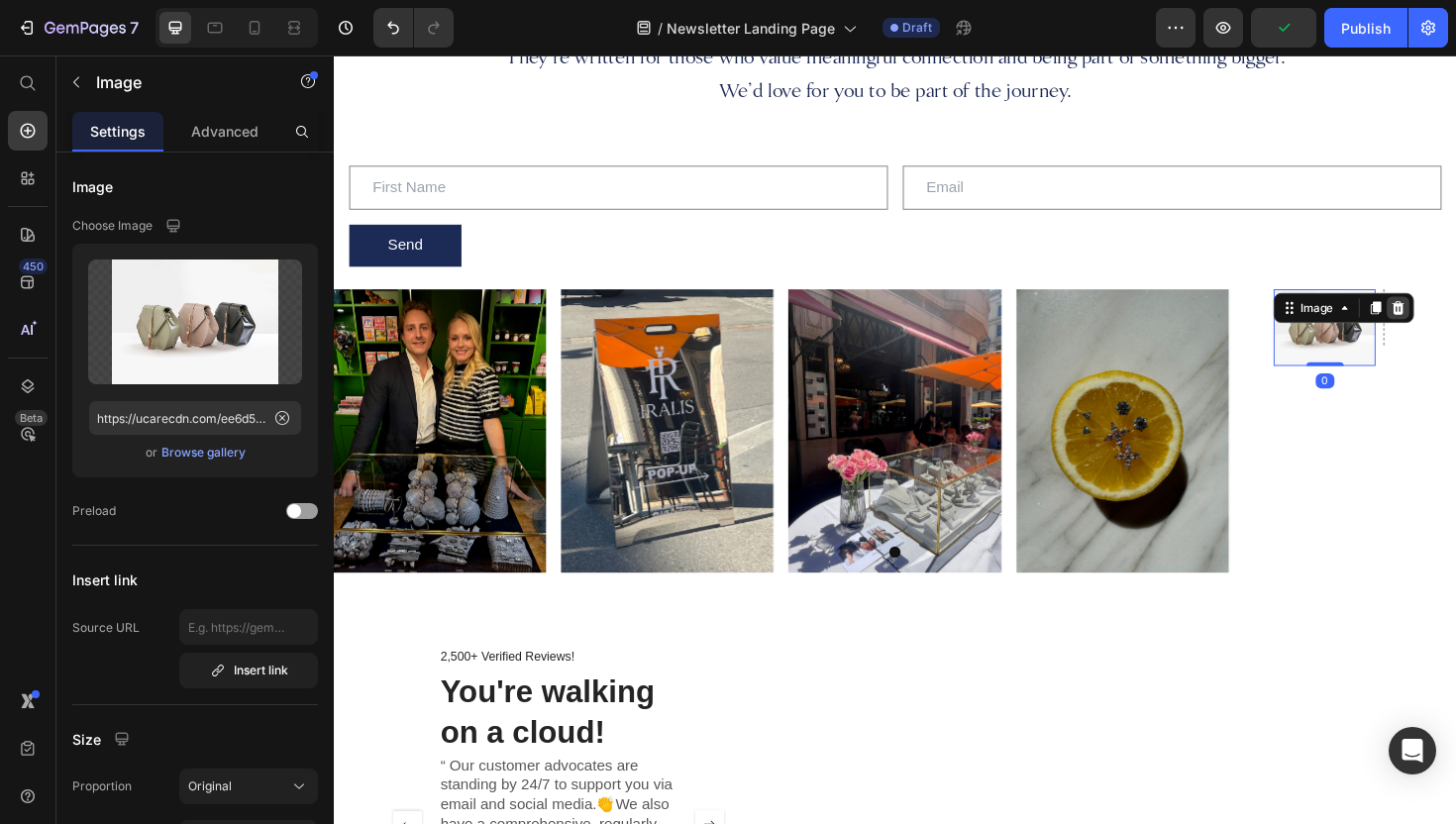 click 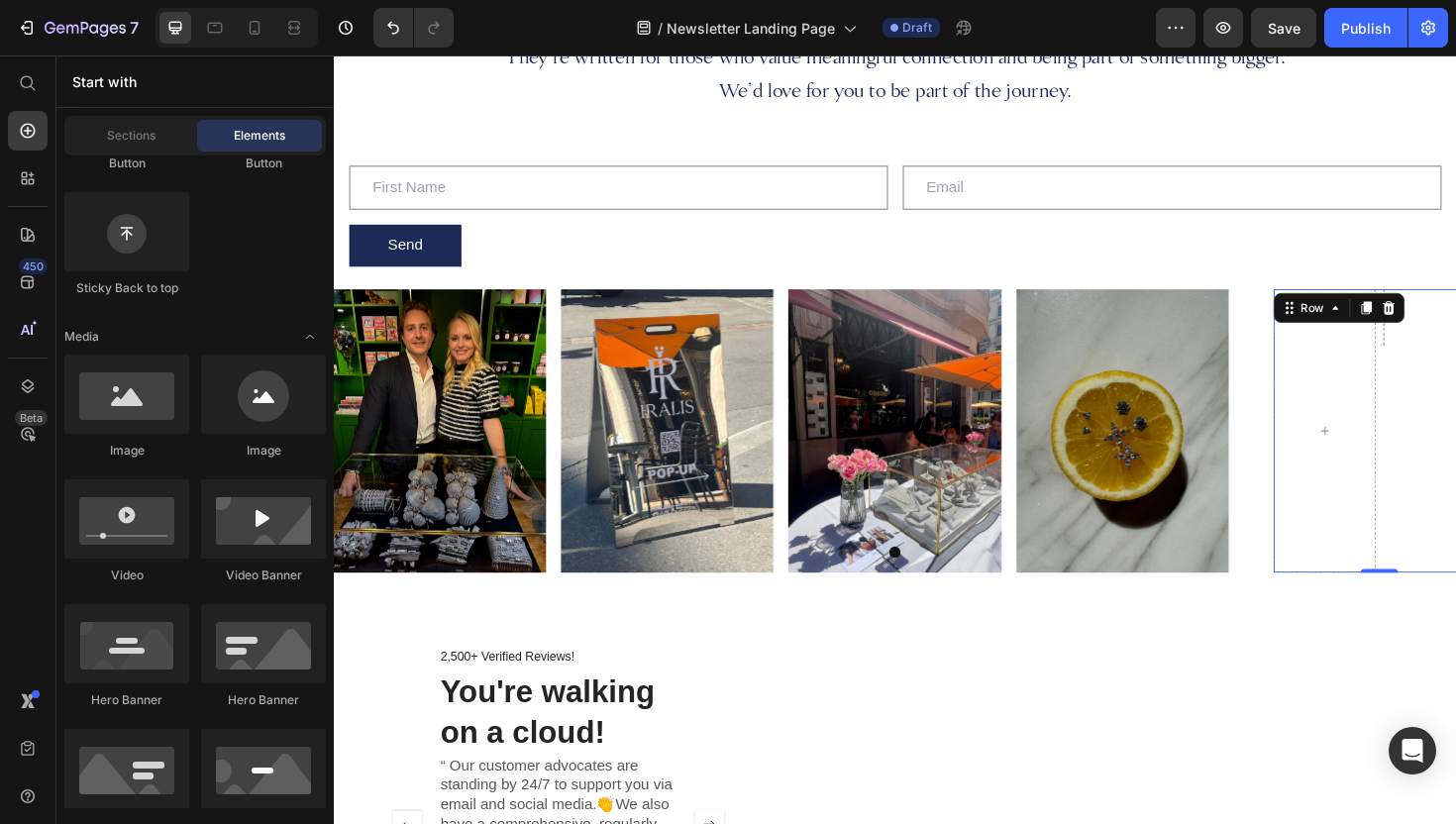 click at bounding box center (1500, 453) 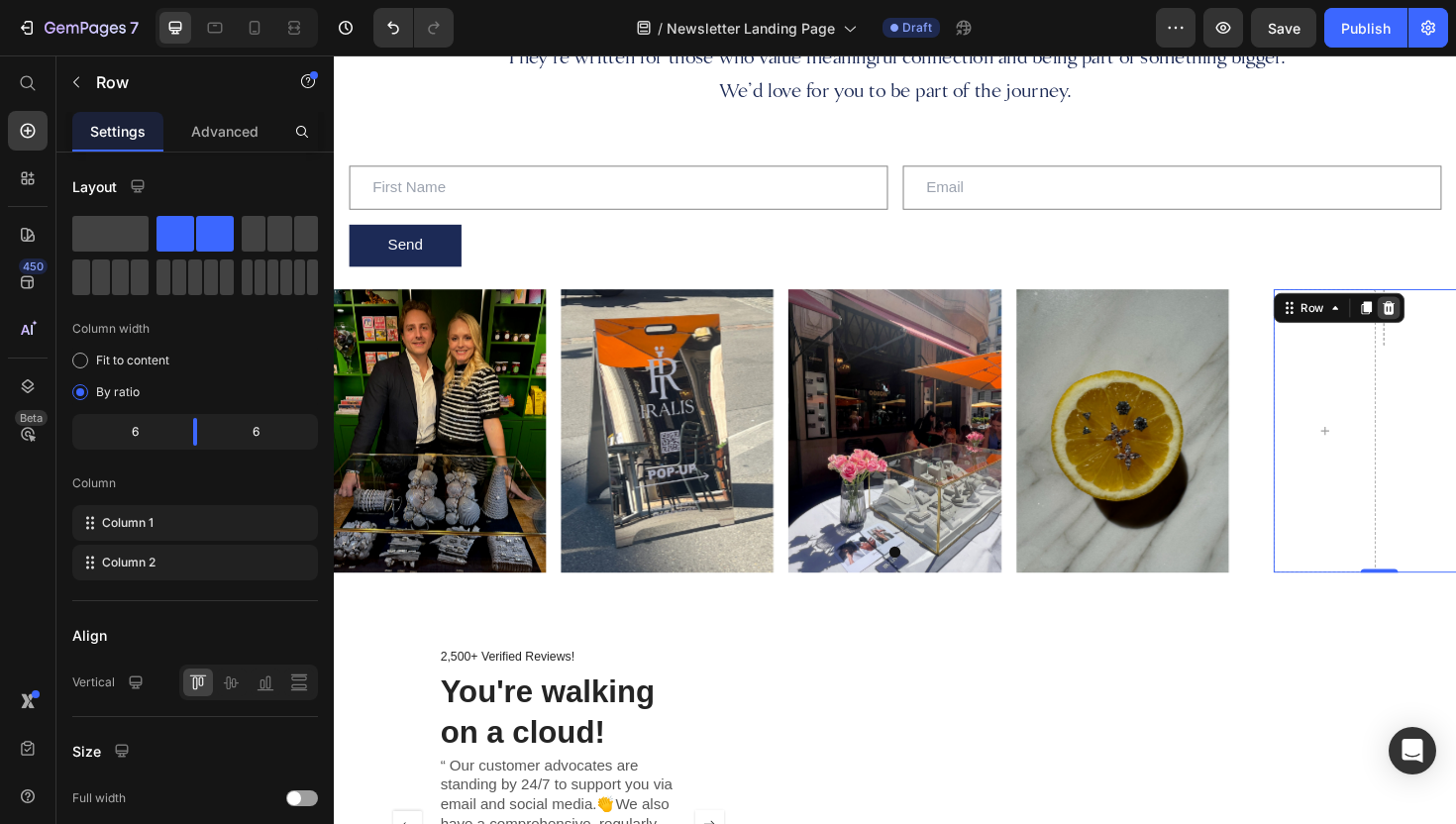 click 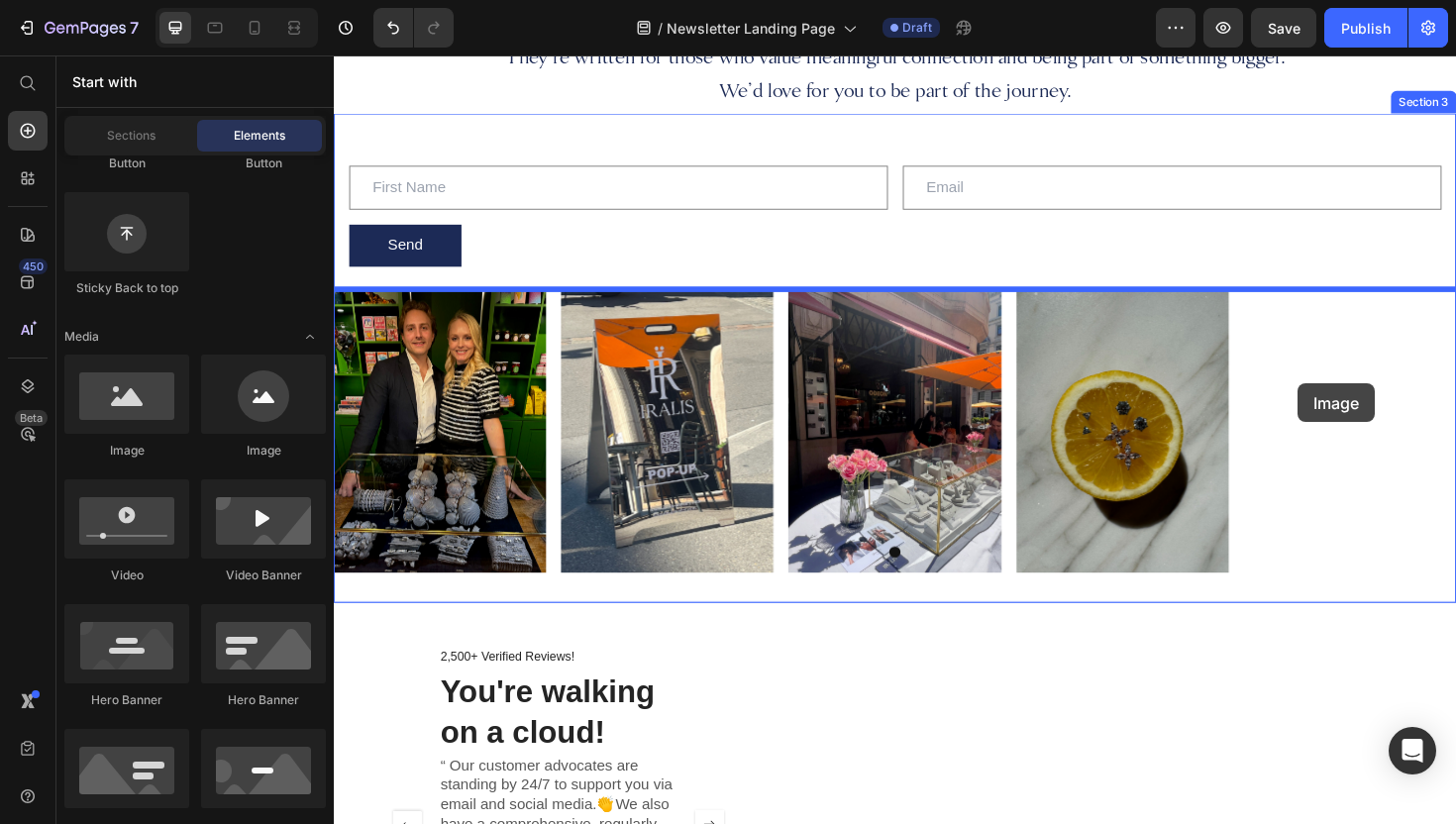 drag, startPoint x: 445, startPoint y: 460, endPoint x: 1356, endPoint y: 402, distance: 912.8445 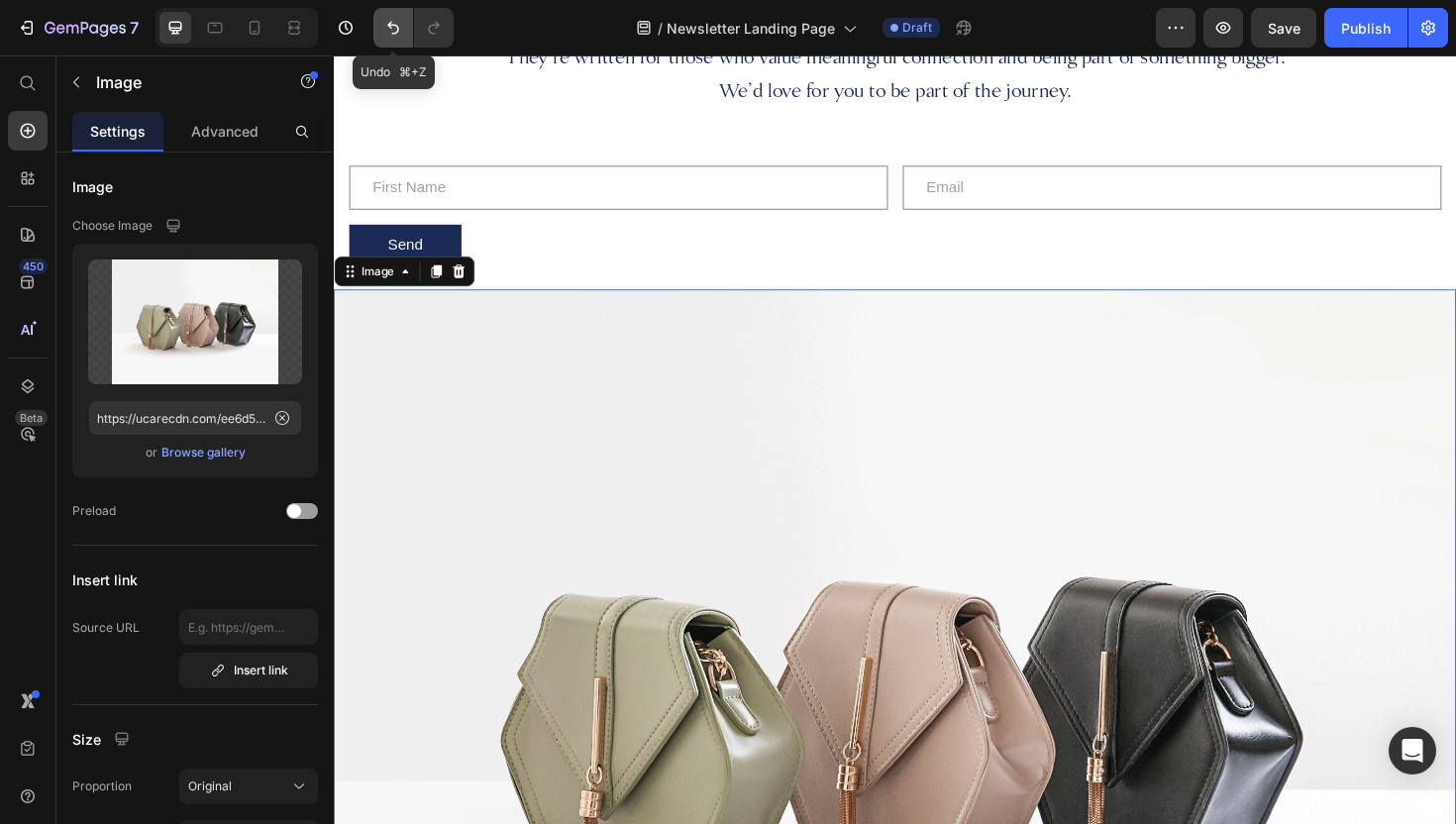 click 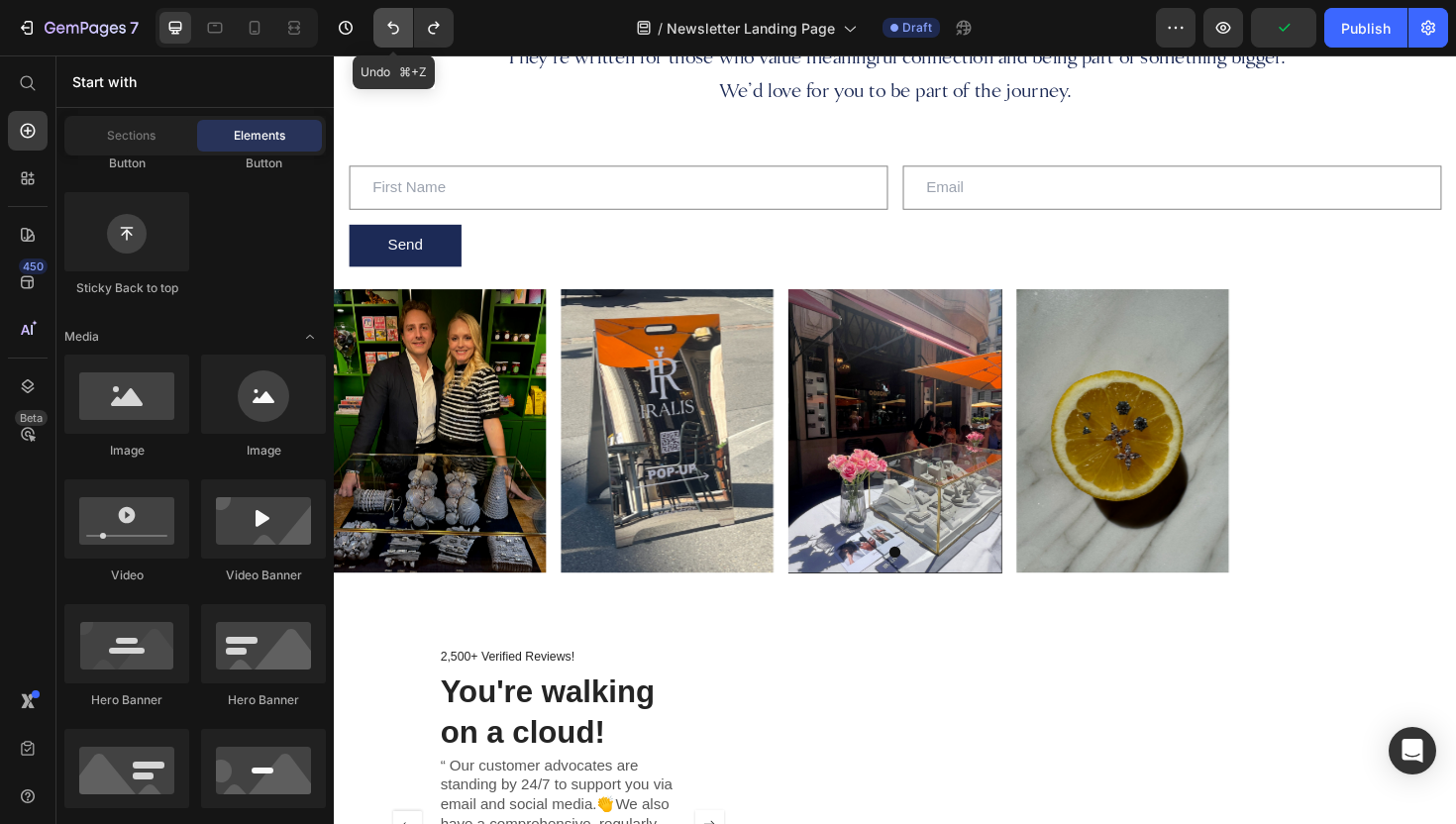 click 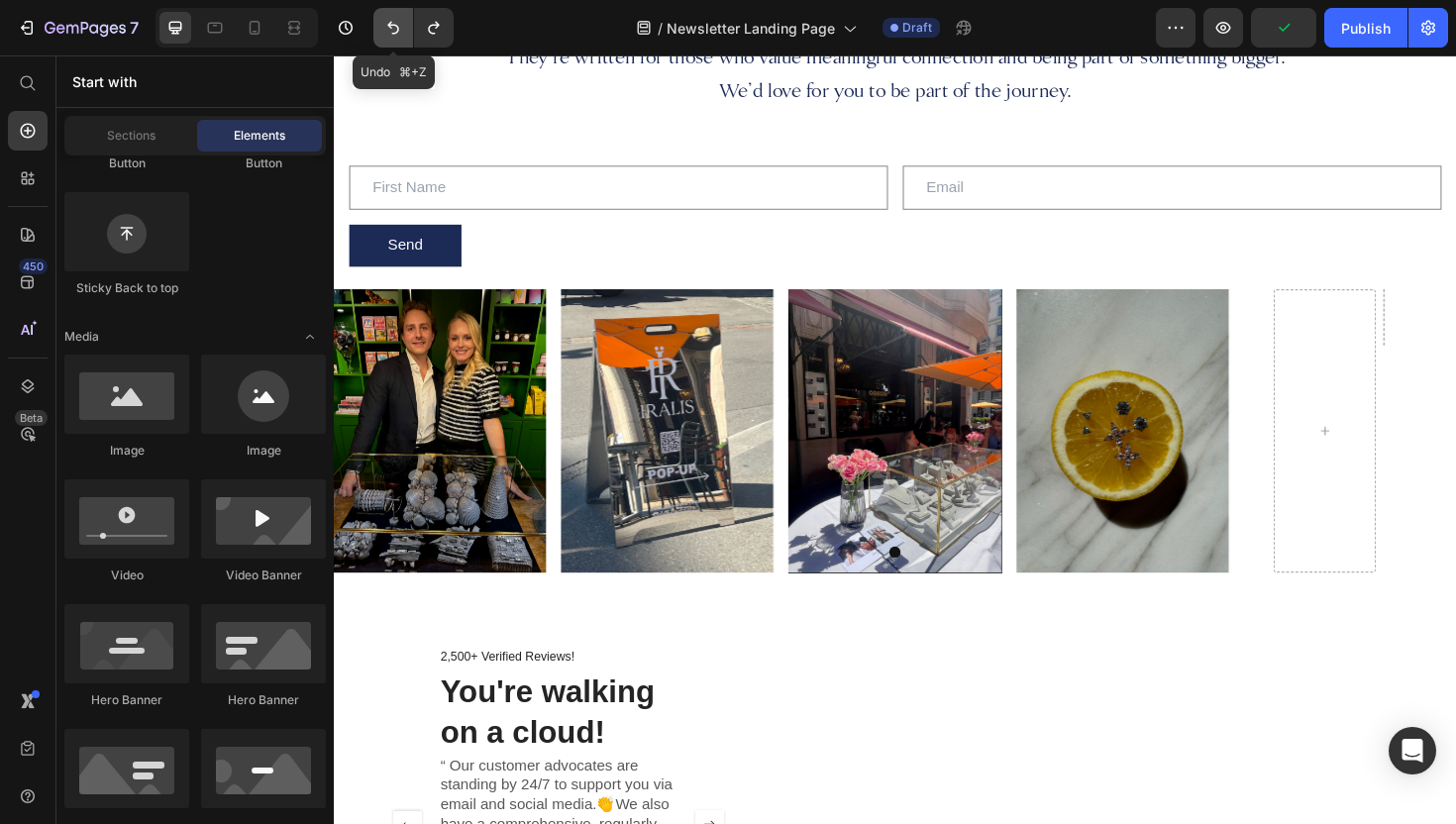 click 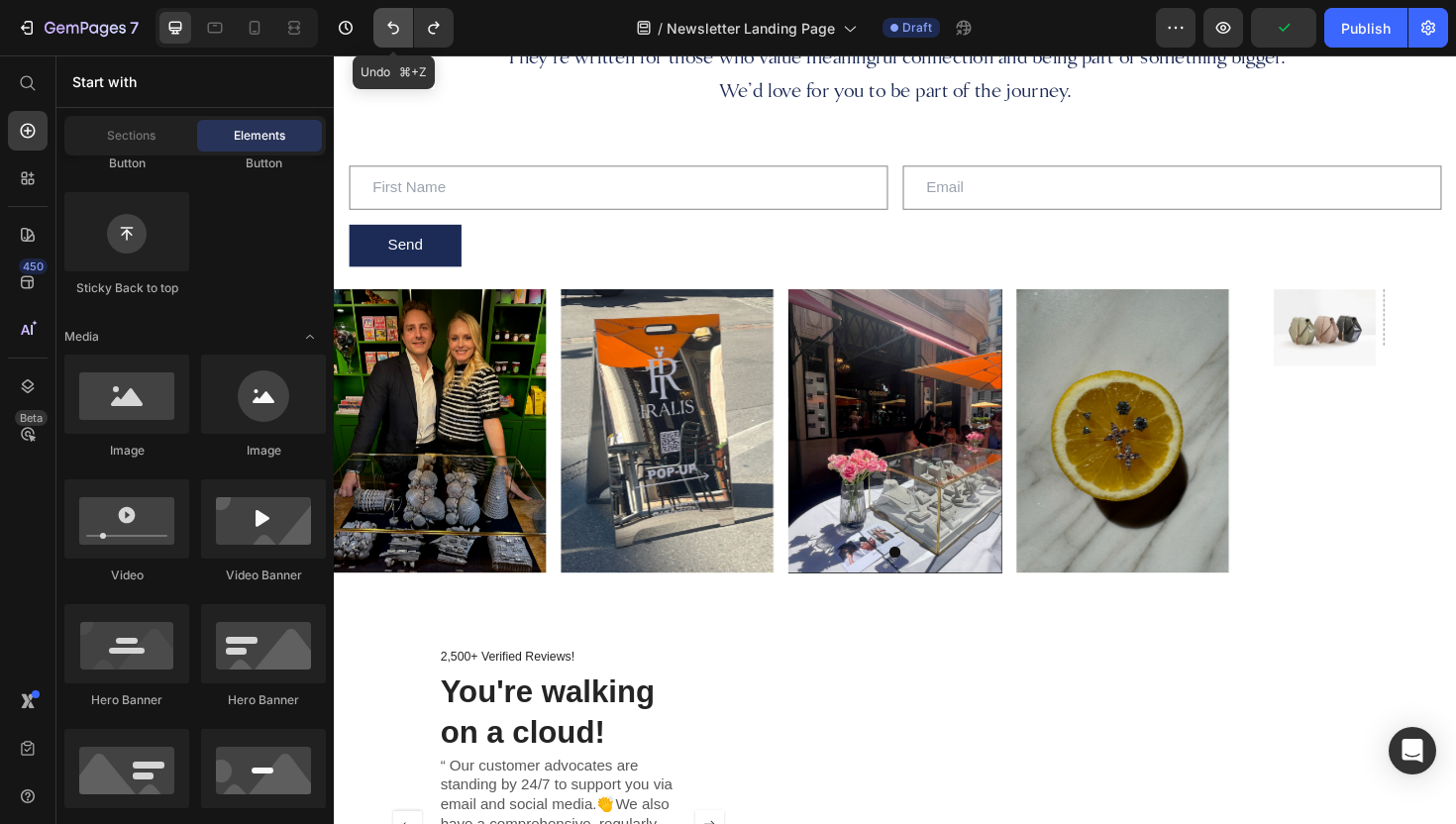 click 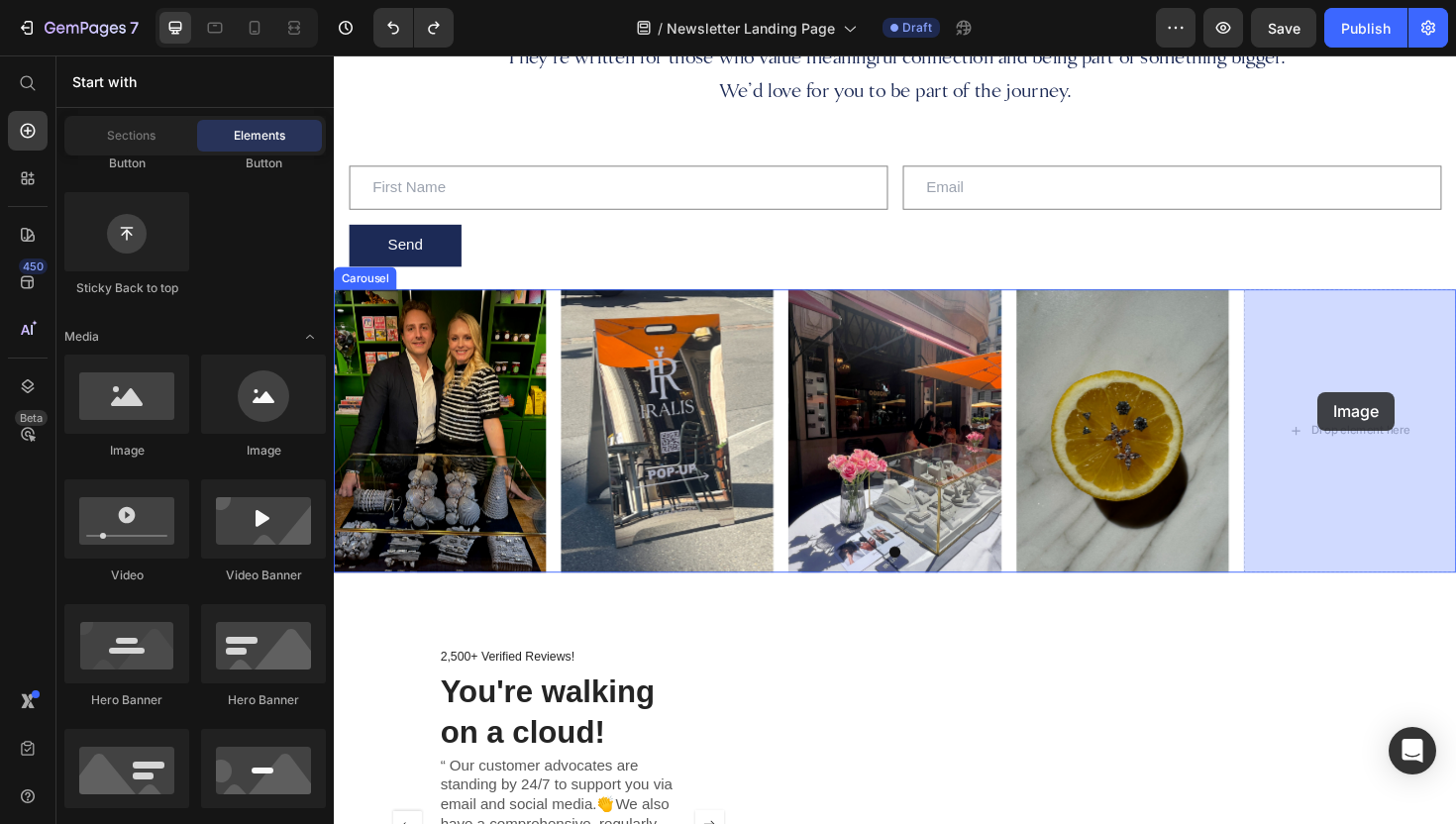 drag, startPoint x: 448, startPoint y: 474, endPoint x: 1373, endPoint y: 410, distance: 927.21141 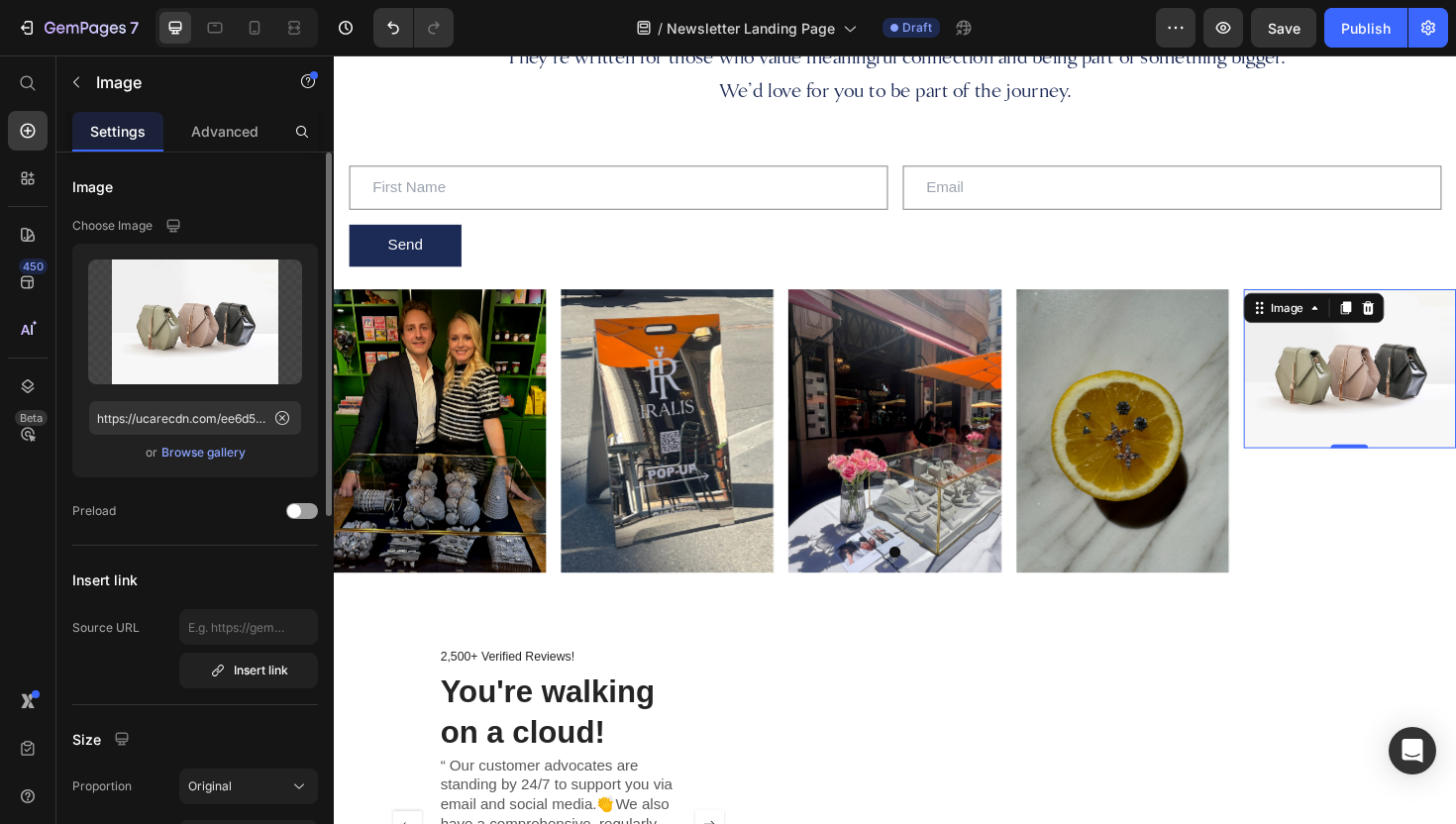 click on "Browse gallery" at bounding box center (203, 453) 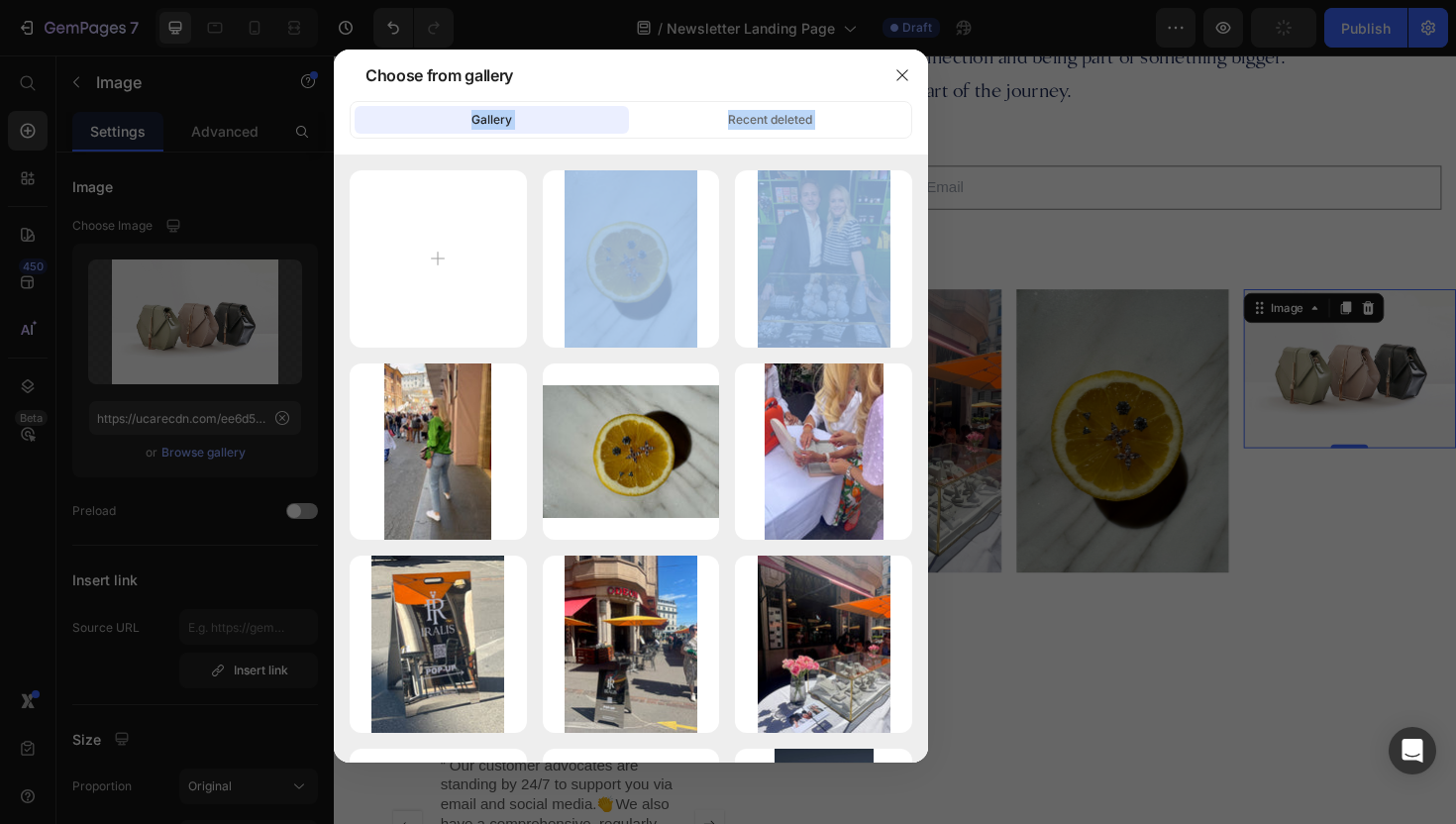 drag, startPoint x: 760, startPoint y: 70, endPoint x: 834, endPoint y: 177, distance: 130.09612 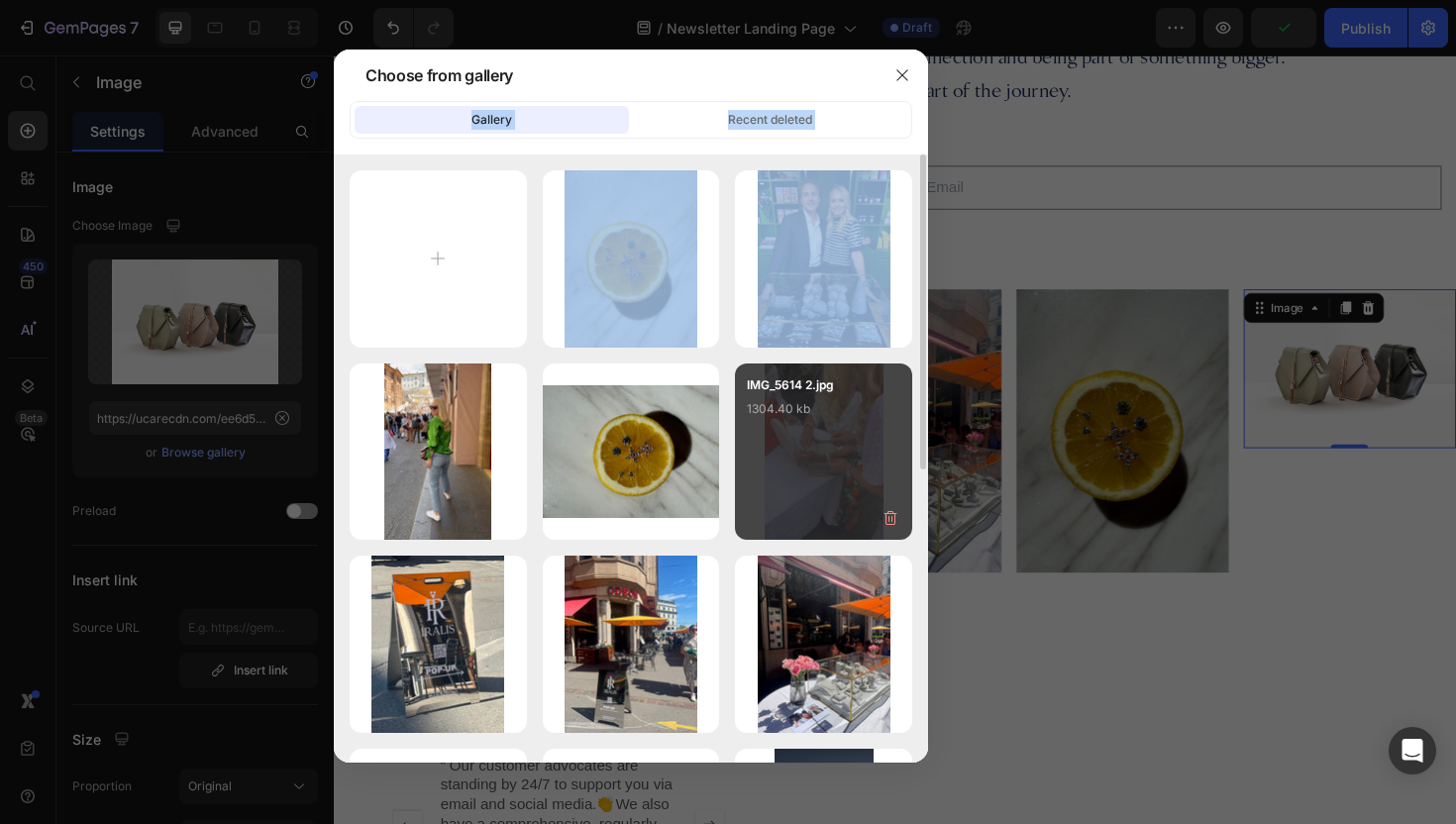 click on "IMG_5614 2.jpg 1304.40 kb" at bounding box center (823, 415) 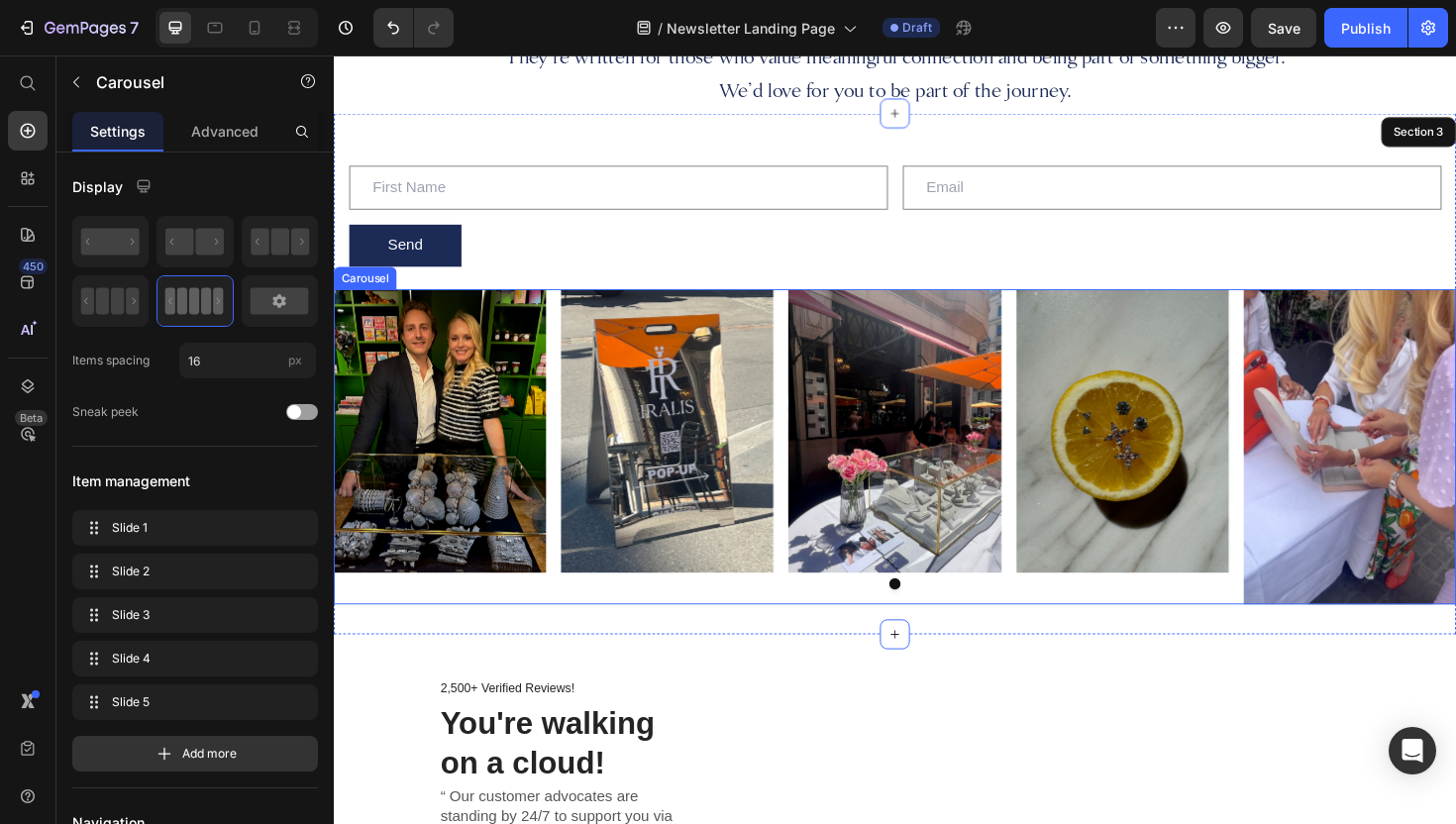 click at bounding box center [928, 615] 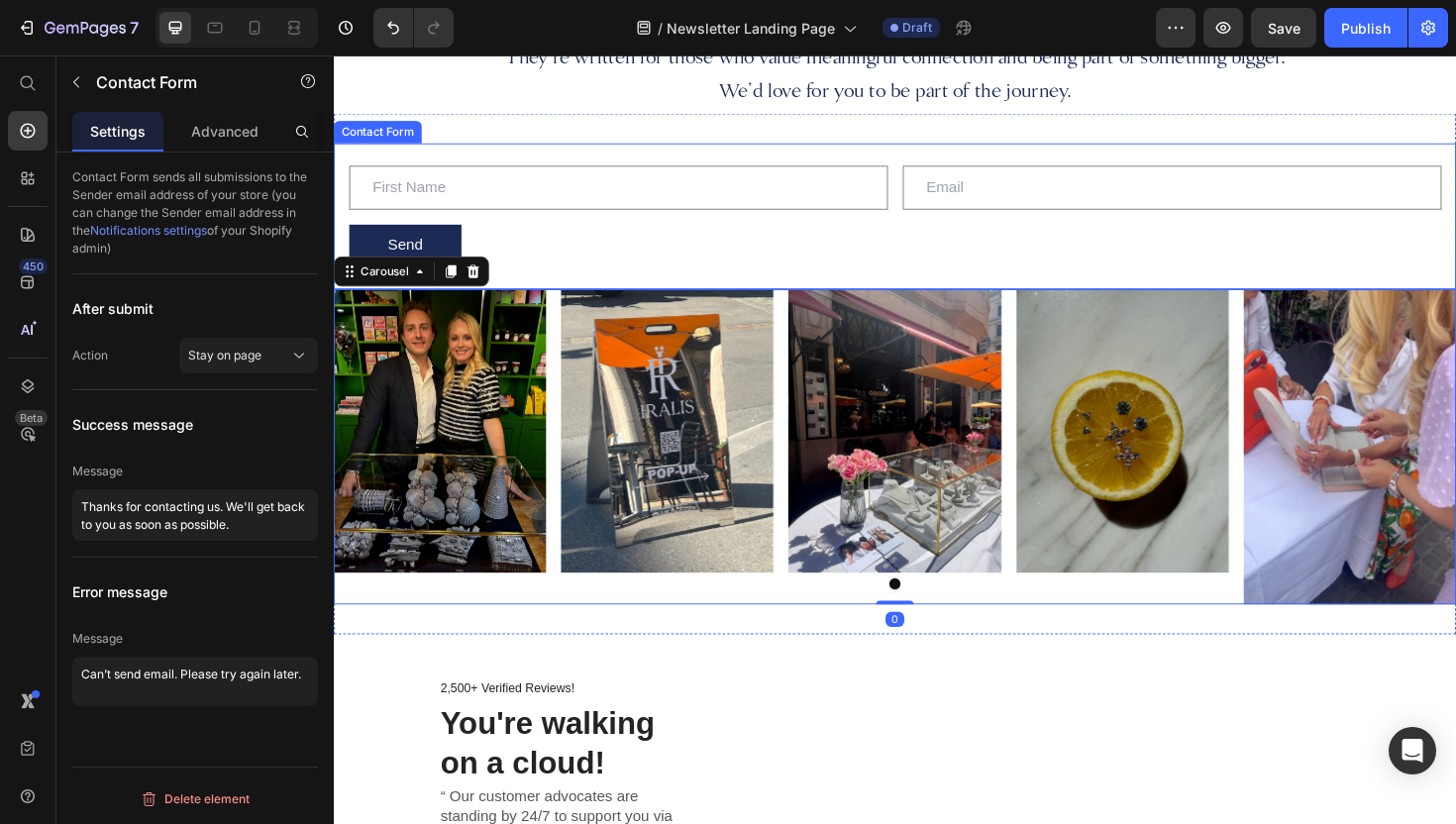 click on "Text Field Email Field Row Send Submit Button Contact Form" at bounding box center [928, 226] 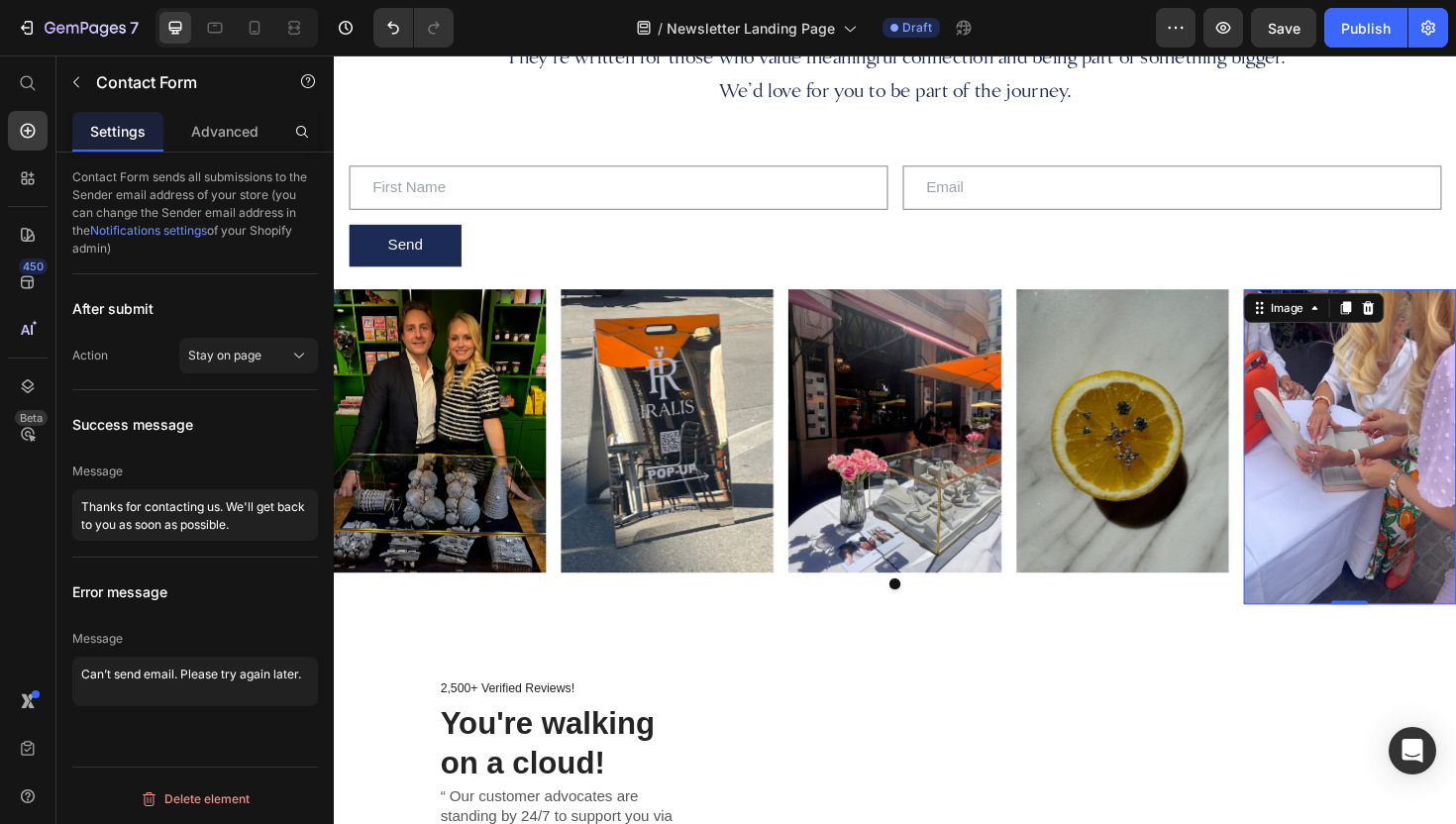 click at bounding box center [1409, 469] 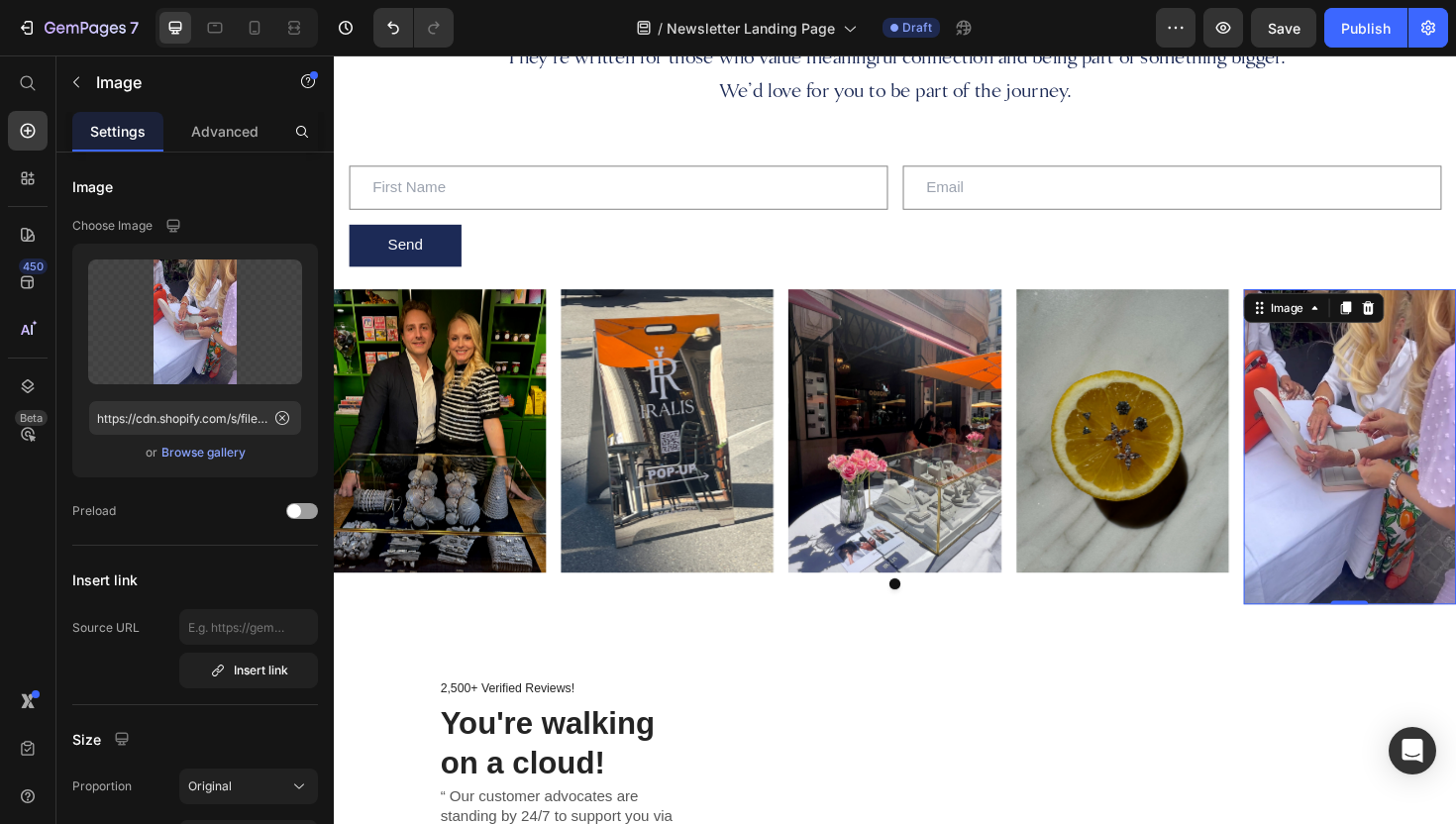 drag, startPoint x: 1414, startPoint y: 633, endPoint x: 1414, endPoint y: 589, distance: 44 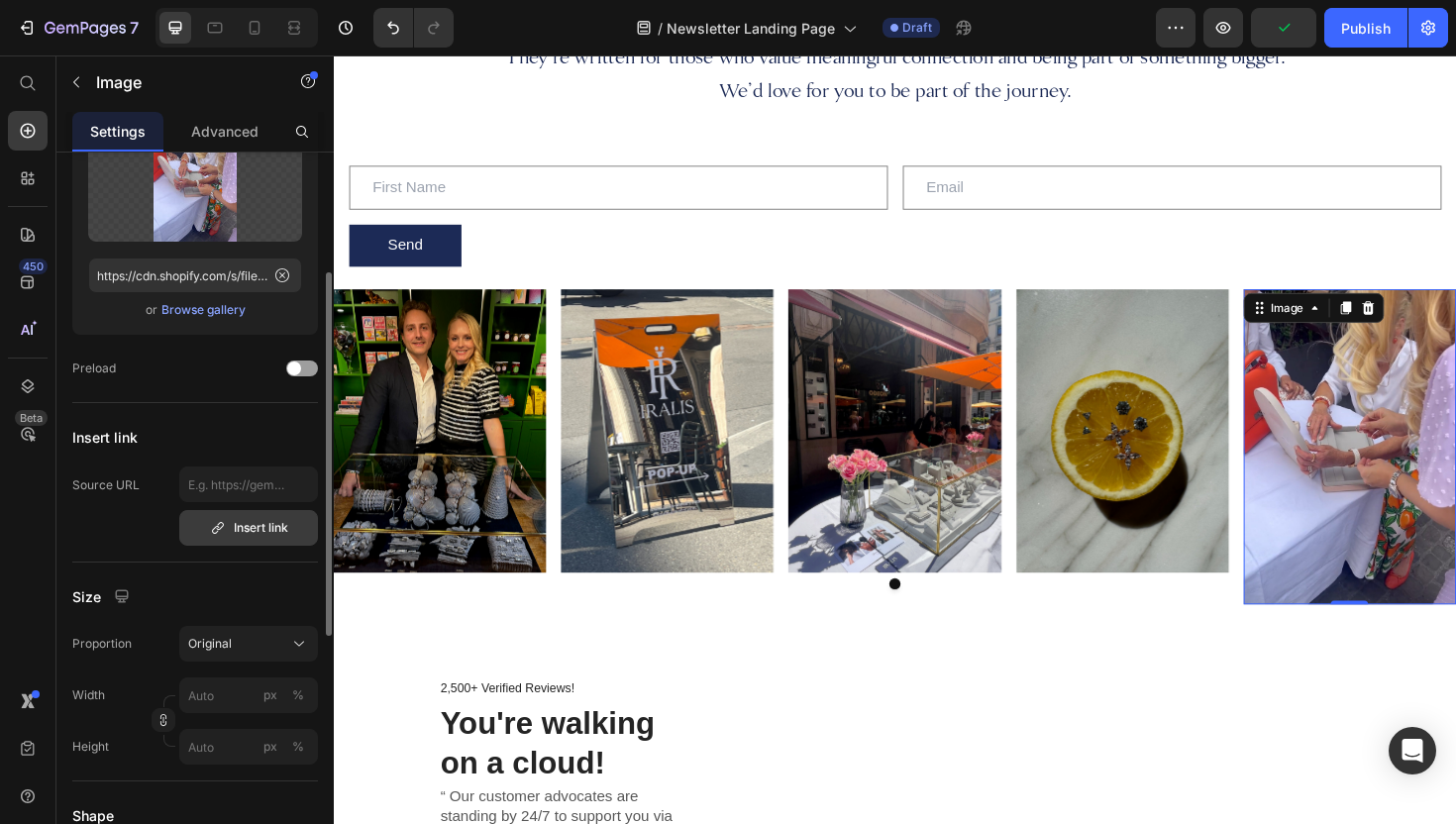 scroll, scrollTop: 175, scrollLeft: 0, axis: vertical 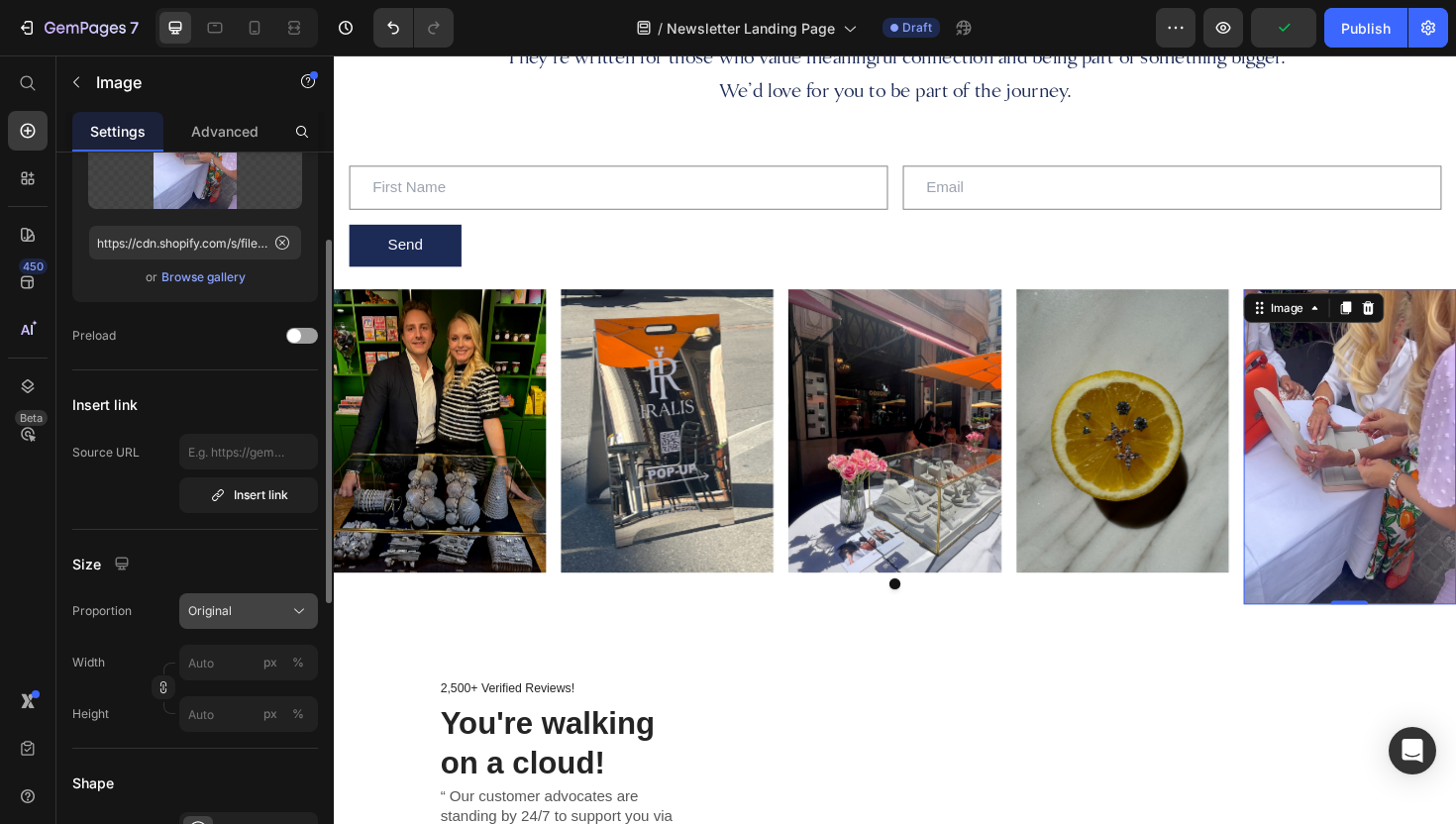 click on "Original" 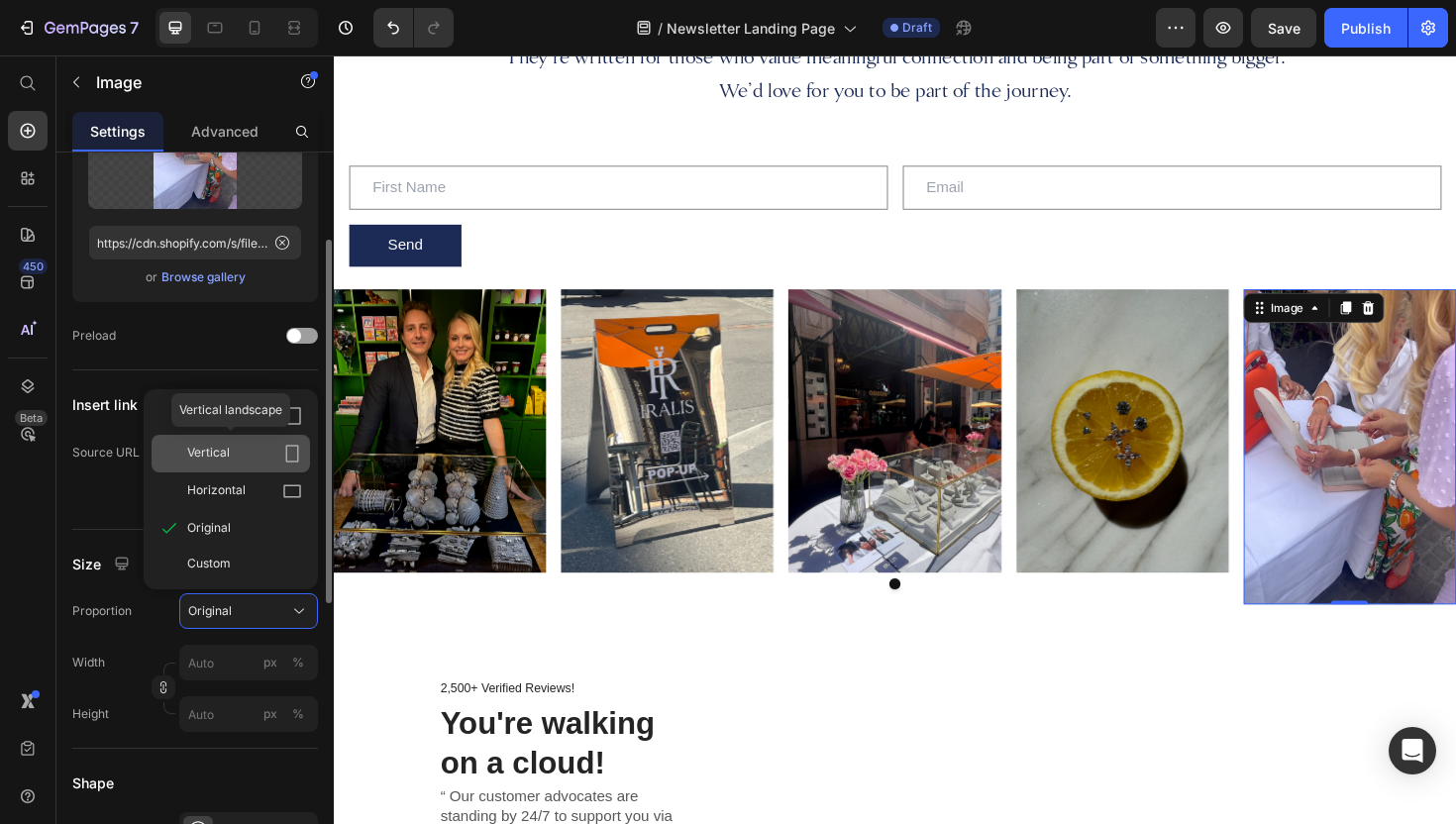 click on "Vertical" 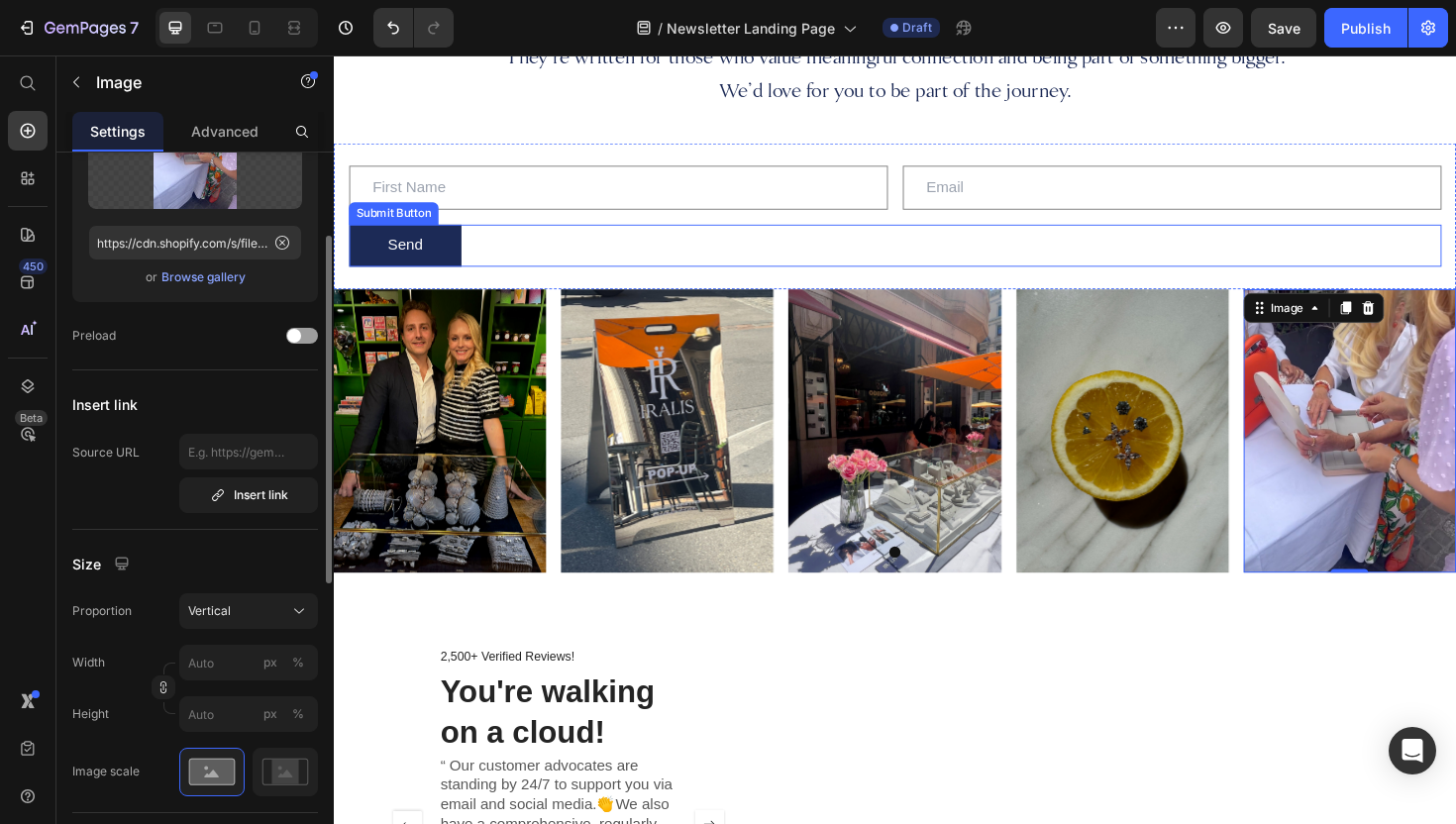 click on "Send Submit Button" at bounding box center [928, 257] 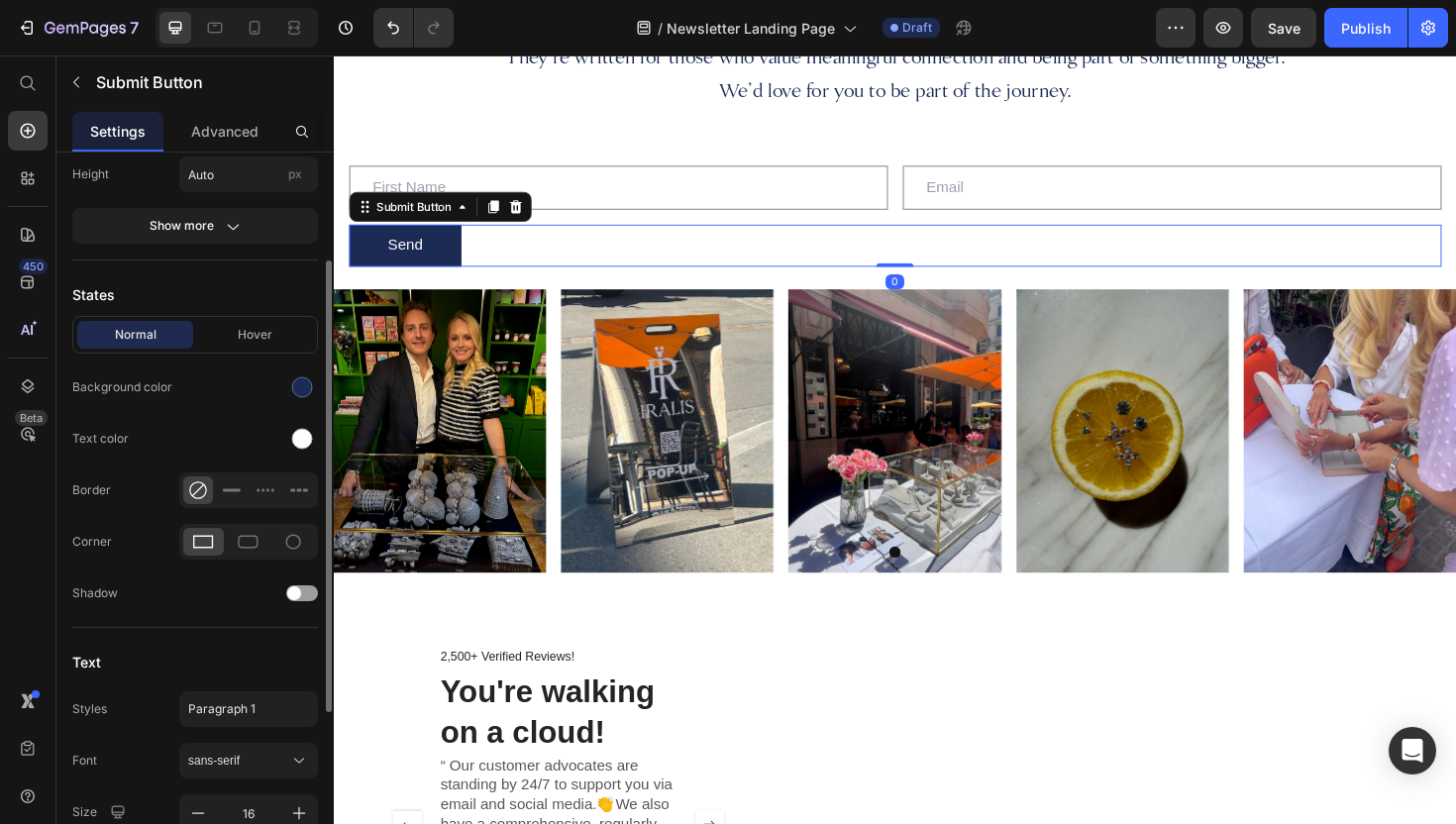 scroll, scrollTop: 0, scrollLeft: 0, axis: both 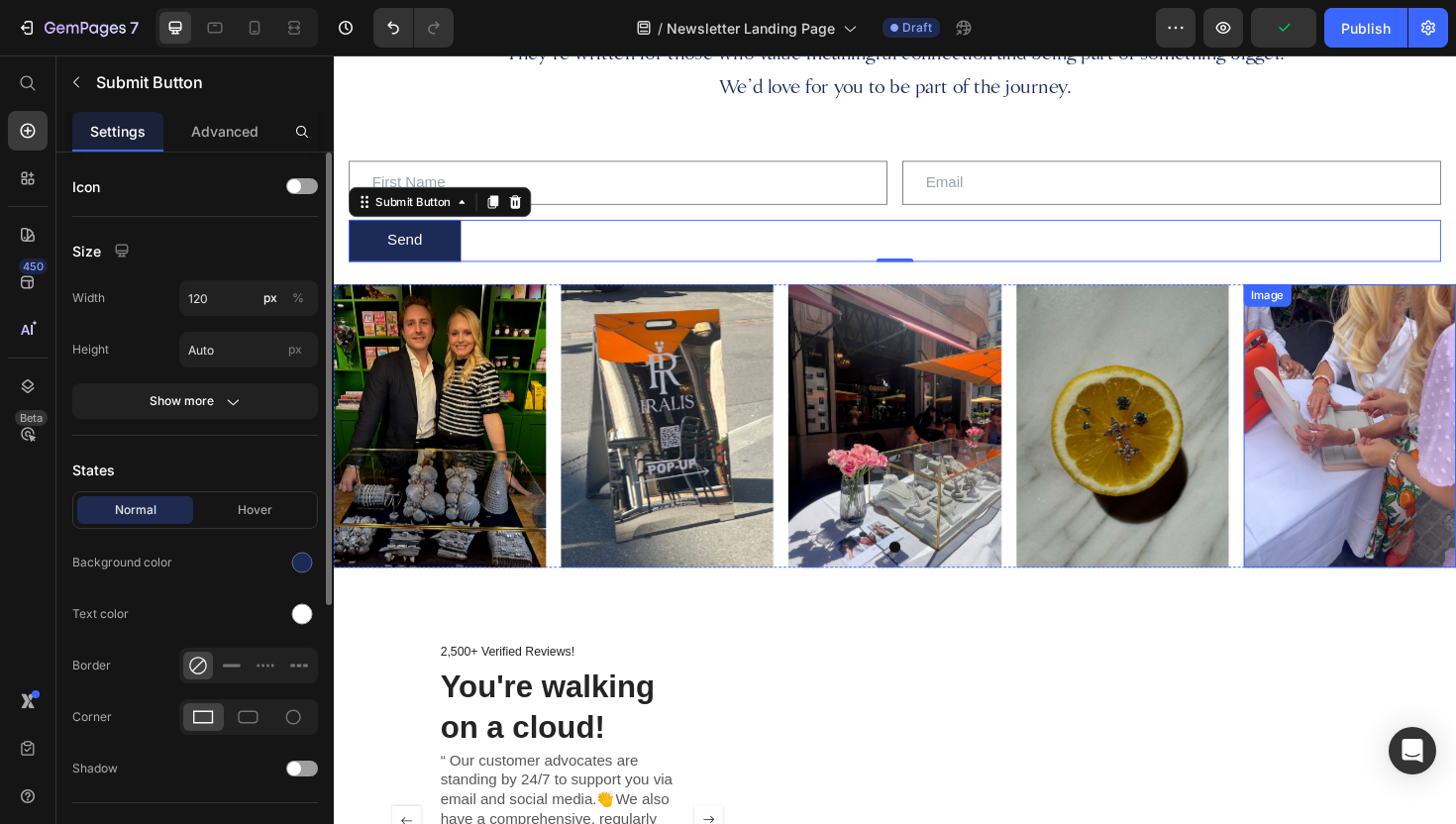 click at bounding box center [1409, 448] 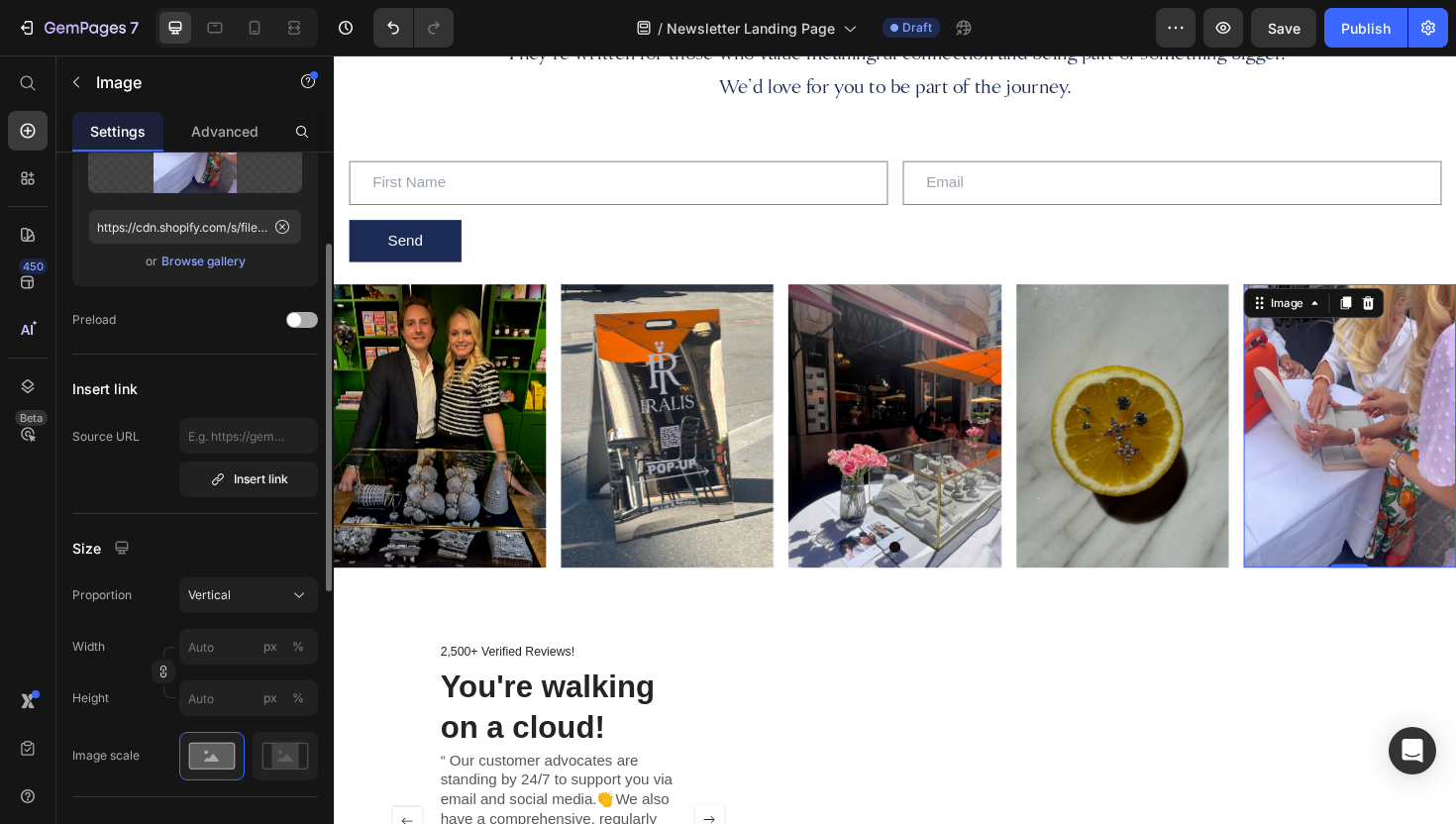 scroll, scrollTop: 0, scrollLeft: 0, axis: both 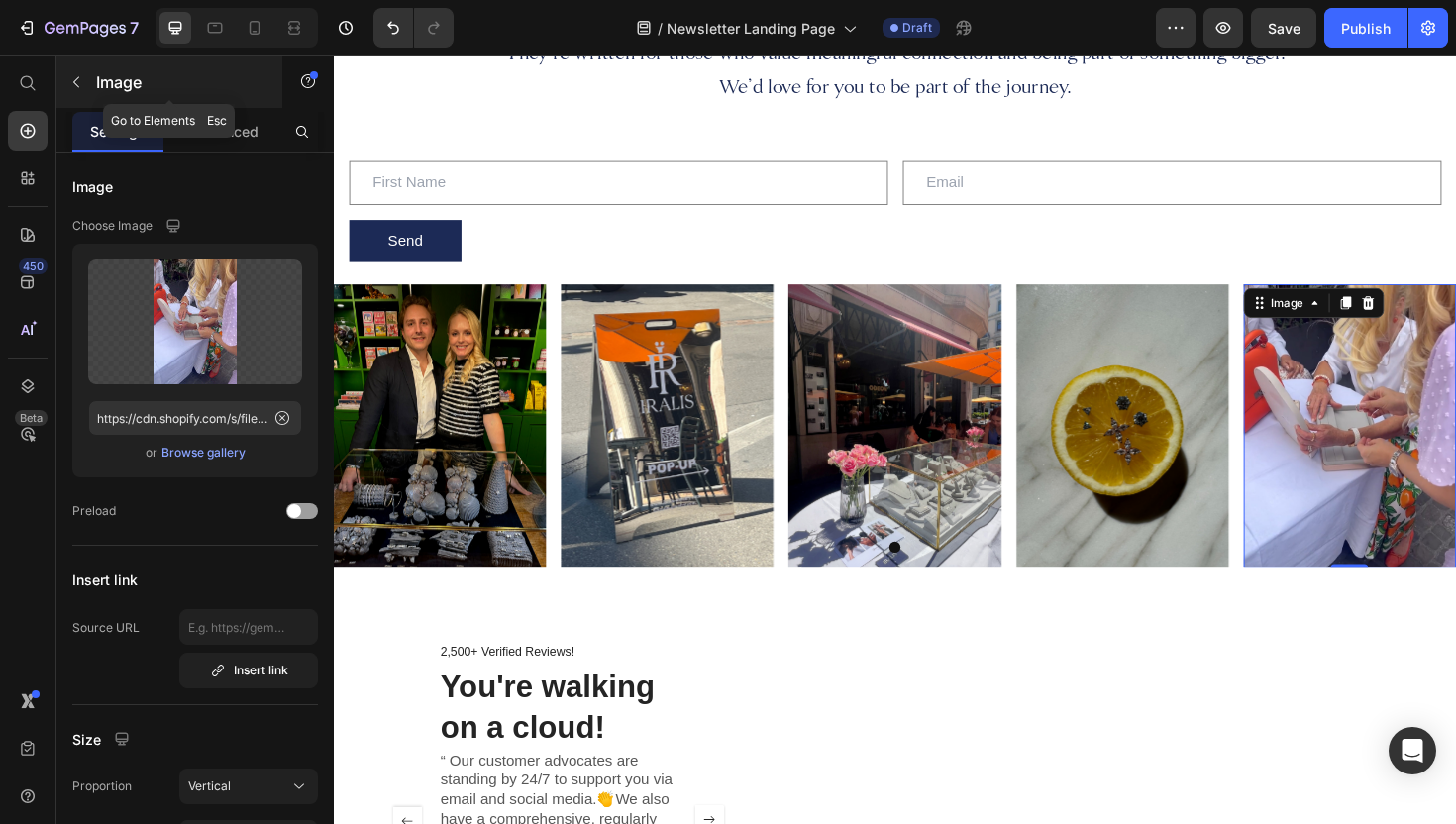 click 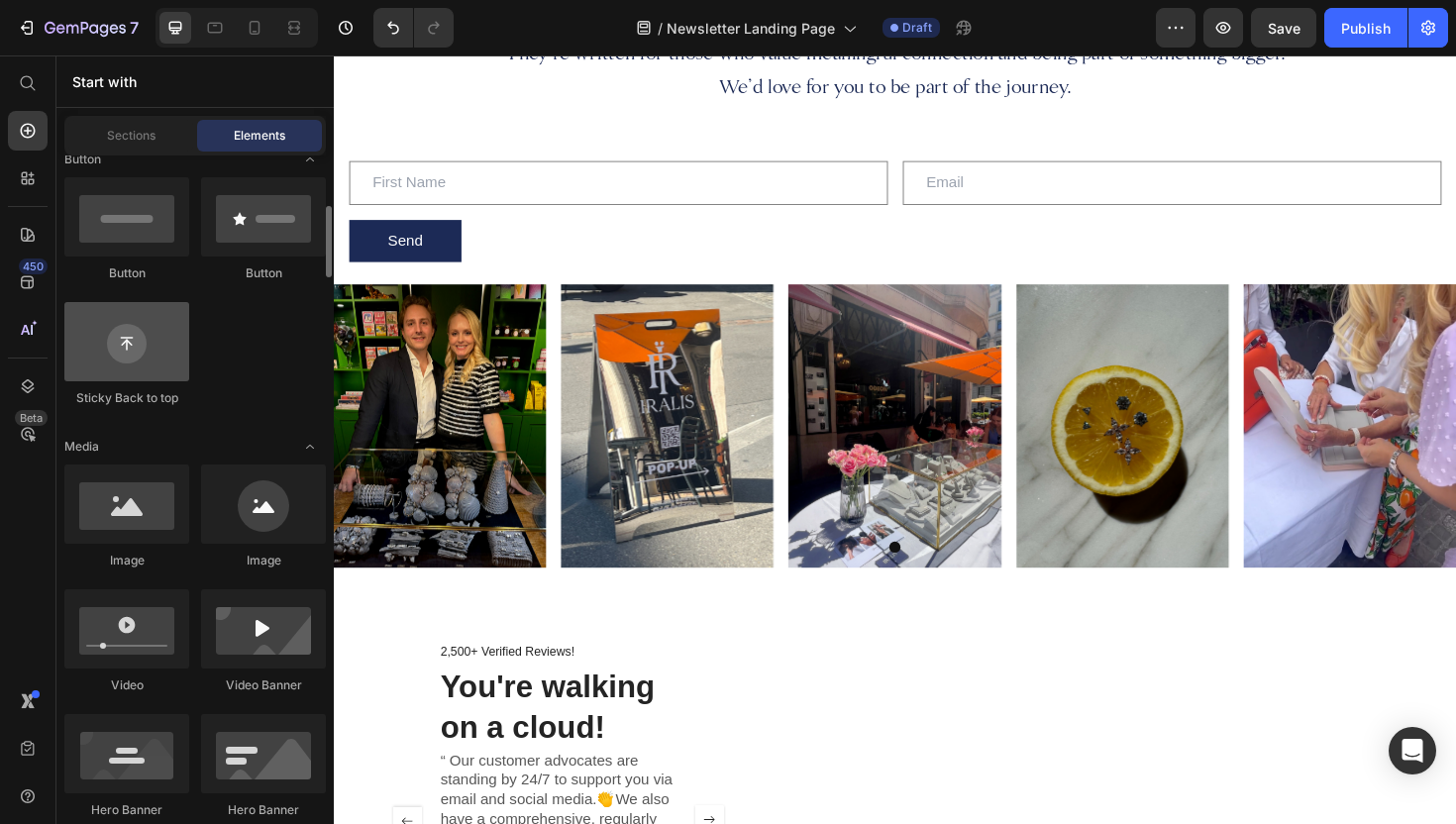scroll, scrollTop: 465, scrollLeft: 0, axis: vertical 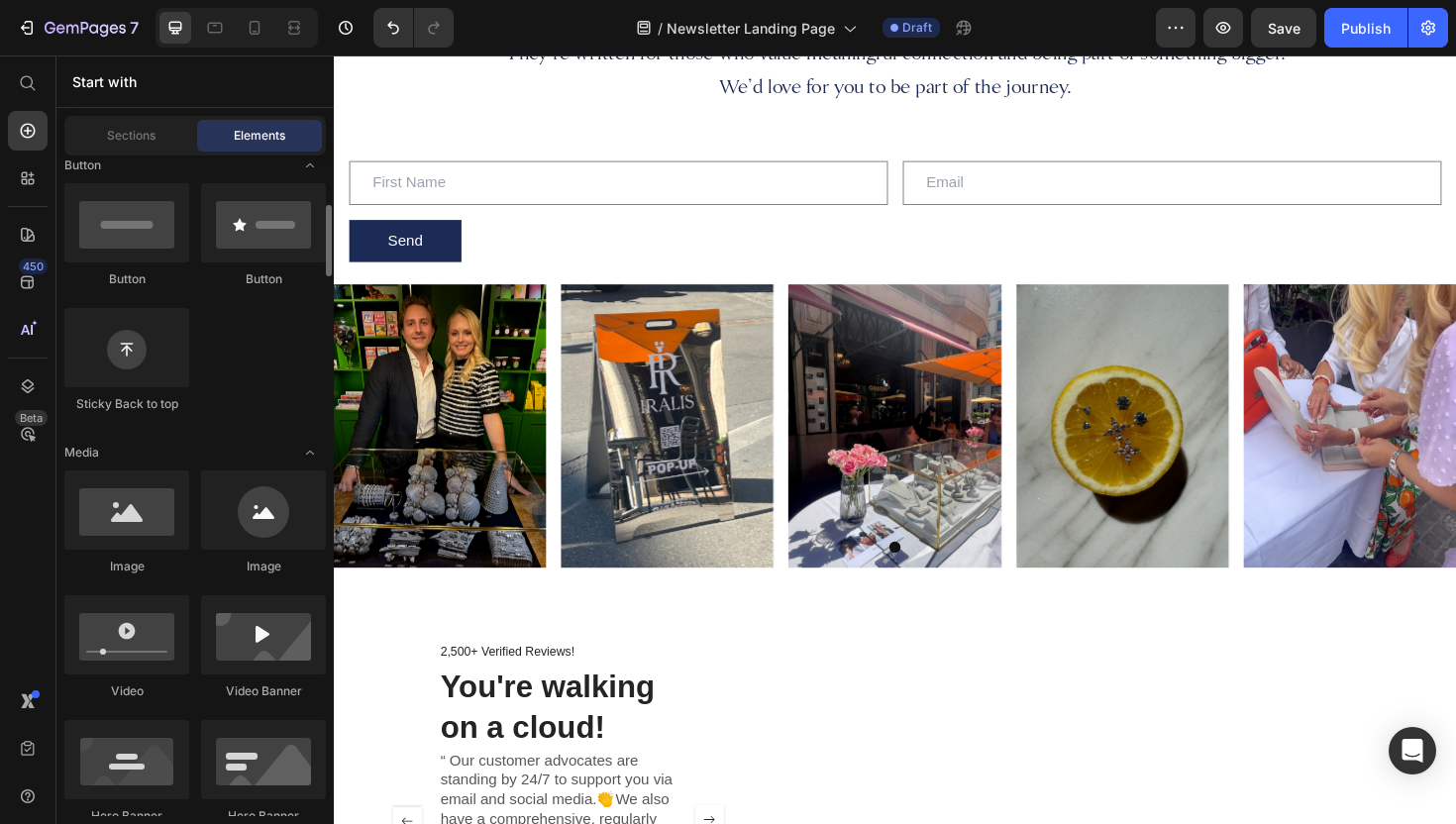 click on "Sections Elements" at bounding box center [195, 136] 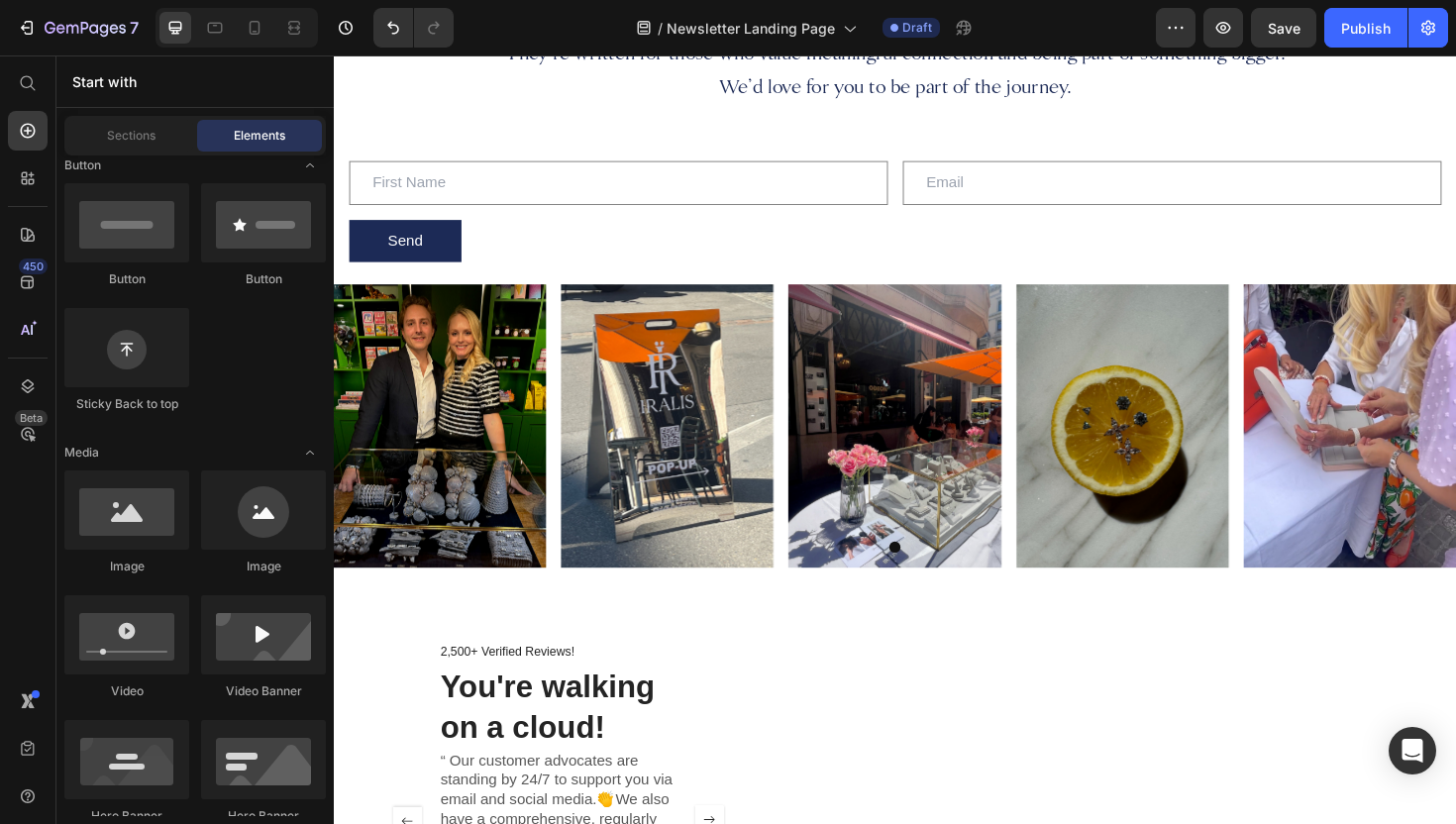 click on "Elements" at bounding box center [260, 136] 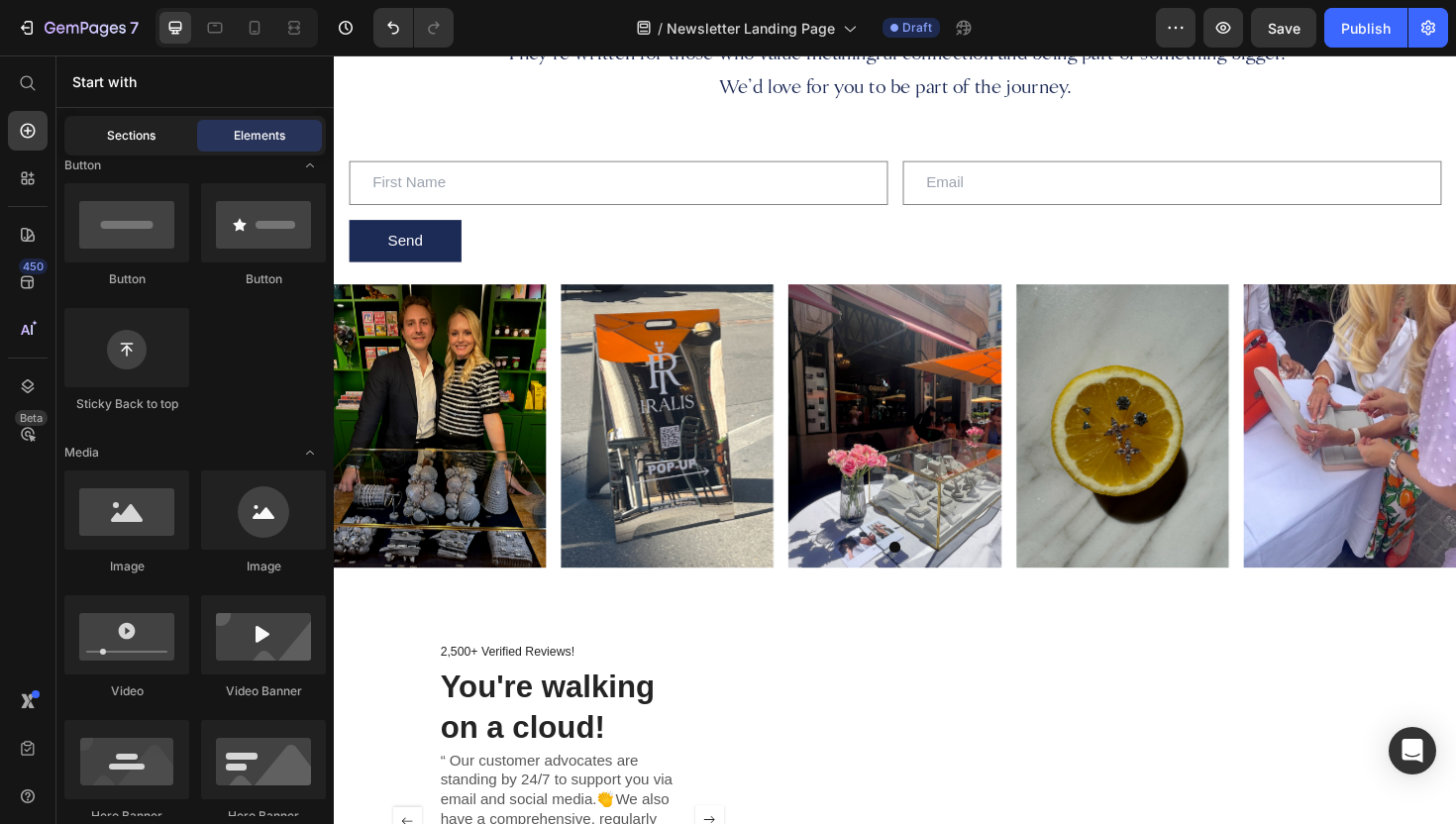 click on "Sections" at bounding box center (131, 136) 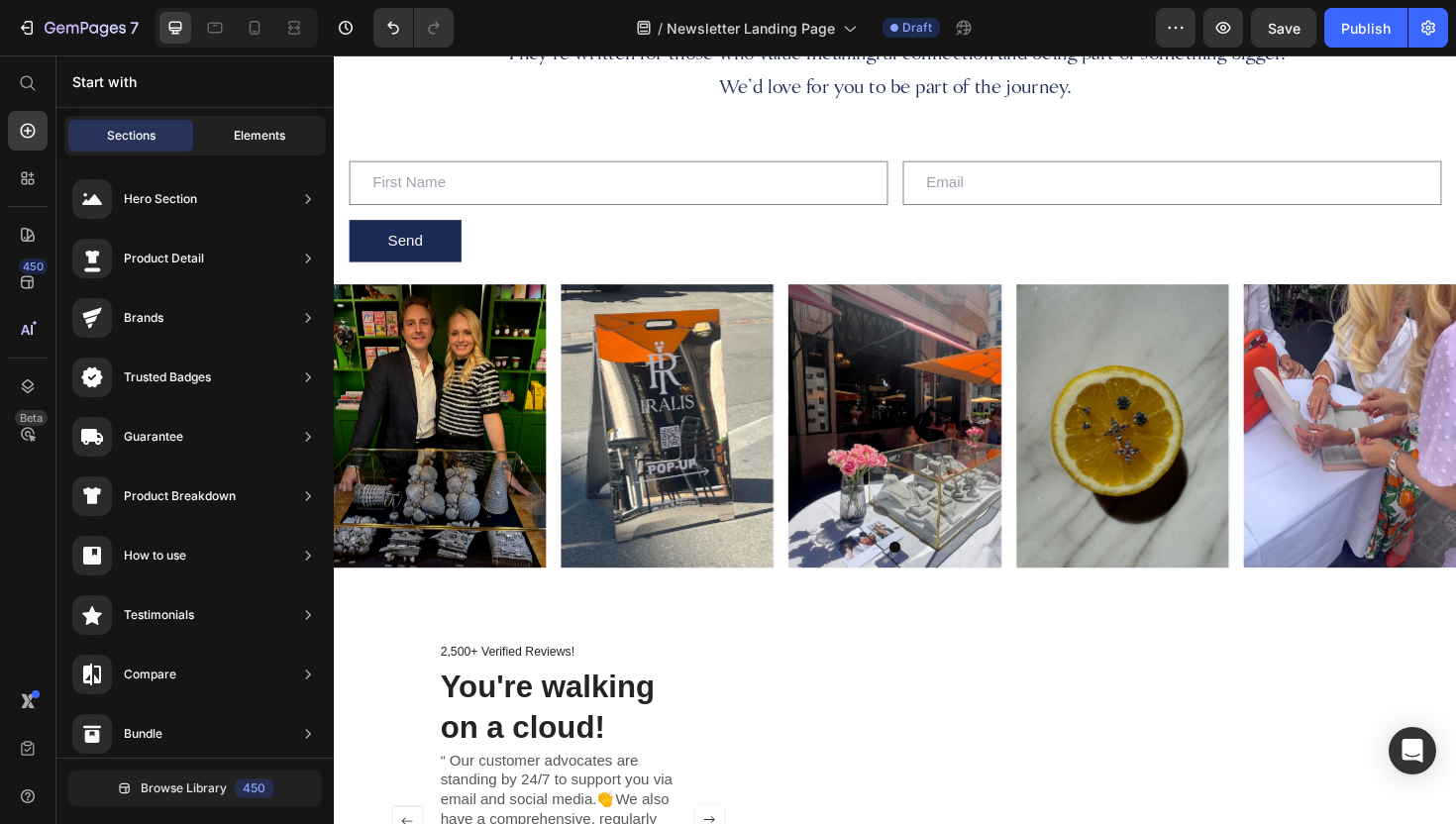 click on "Elements" at bounding box center [260, 136] 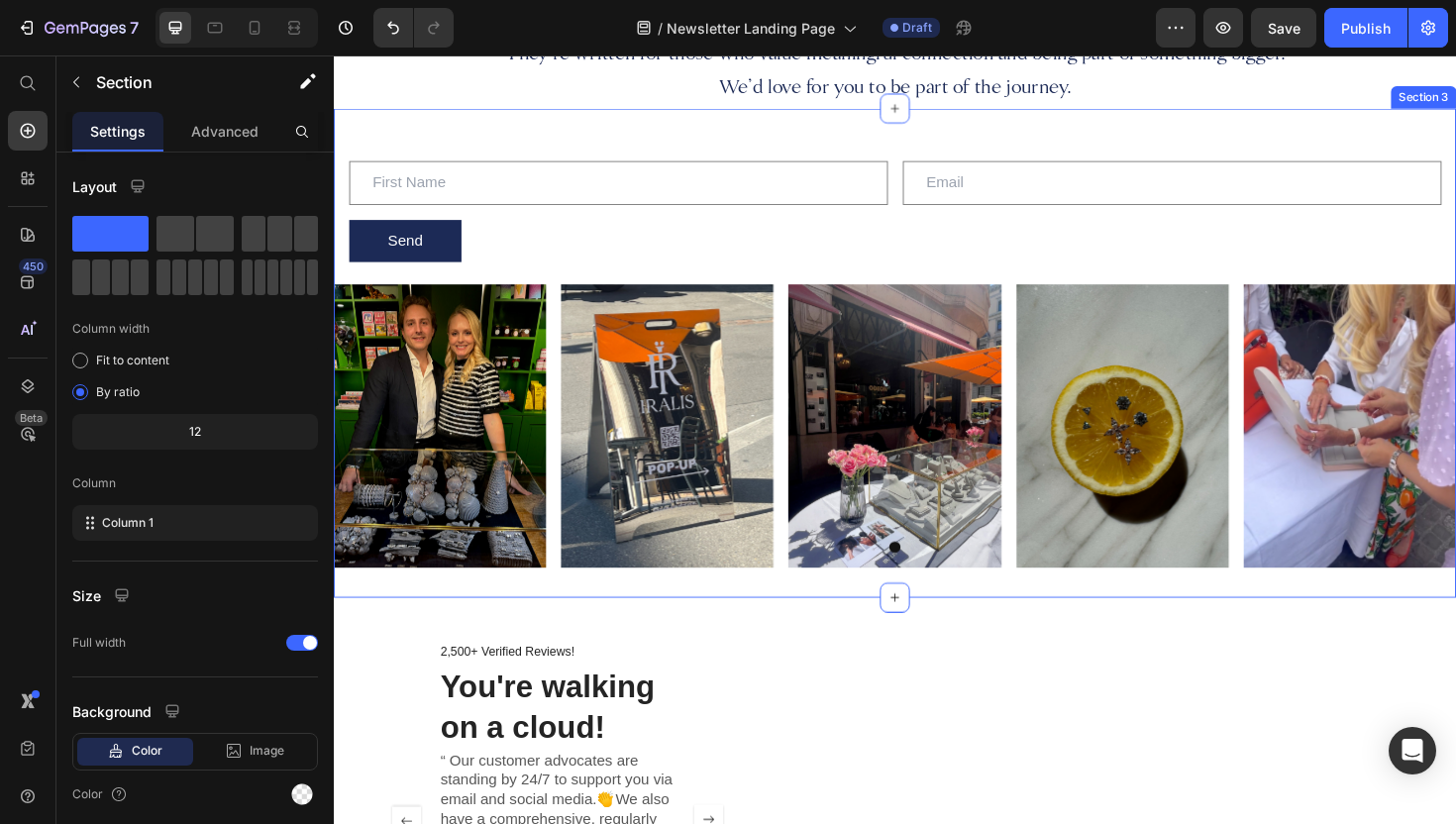 click on "Text Field Email Field Row Send Submit Button Contact Form
Image Image Image Image Image
Carousel Section 3" at bounding box center (928, 370) 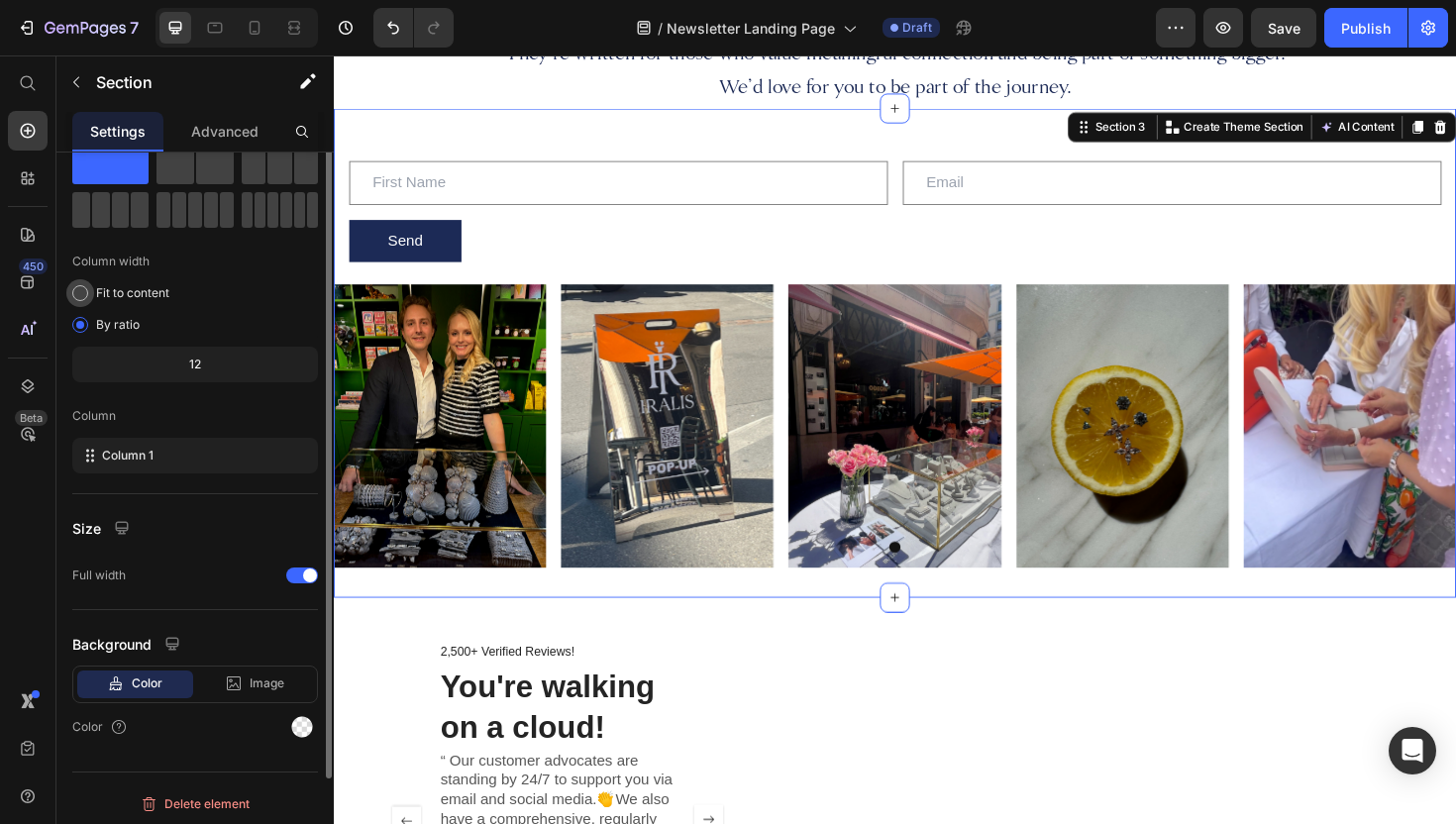 scroll, scrollTop: 72, scrollLeft: 0, axis: vertical 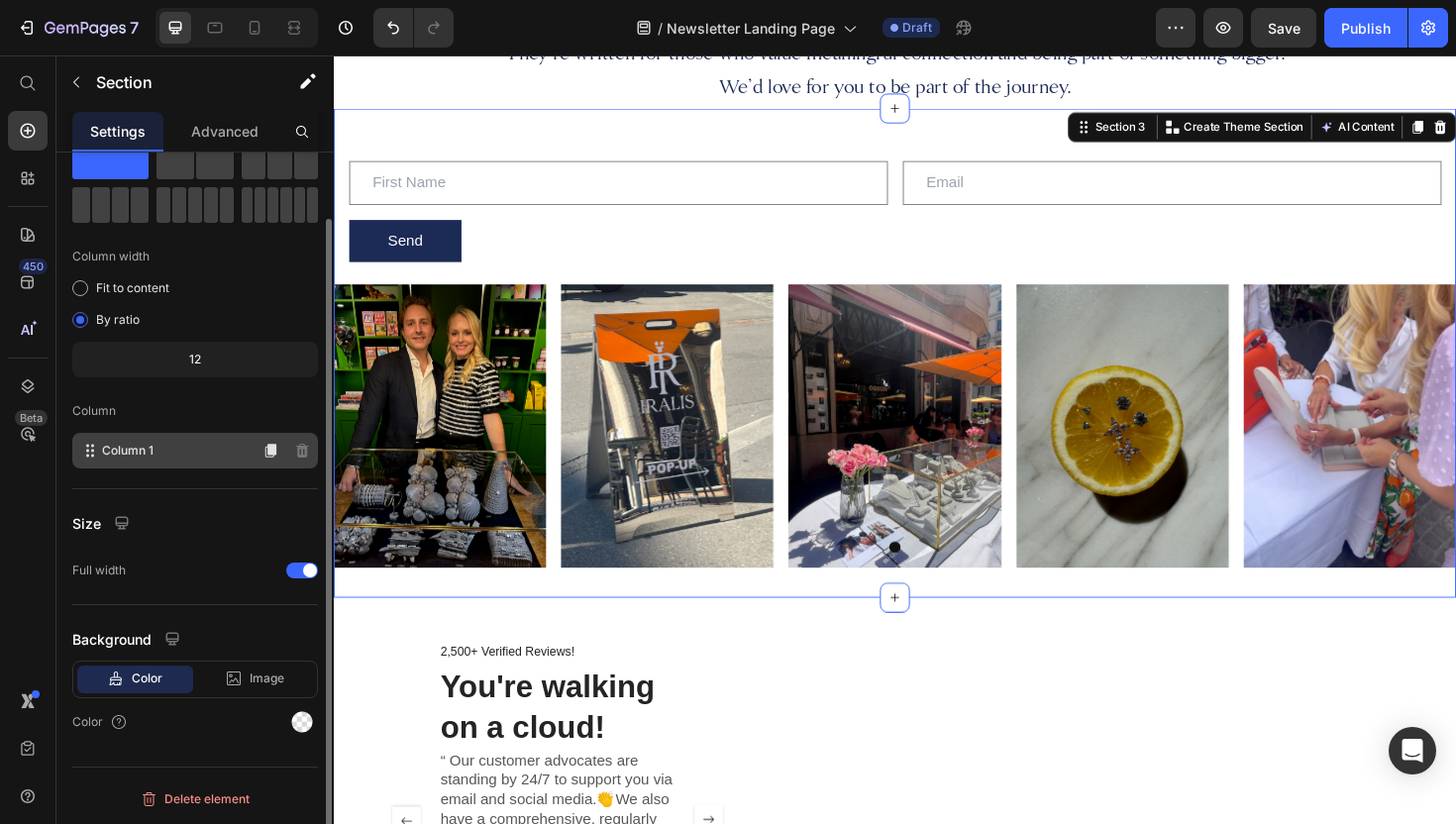 click on "Column 1" 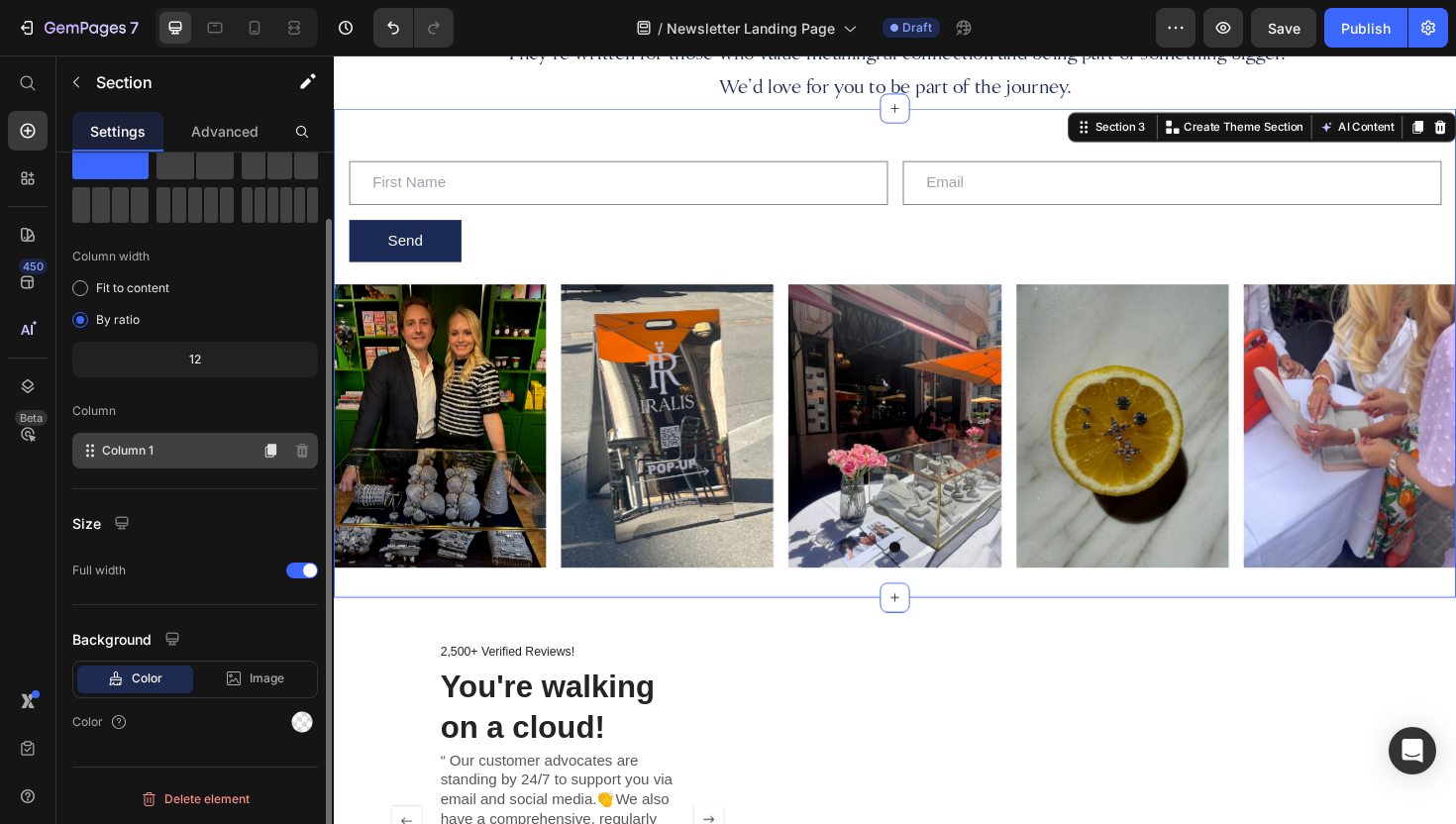 click 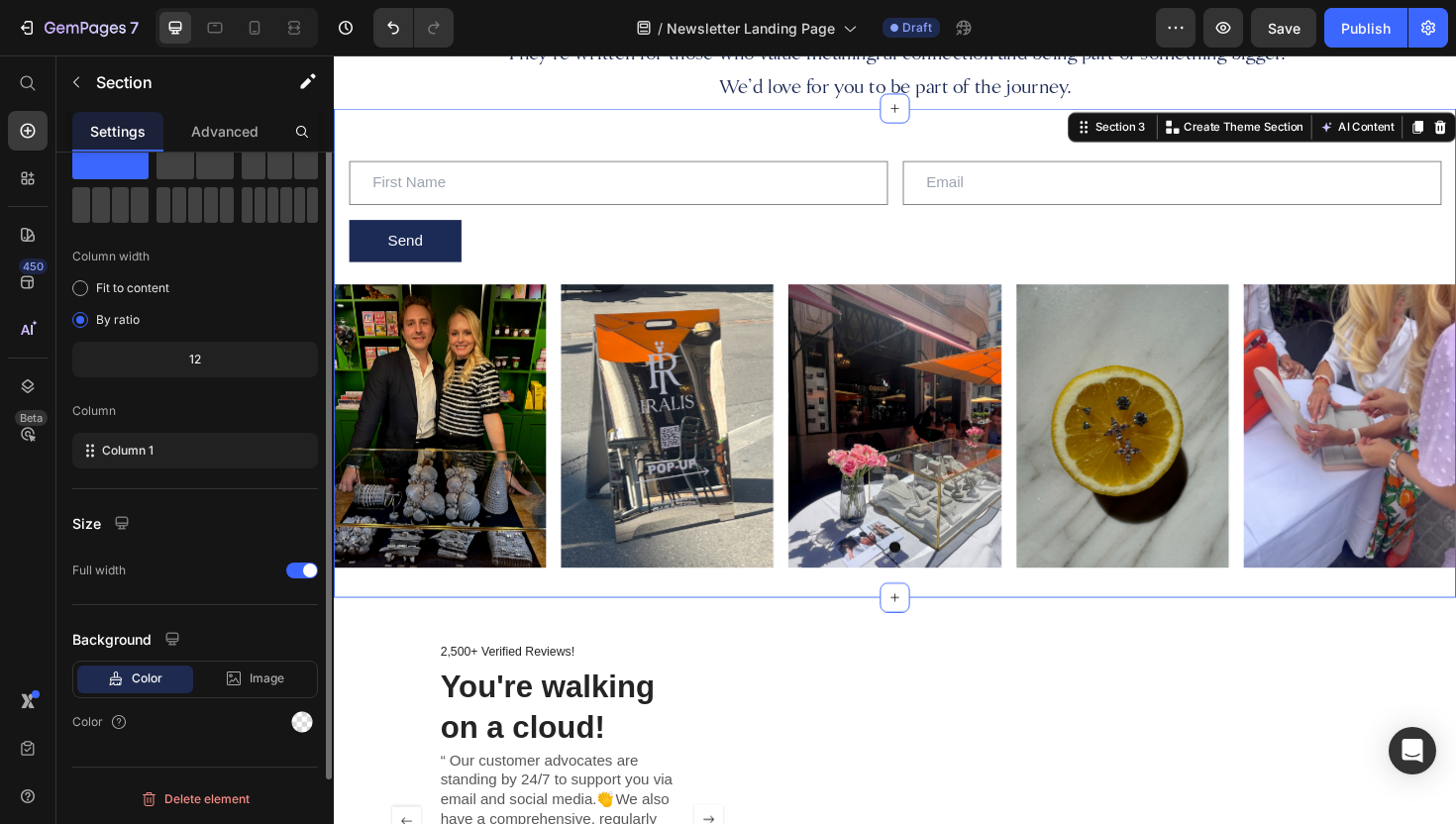 scroll, scrollTop: 0, scrollLeft: 0, axis: both 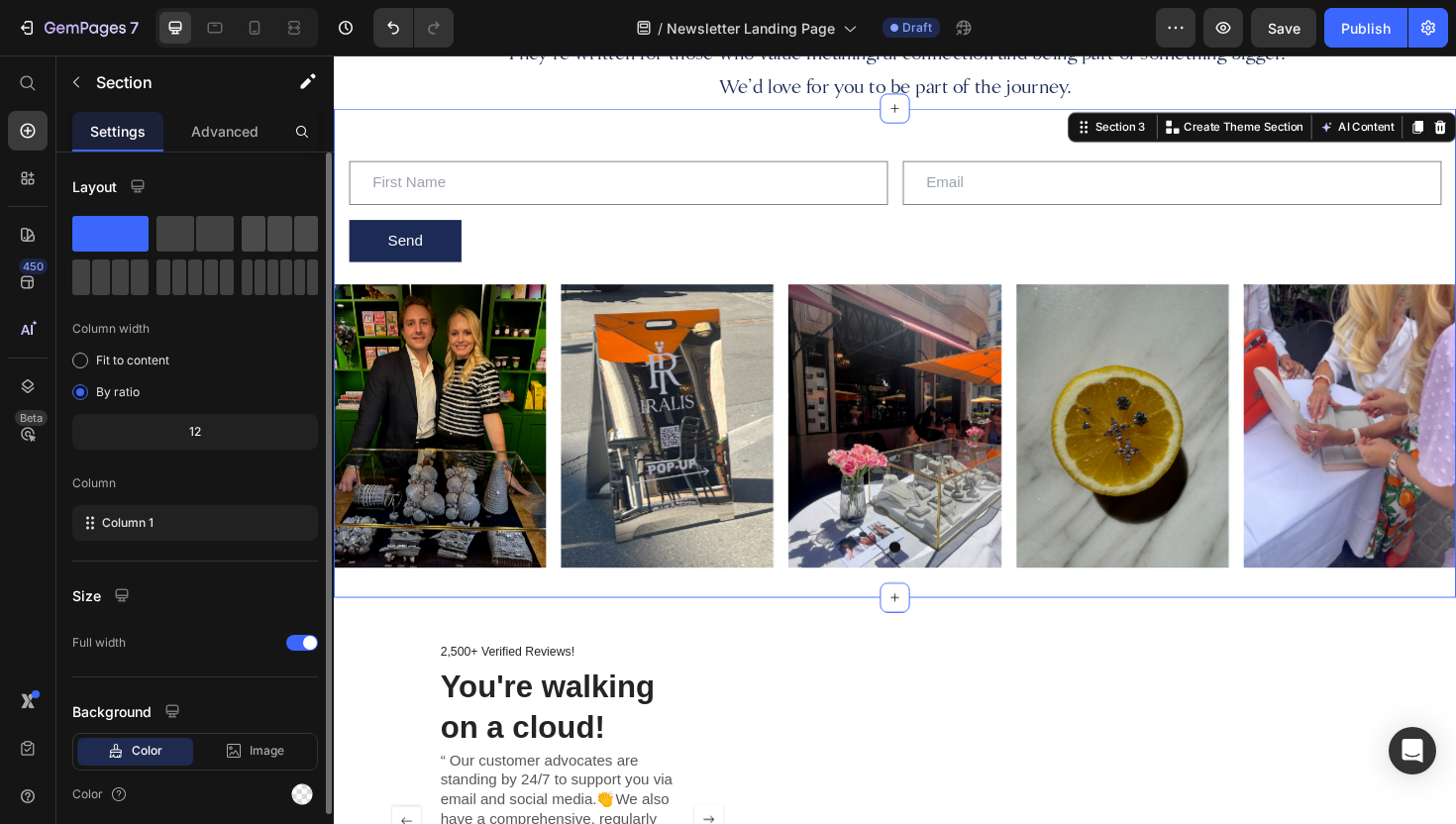 click 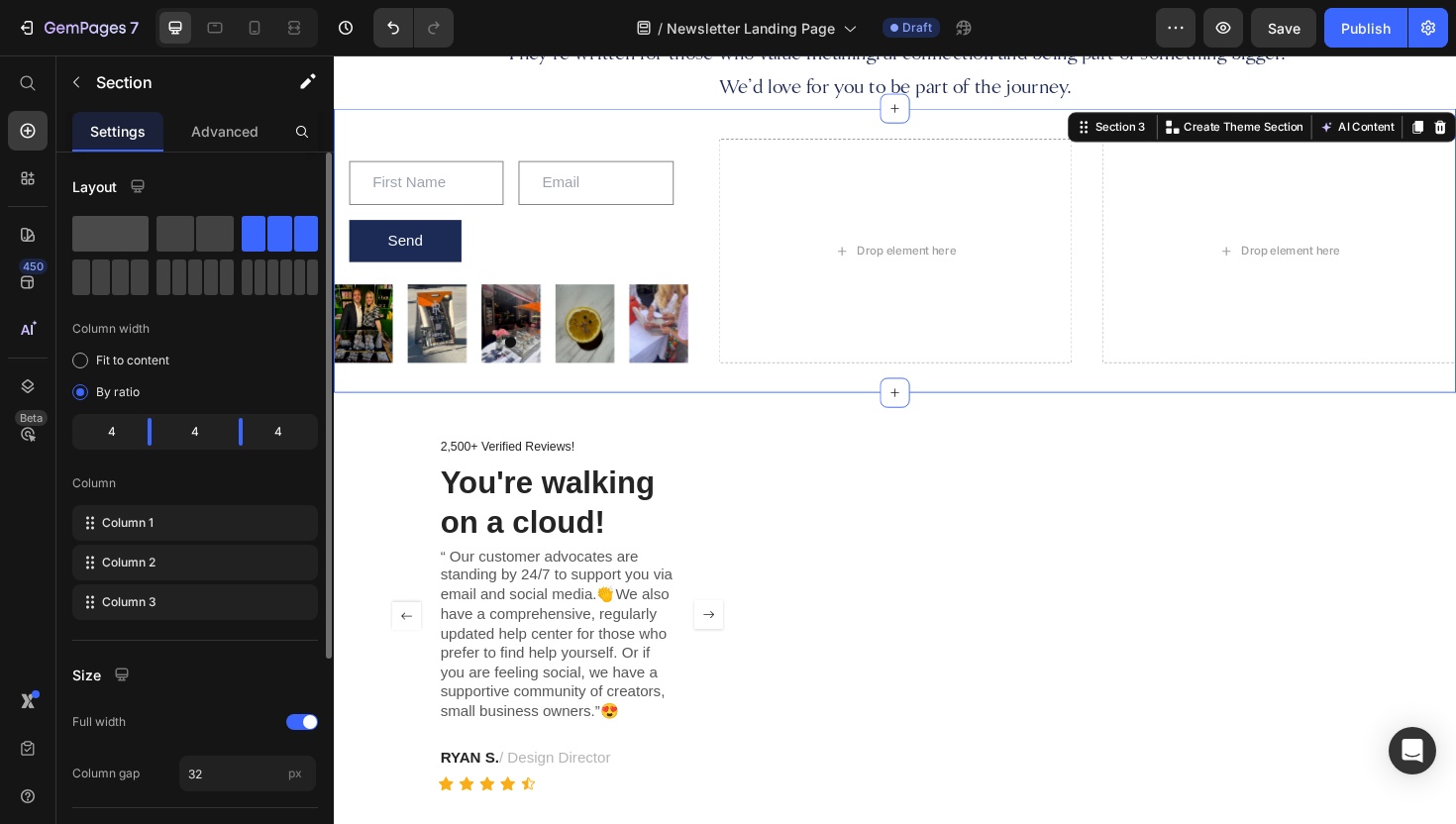 click 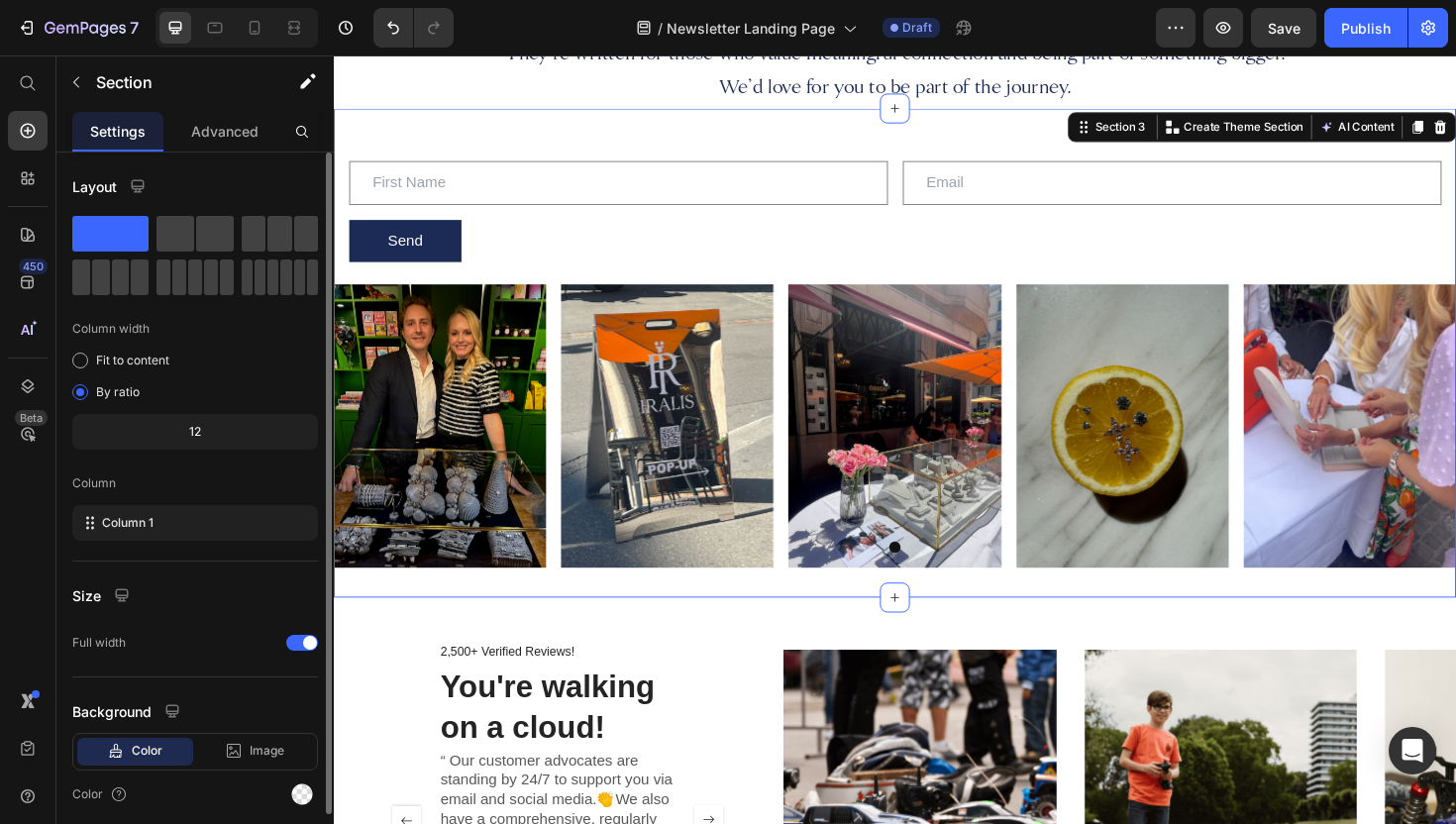 click on "12" 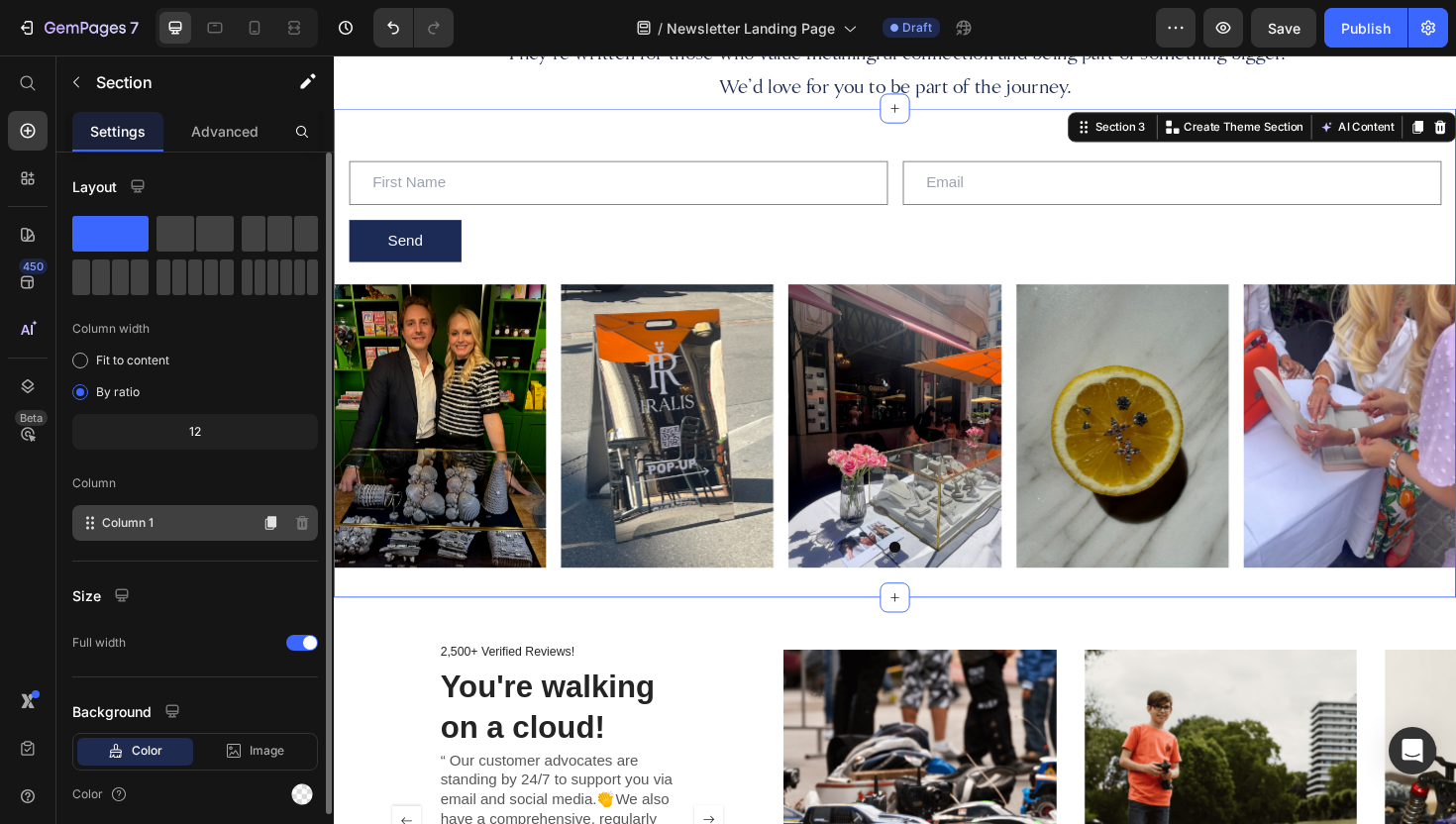 click on "Column 1" 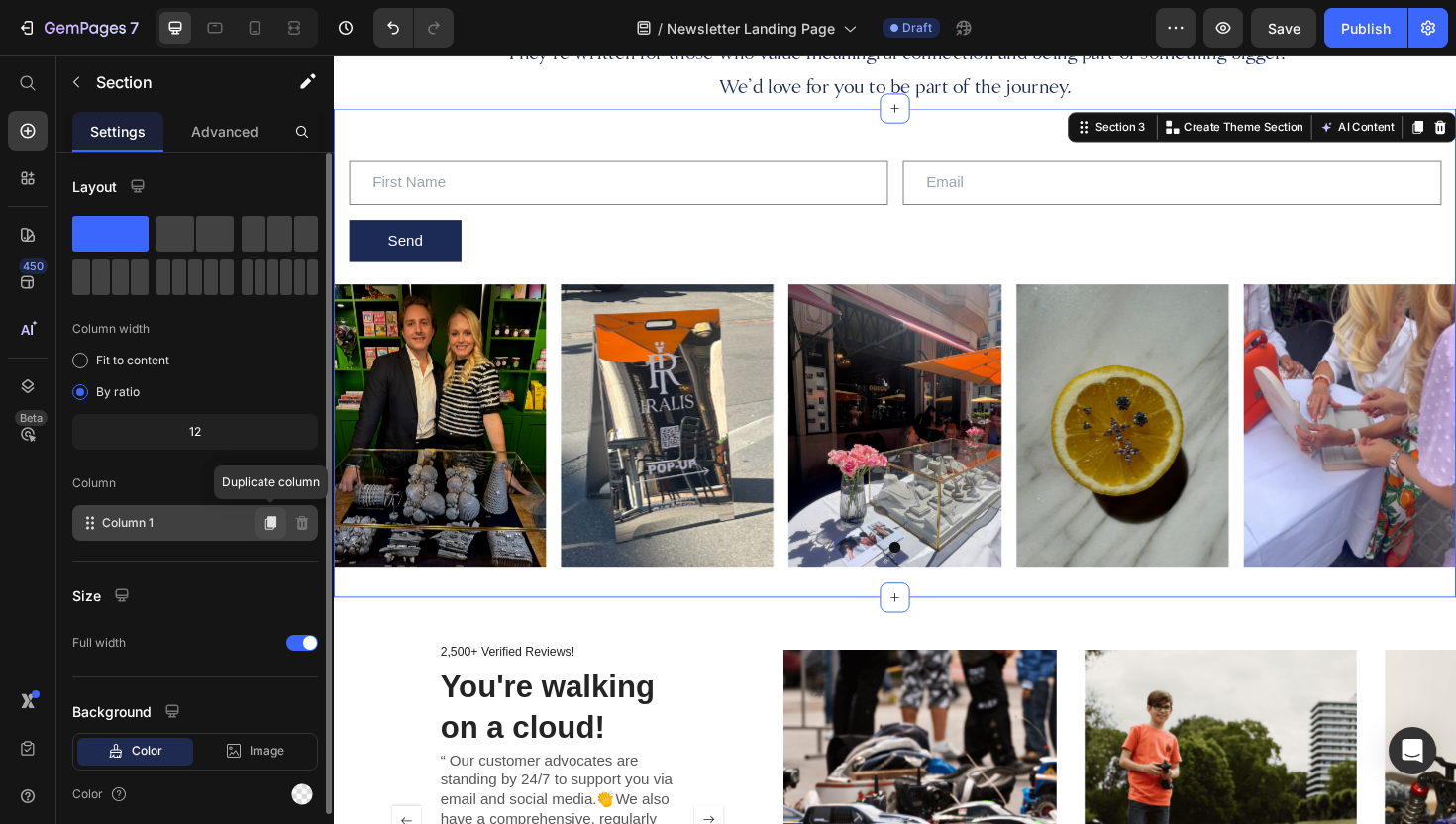 click 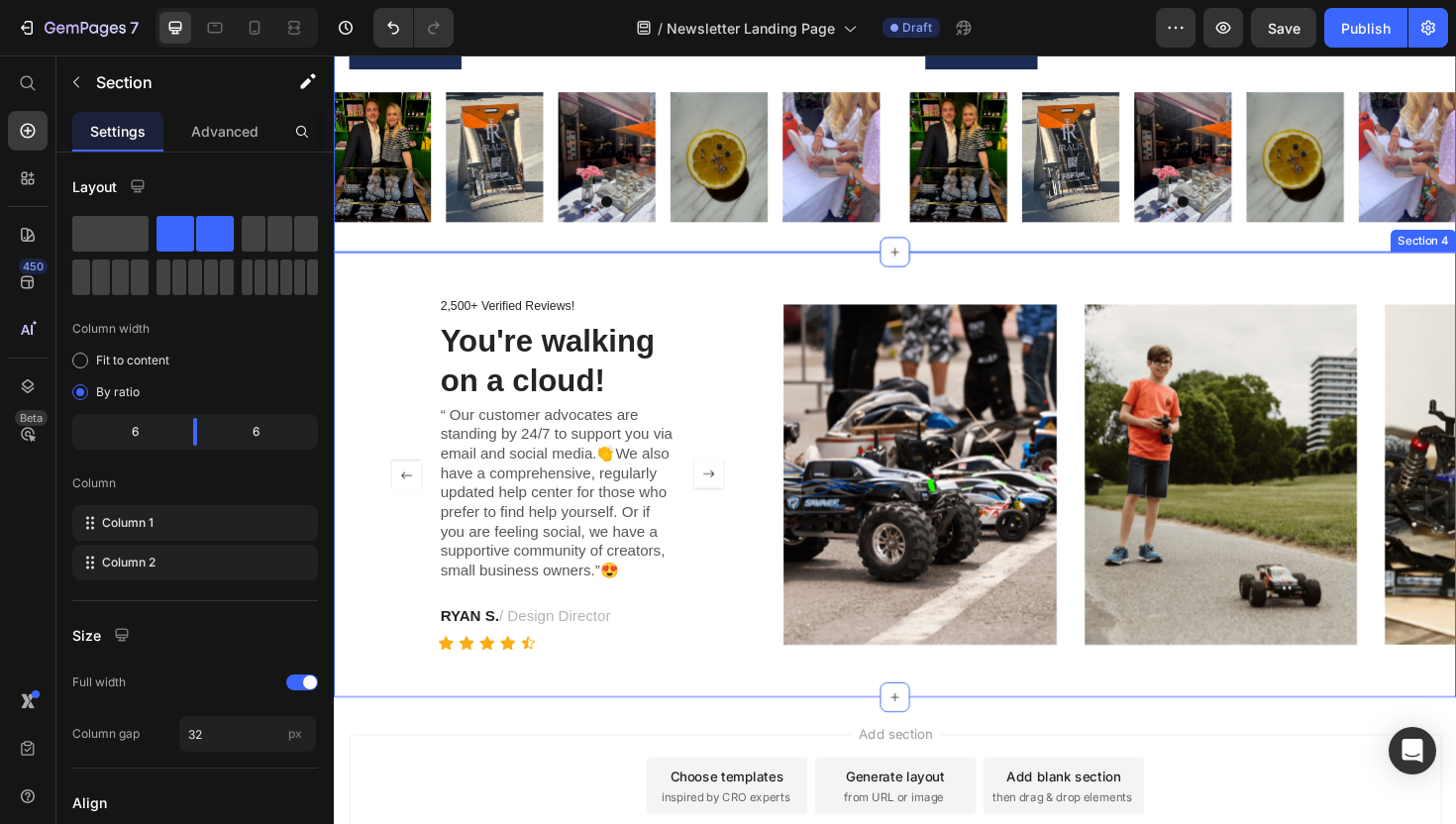 scroll, scrollTop: 905, scrollLeft: 0, axis: vertical 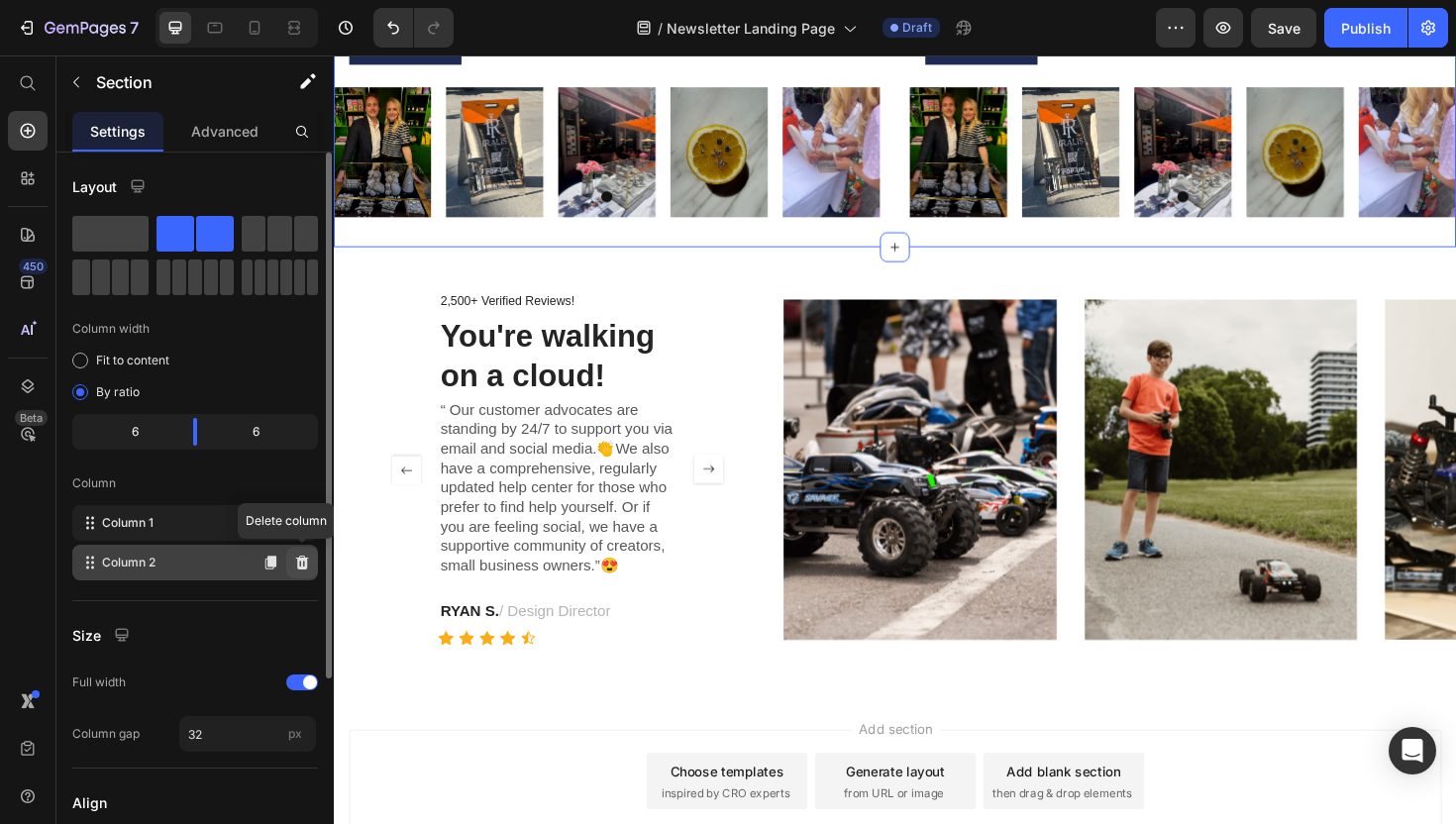 click 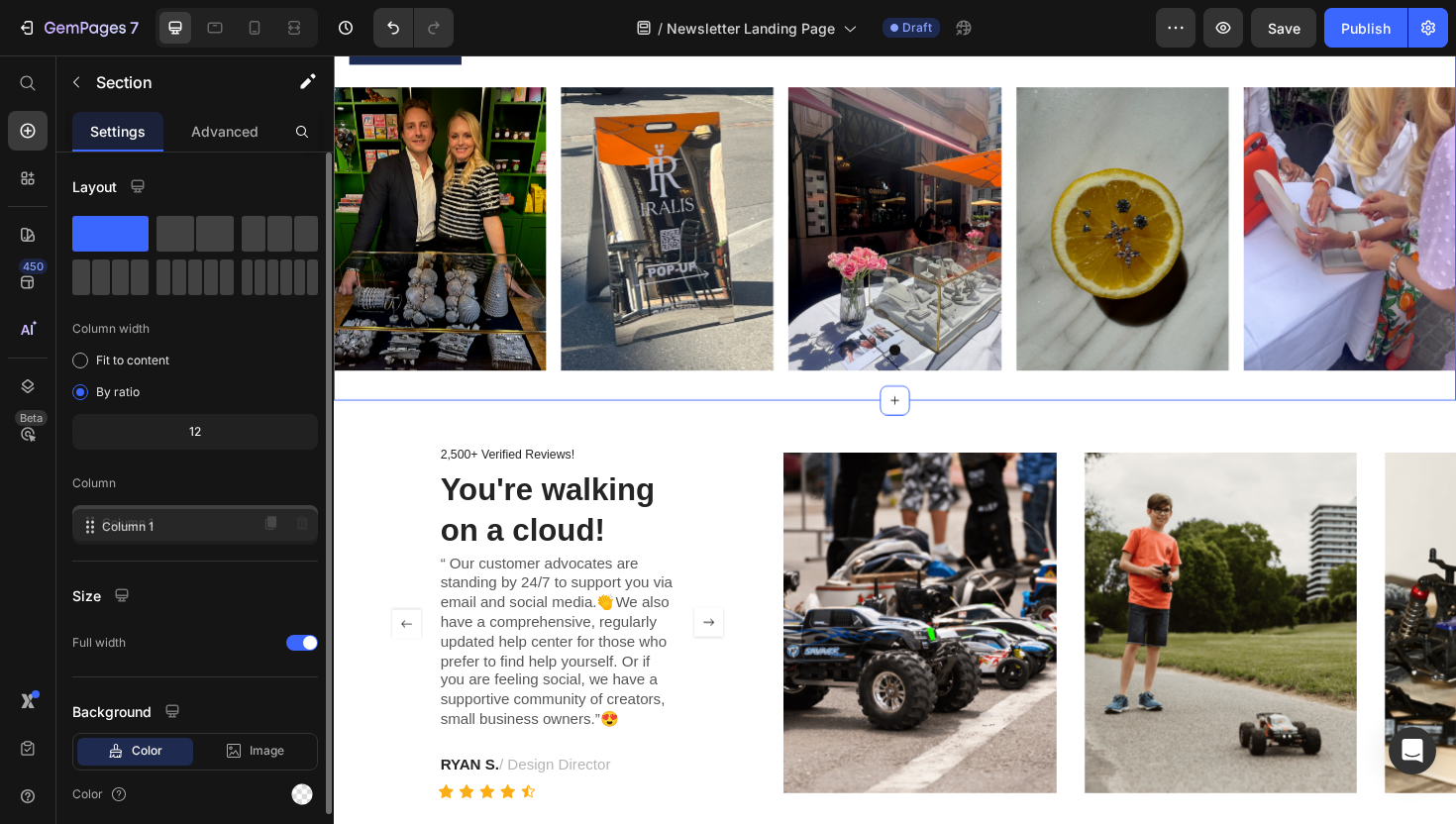 click 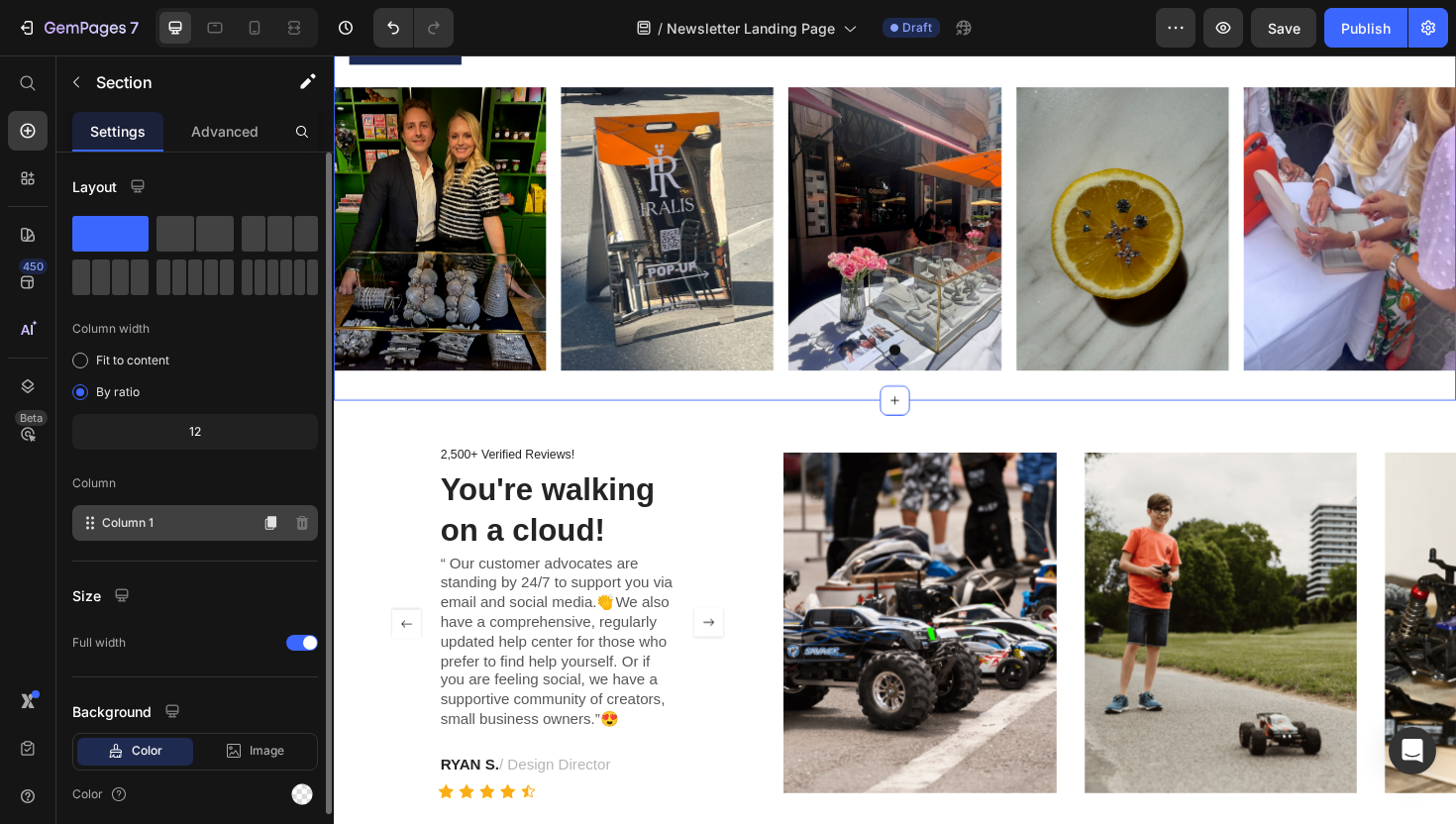 click on "Column 1" 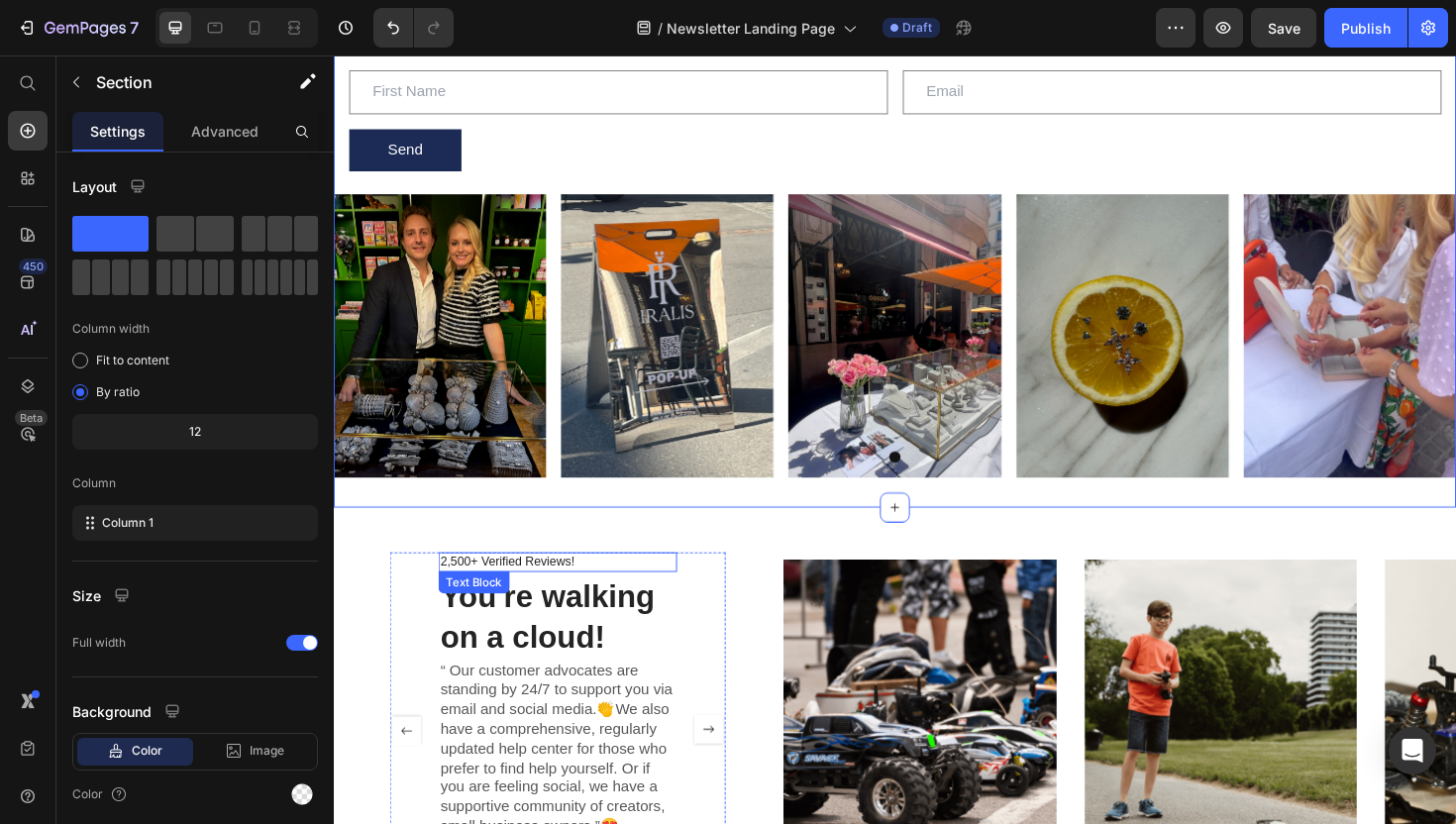 scroll, scrollTop: 756, scrollLeft: 0, axis: vertical 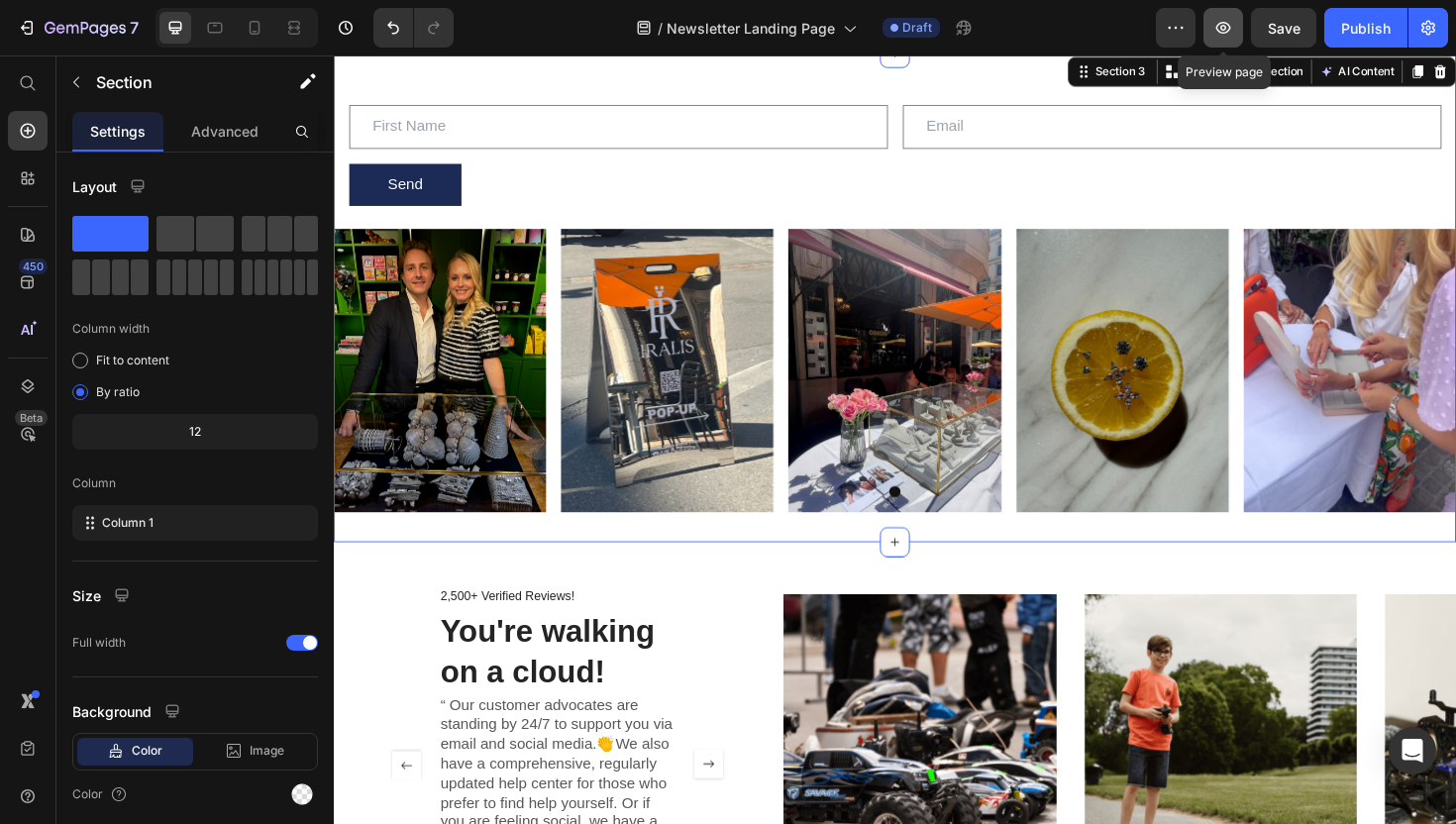 click 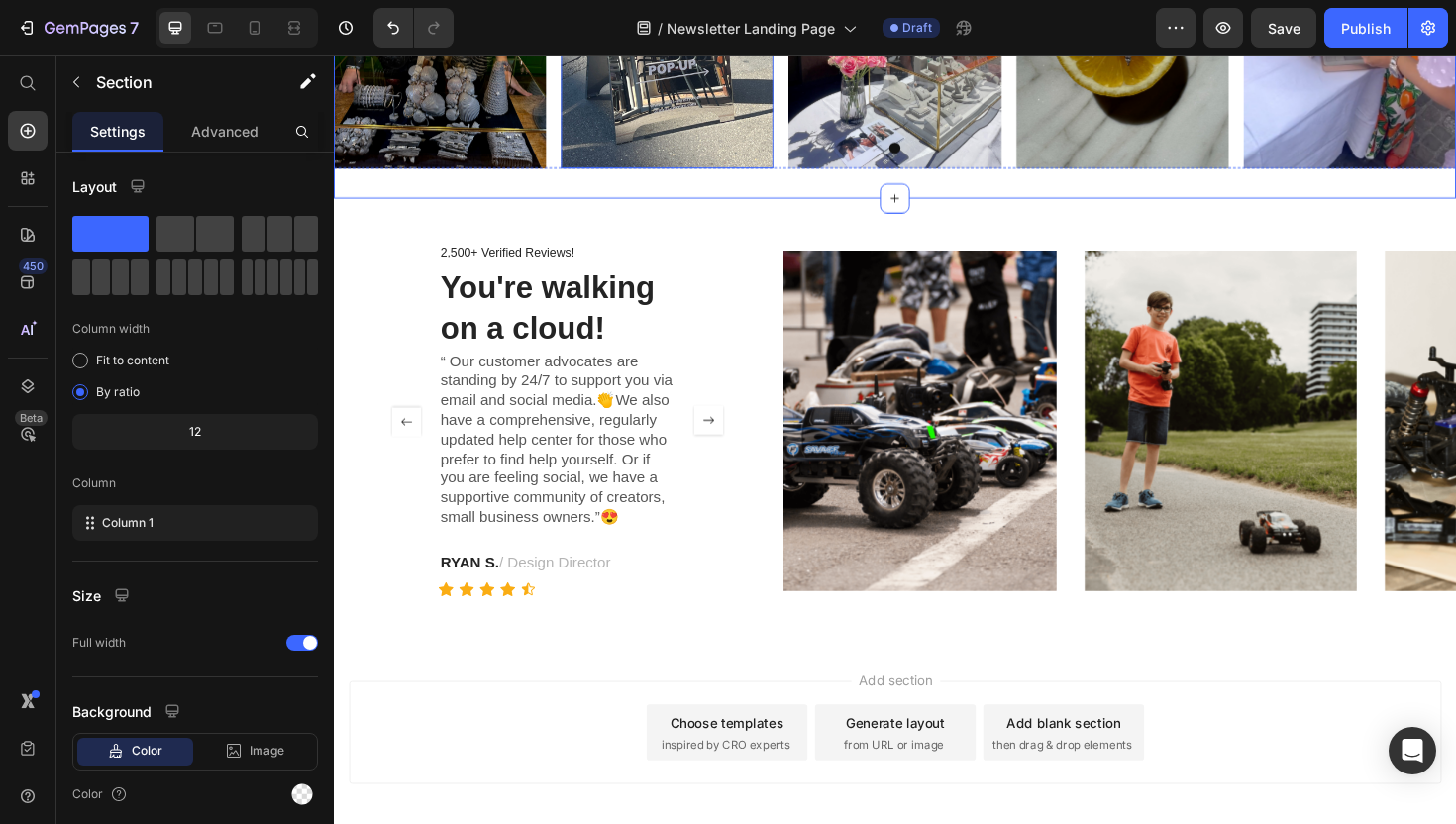scroll, scrollTop: 1213, scrollLeft: 0, axis: vertical 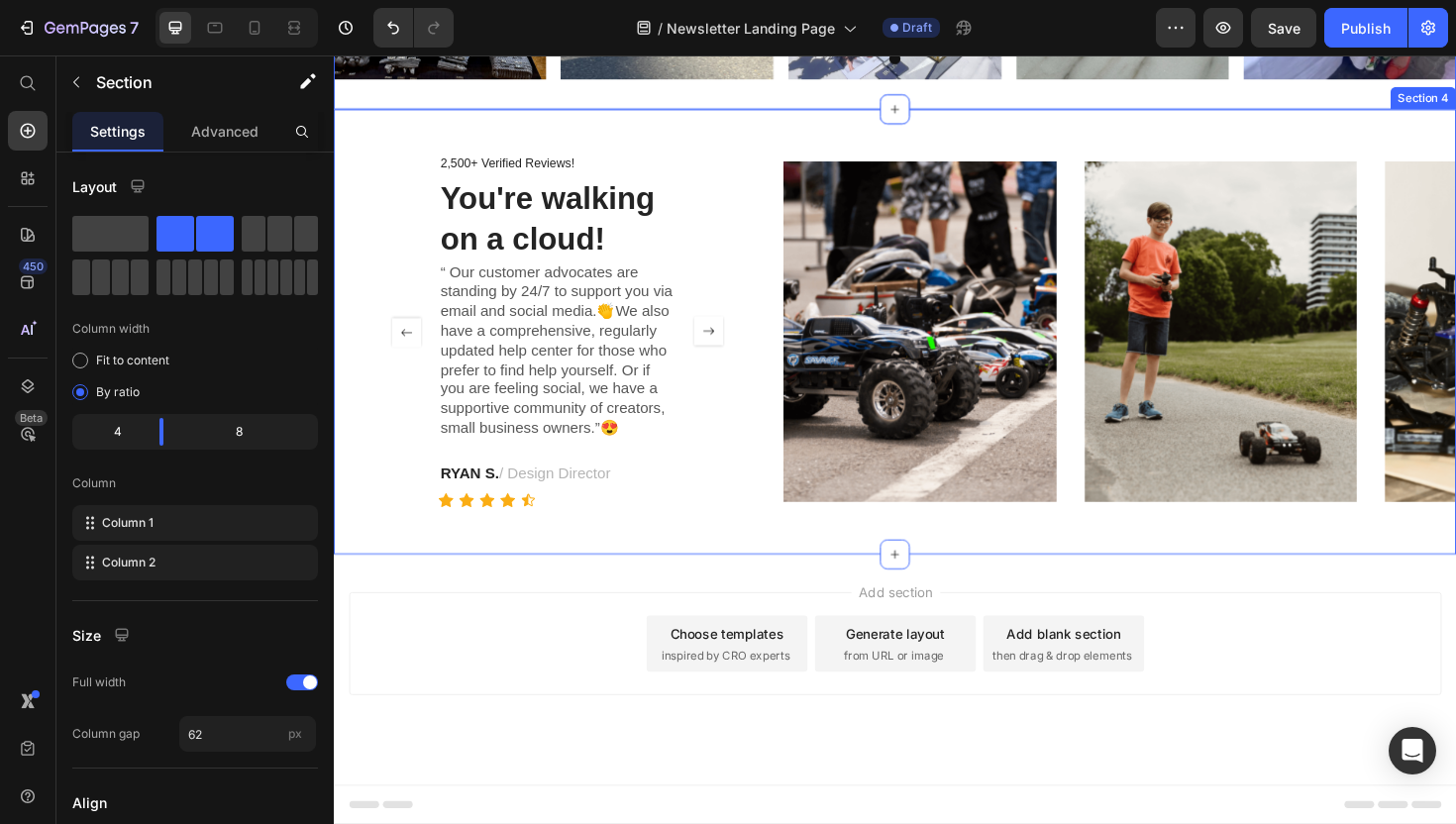 click on "2,500+ Verified Reviews! Text Block You're walking on a cloud! Heading “ Our customer advocates are standing by 24/7 to support you via [EMAIL] and social media.👏We also have a comprehensive, regularly updated help center for those who prefer to find help yourself. Or if you are feeling social, we have a supportive community of creators, small business owners.”😍 Text Block [FIRST] [LAST]  / Design Director Text Block Icon Icon Icon Icon
Icon Icon List 2,500+ Verified Reviews! Text Block You're walking on a cloud! Heading “ Our customer advocates are standing by 24/7 to support you via [EMAIL] and social media.👏We also have a comprehensive, regularly updated help center for those who prefer to find help yourself. Or if you are feeling social, we have a supportive community of creators, small business owners.”😍 Text Block [FIRST] [LAST]  / Product Director Text Block
Icon
Icon
Icon
Icon Icon" at bounding box center (928, 349) 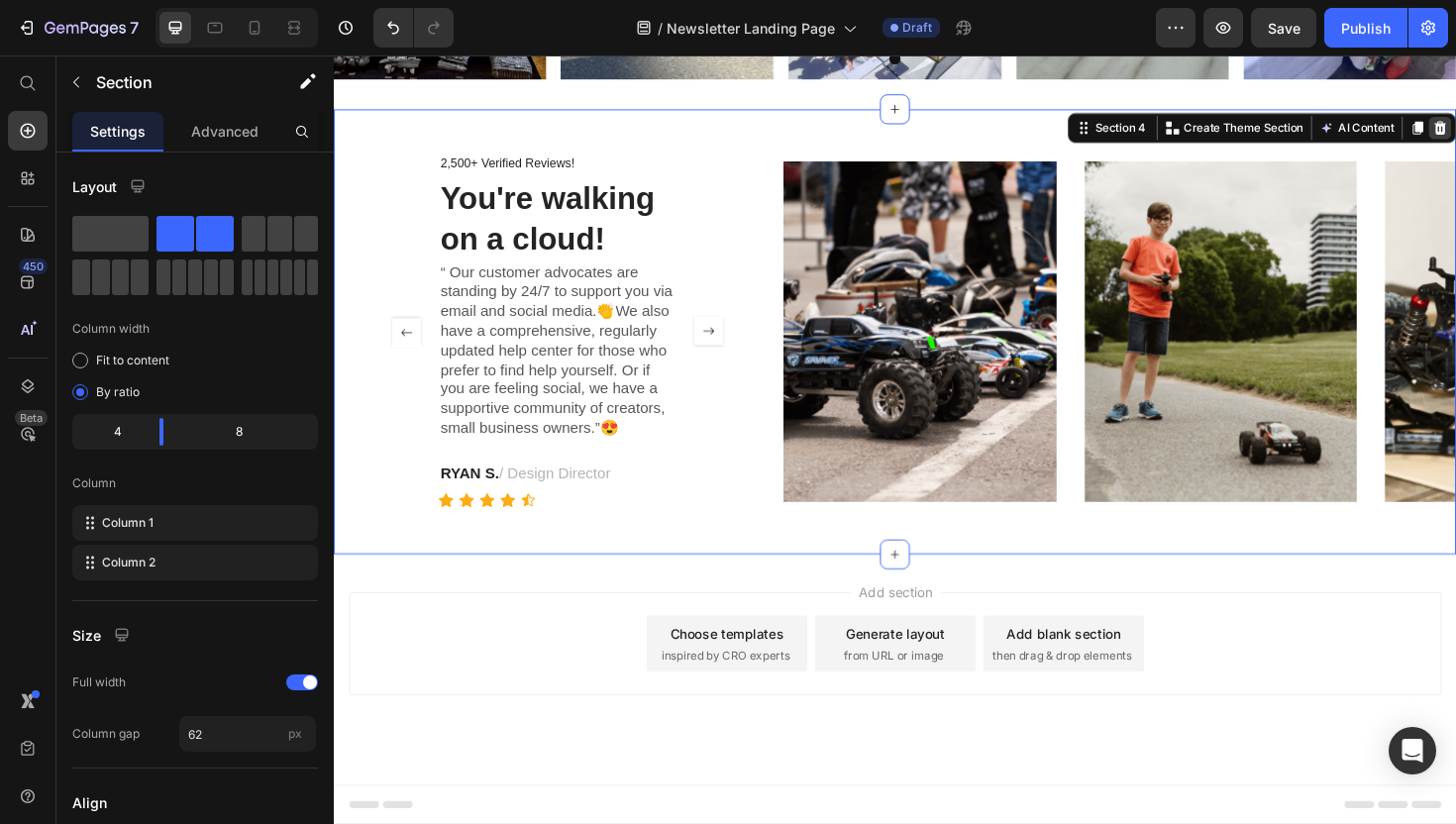 click 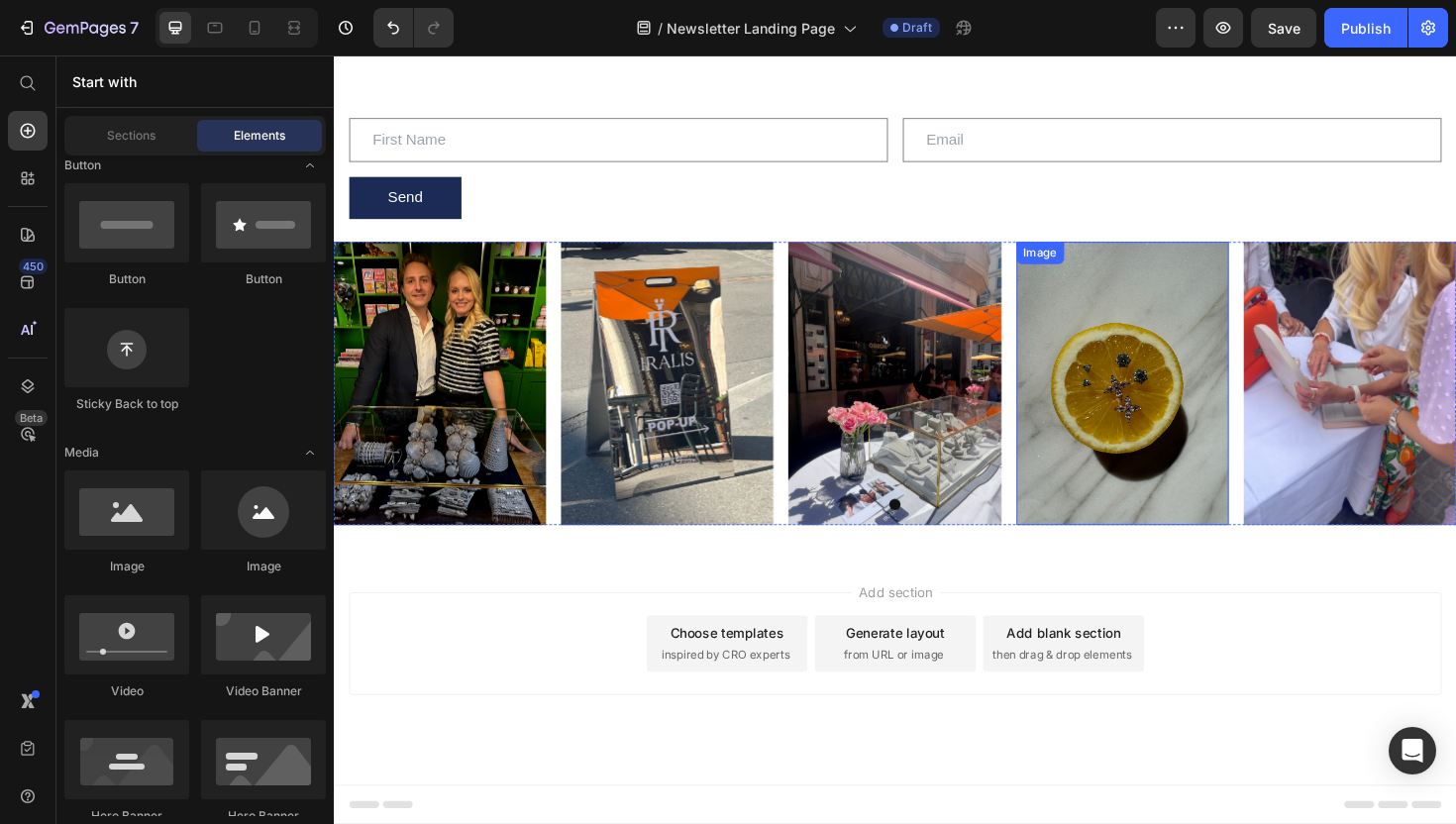 scroll, scrollTop: 729, scrollLeft: 0, axis: vertical 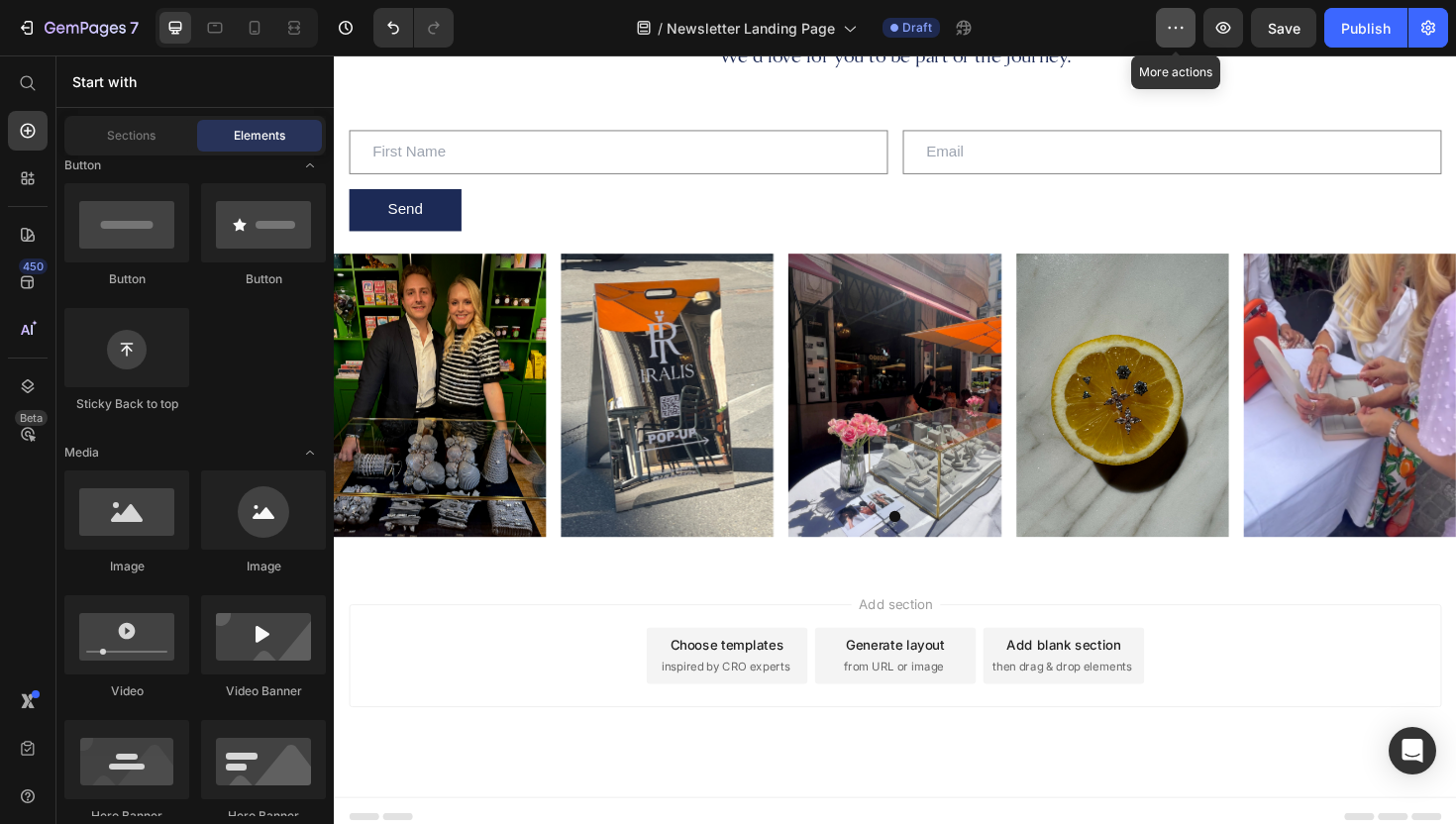 click 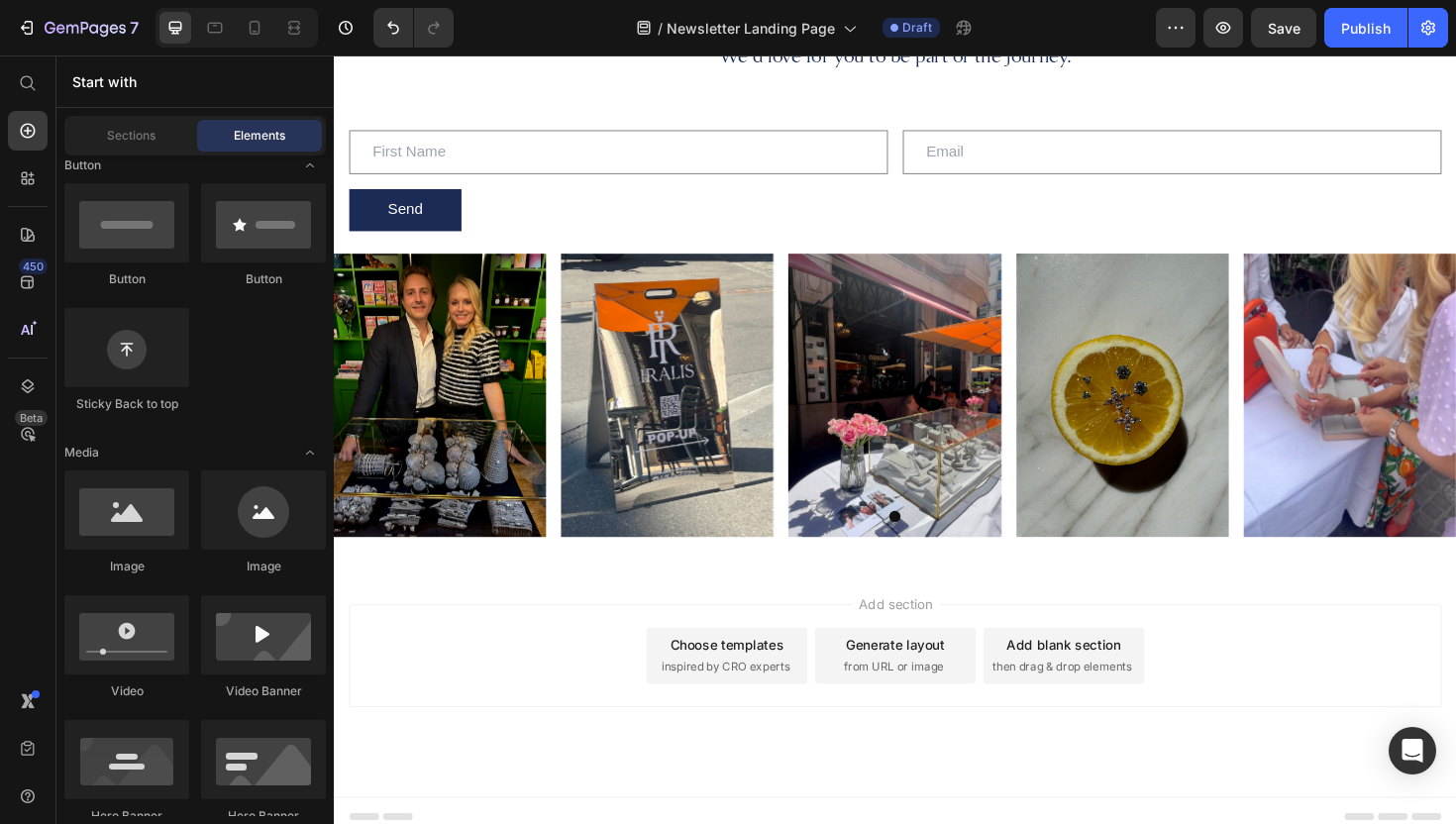 click on "/  Newsletter Landing Page Draft" 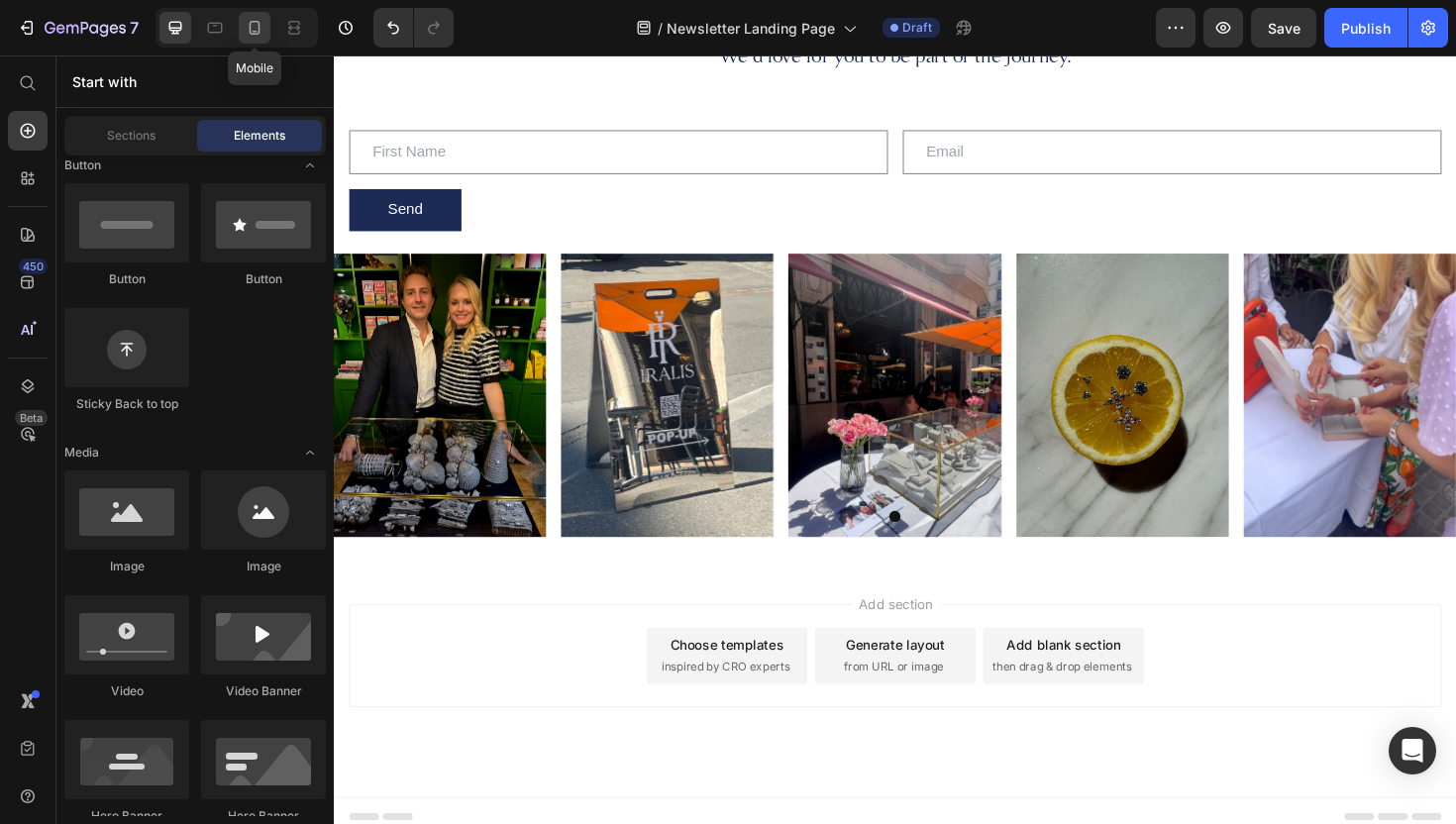click 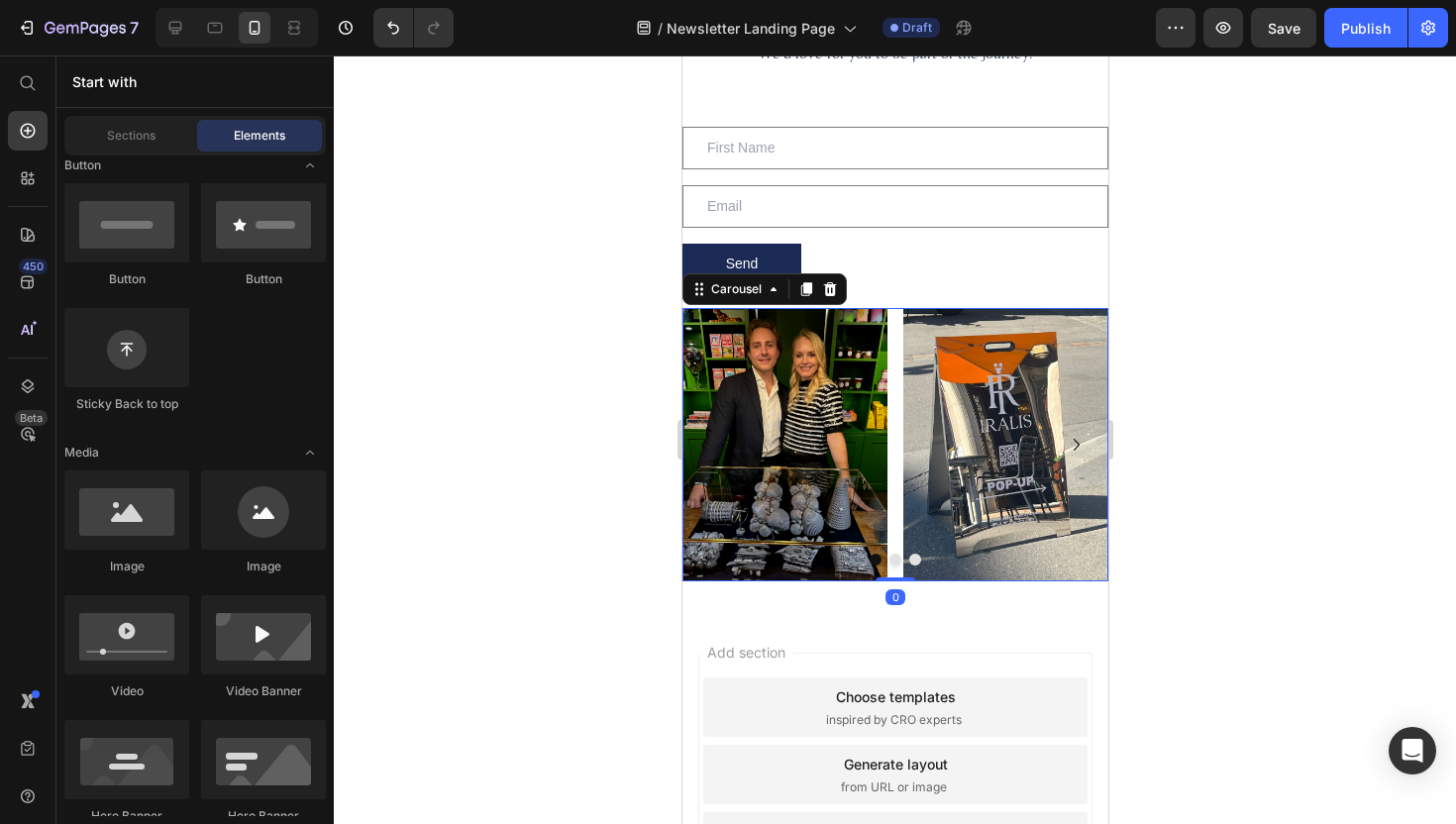 click 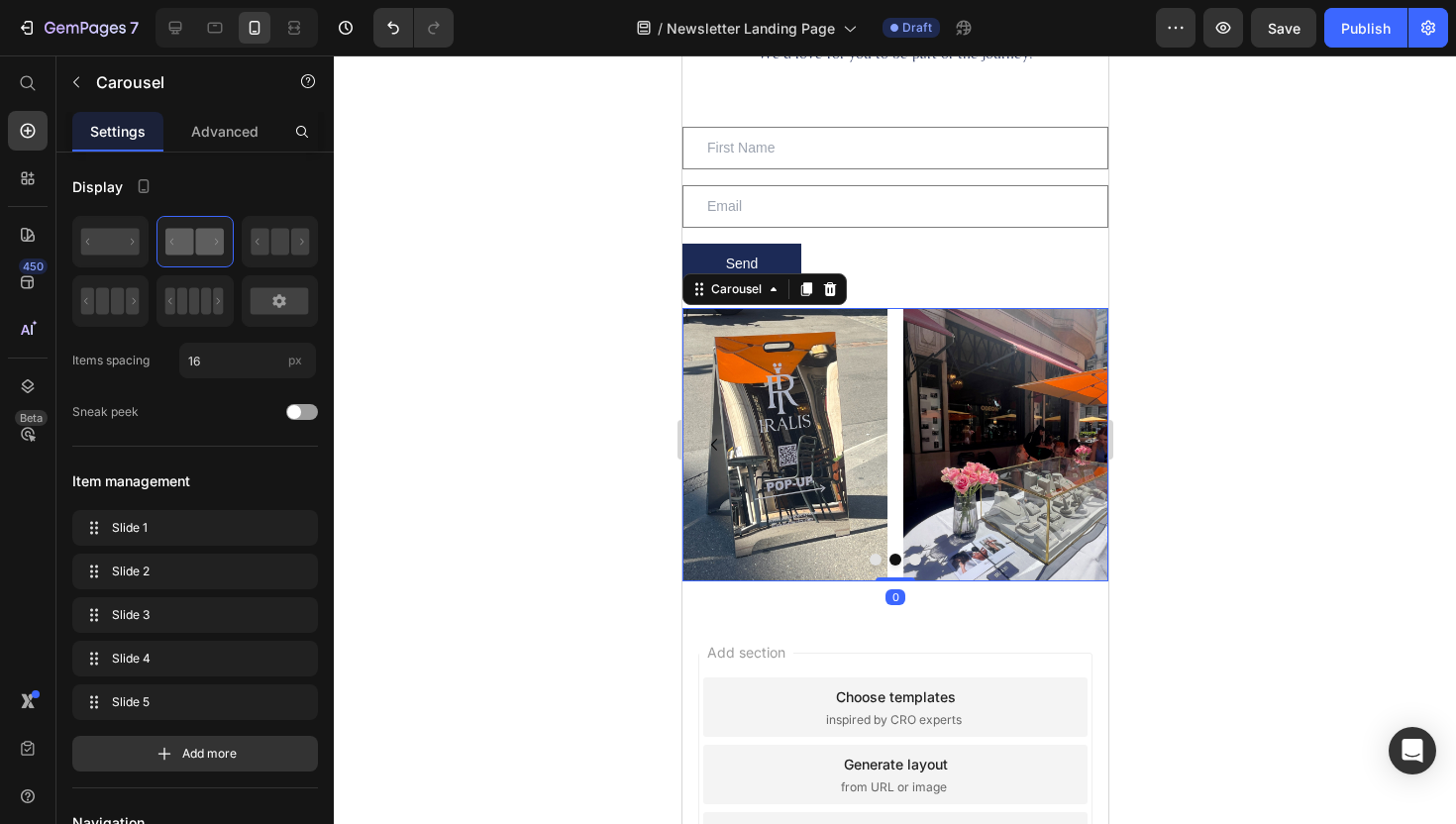 click 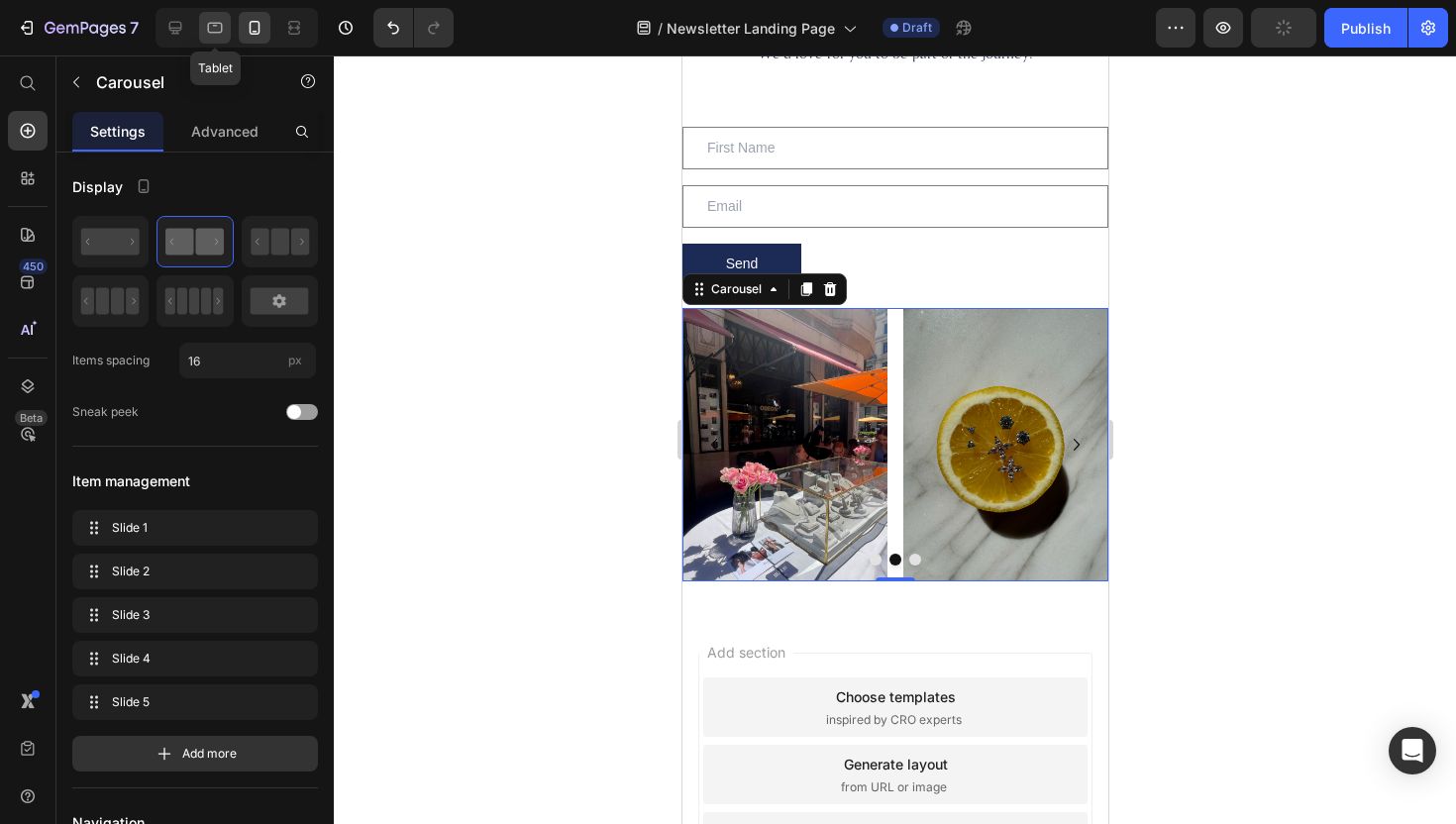 click 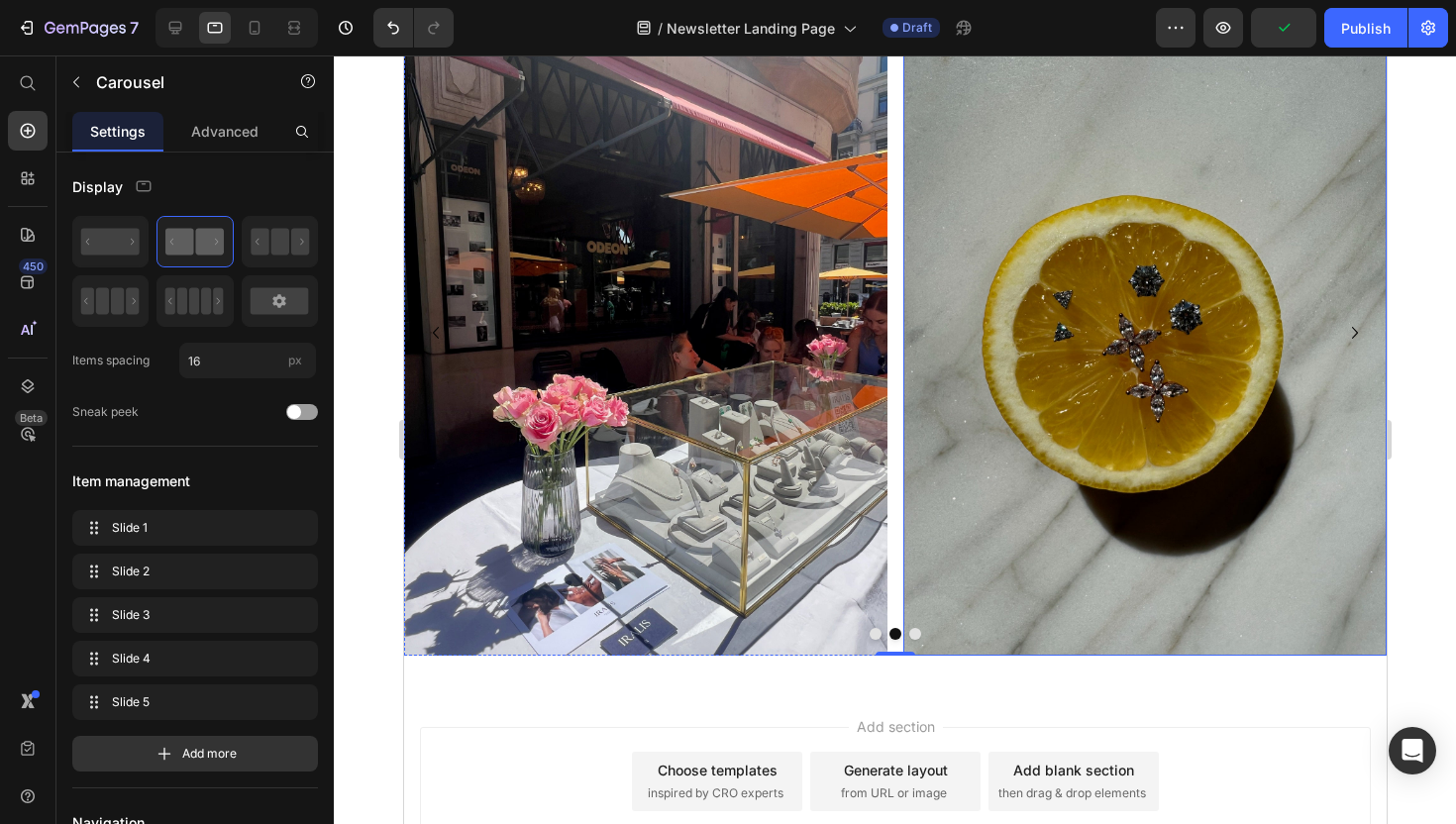 scroll, scrollTop: 960, scrollLeft: 0, axis: vertical 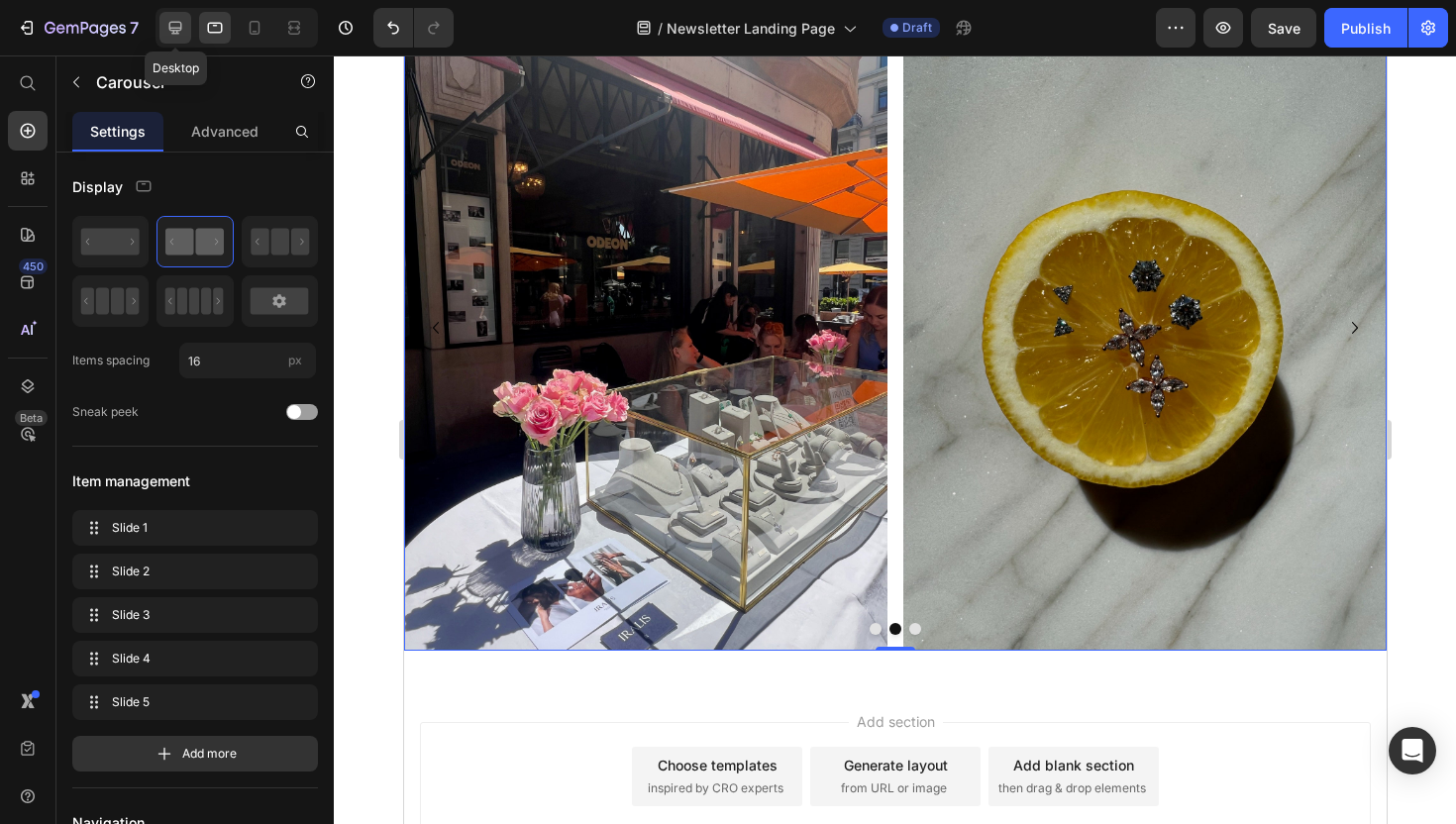 click 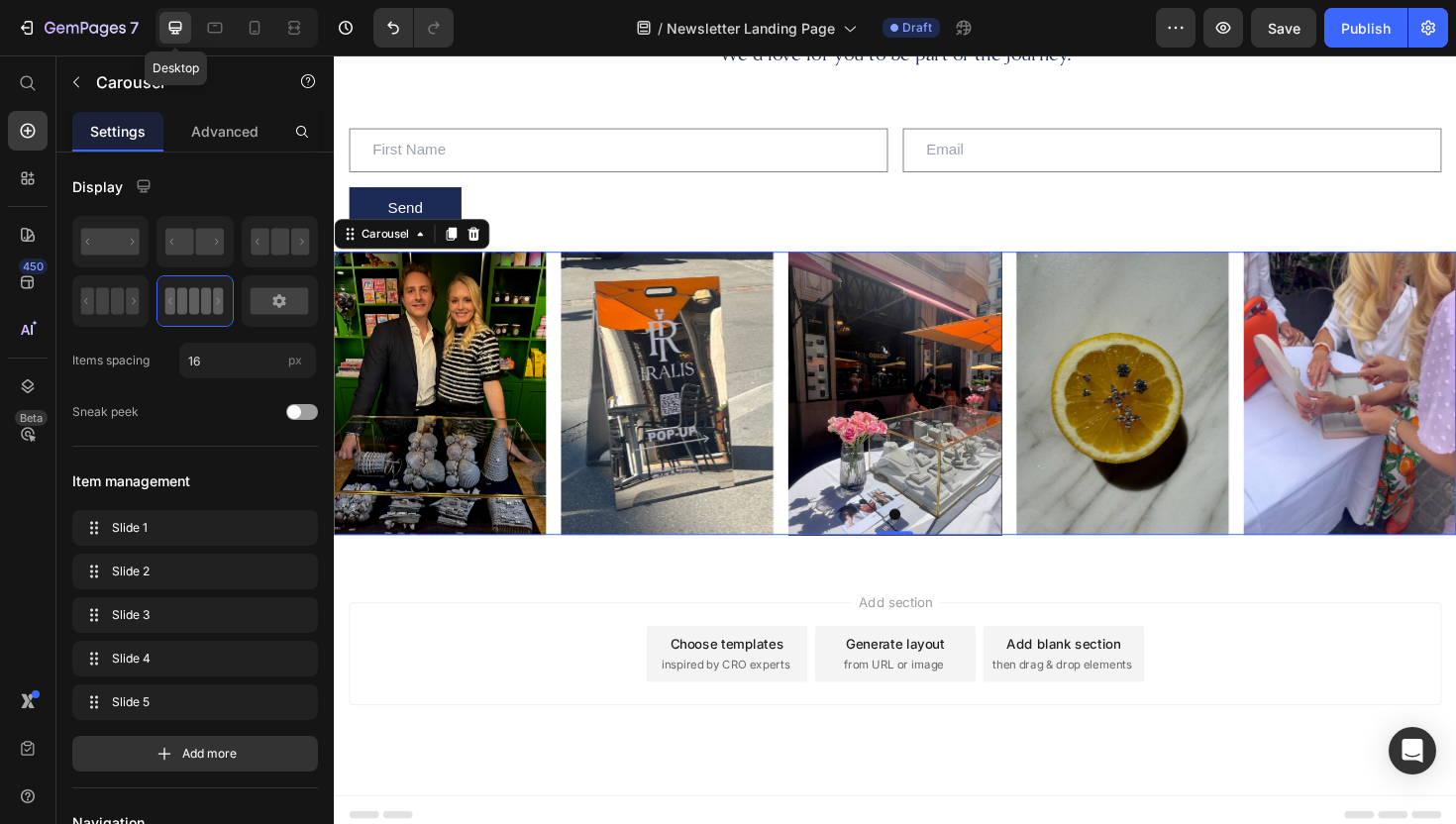 scroll, scrollTop: 742, scrollLeft: 0, axis: vertical 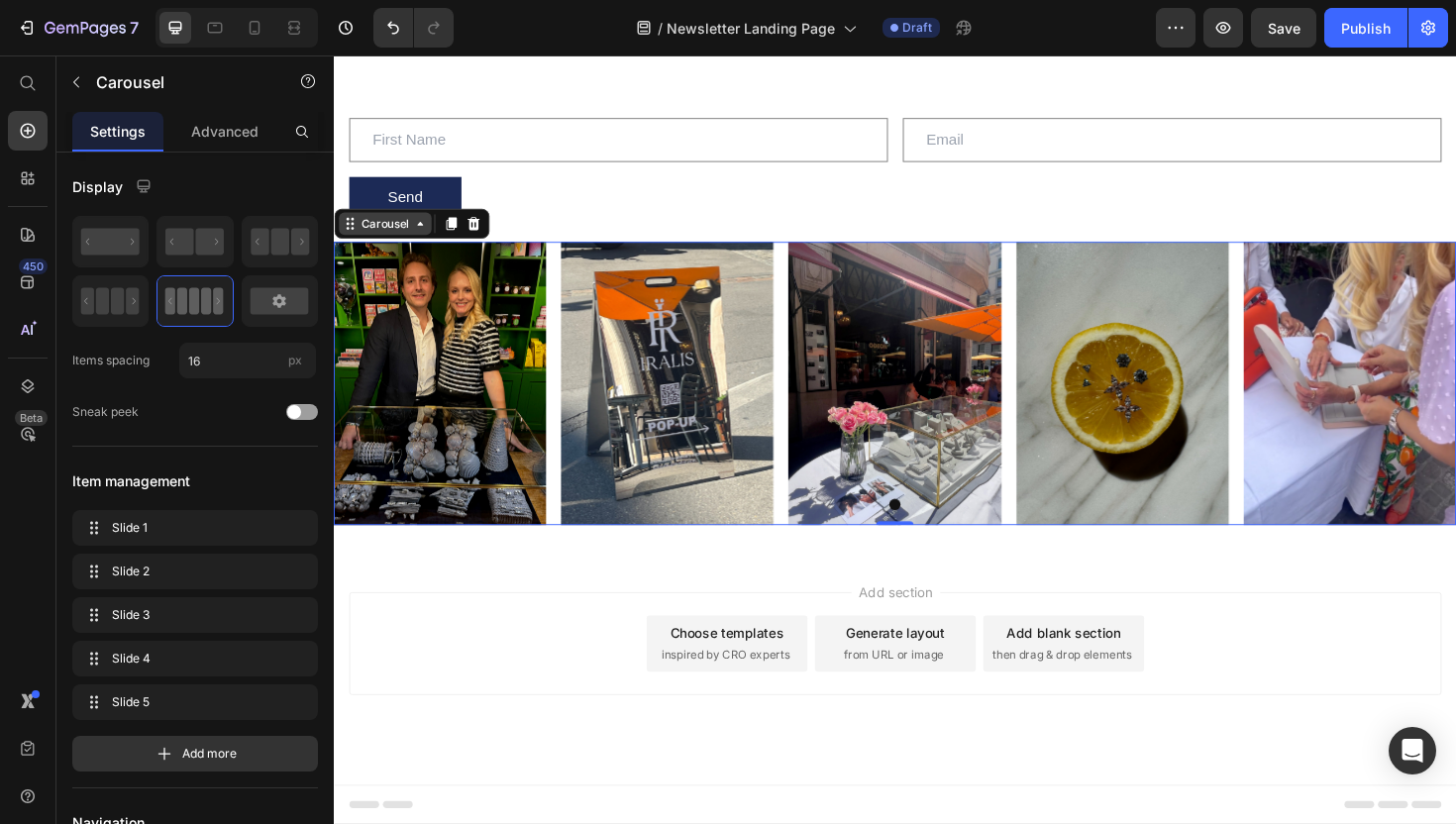 click on "Carousel" at bounding box center (387, 234) 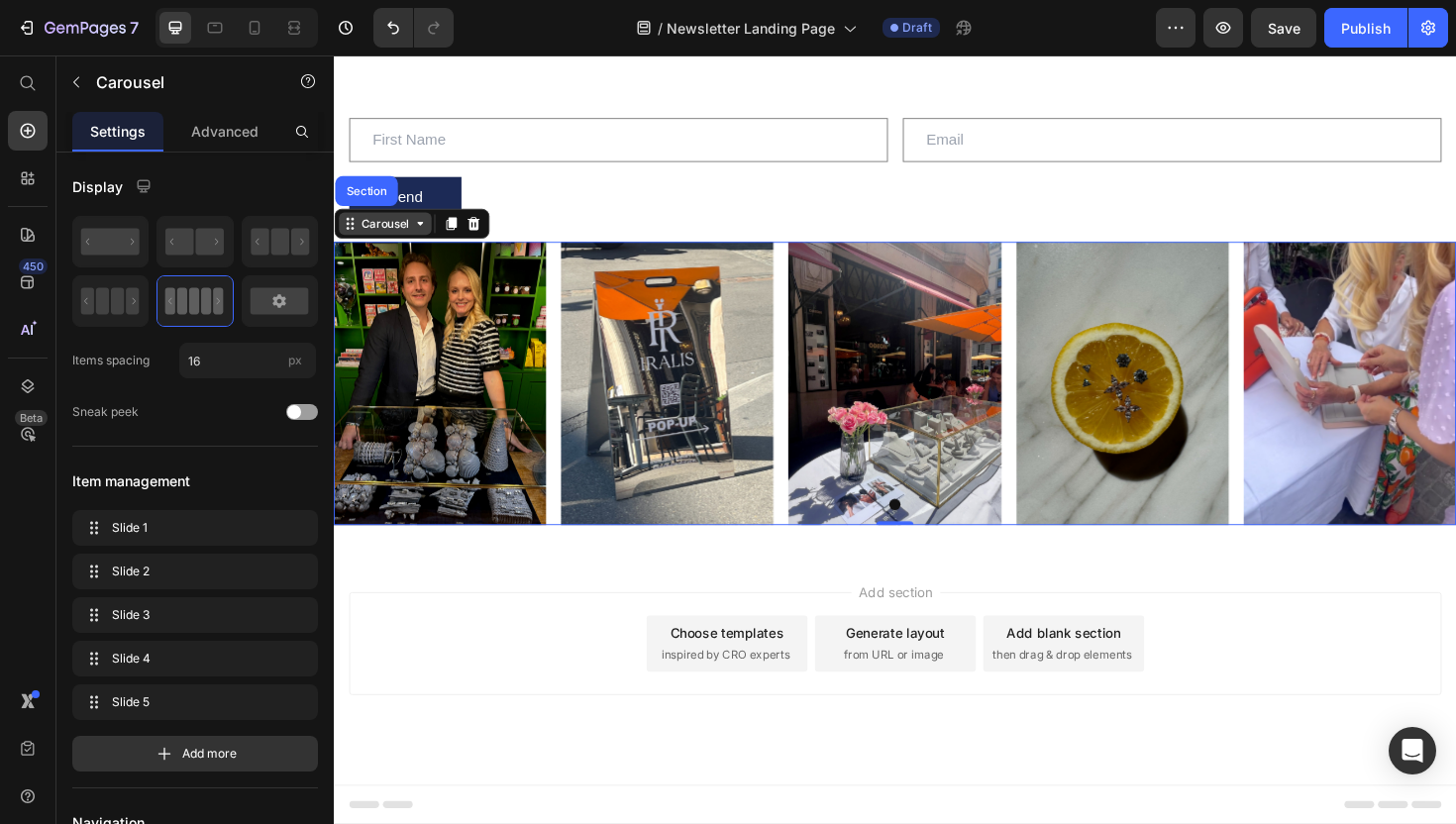 click 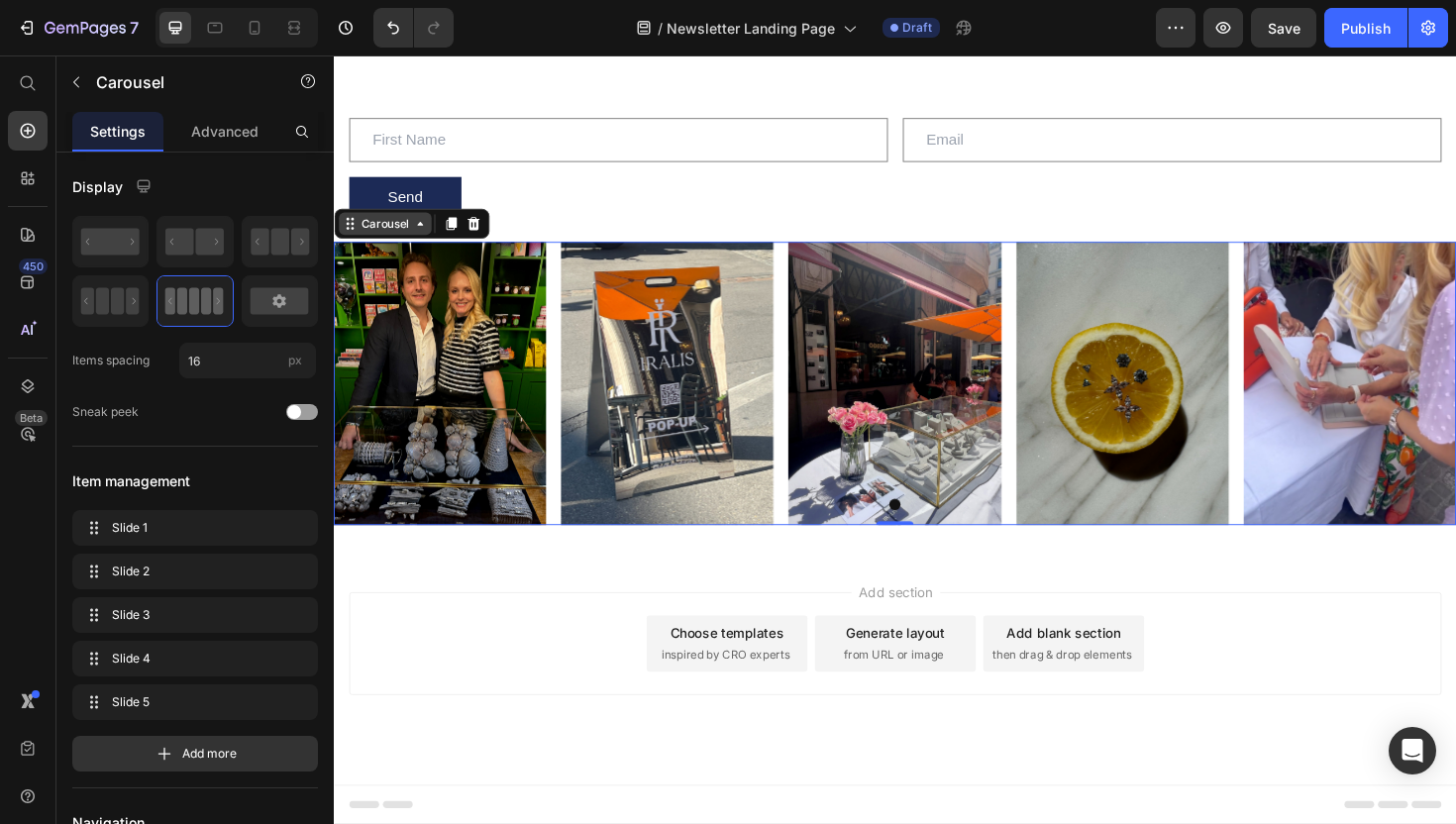 click 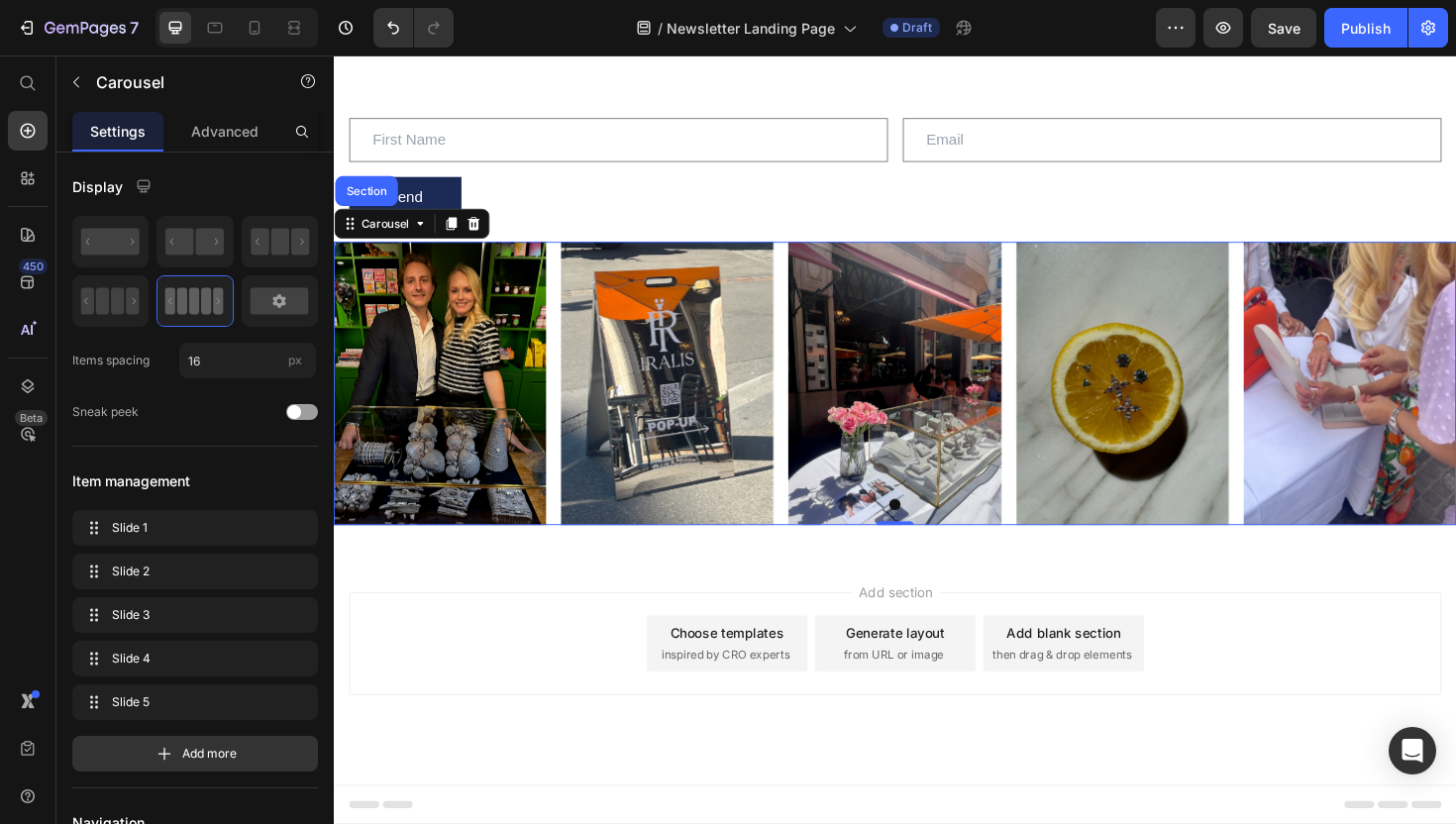 click on "Add section Choose templates inspired by CRO experts Generate layout from URL or image Add blank section then drag & drop elements" at bounding box center [928, 706] 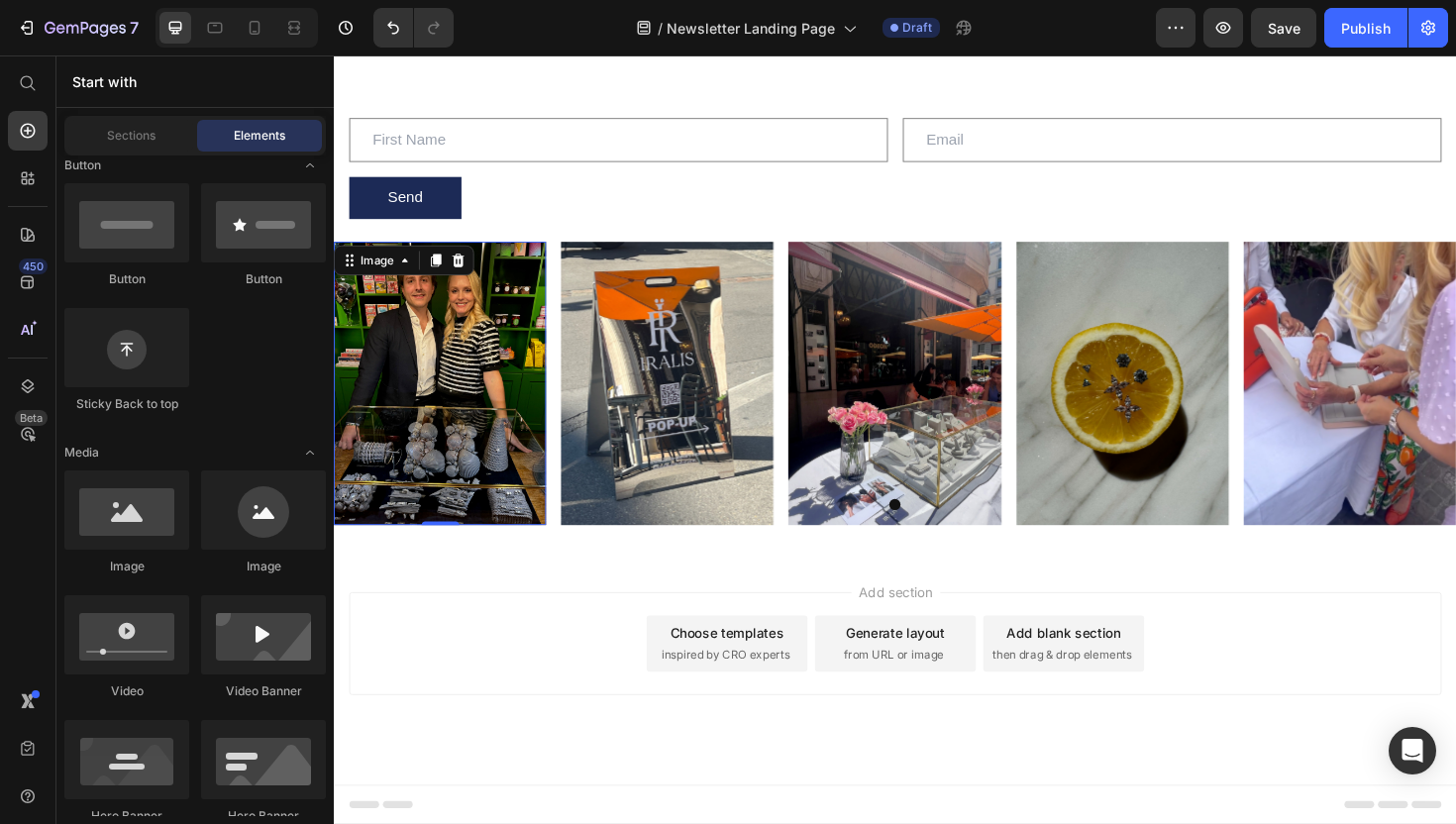 click at bounding box center (446, 402) 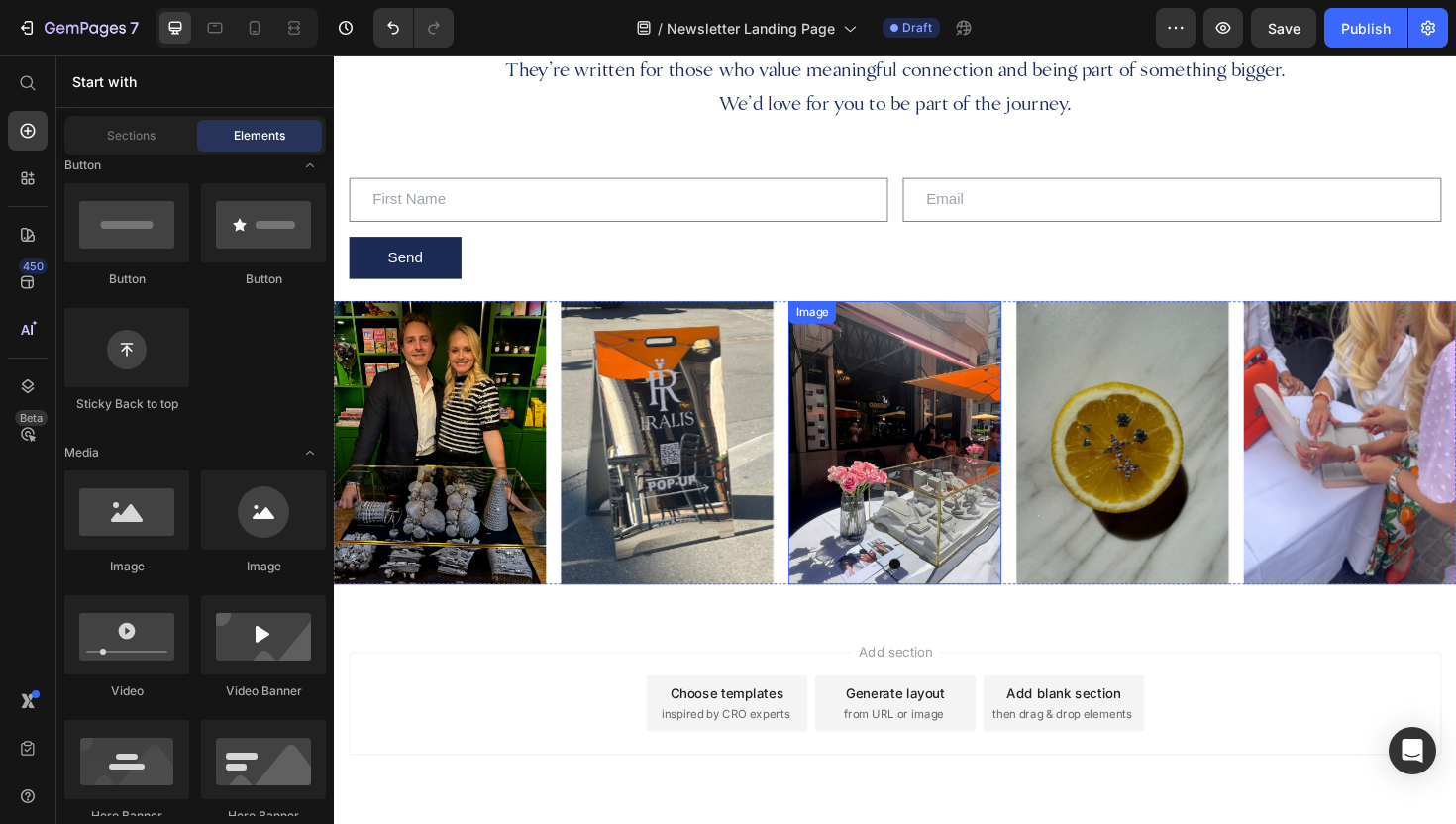 scroll, scrollTop: 668, scrollLeft: 0, axis: vertical 